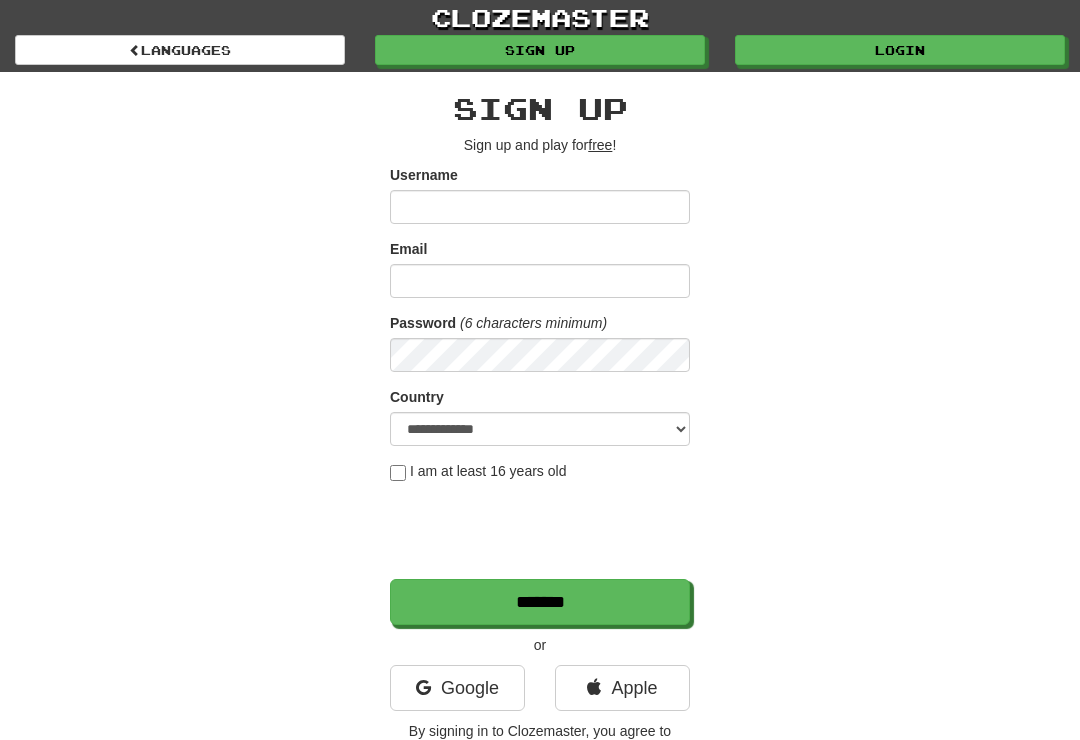 scroll, scrollTop: 0, scrollLeft: 0, axis: both 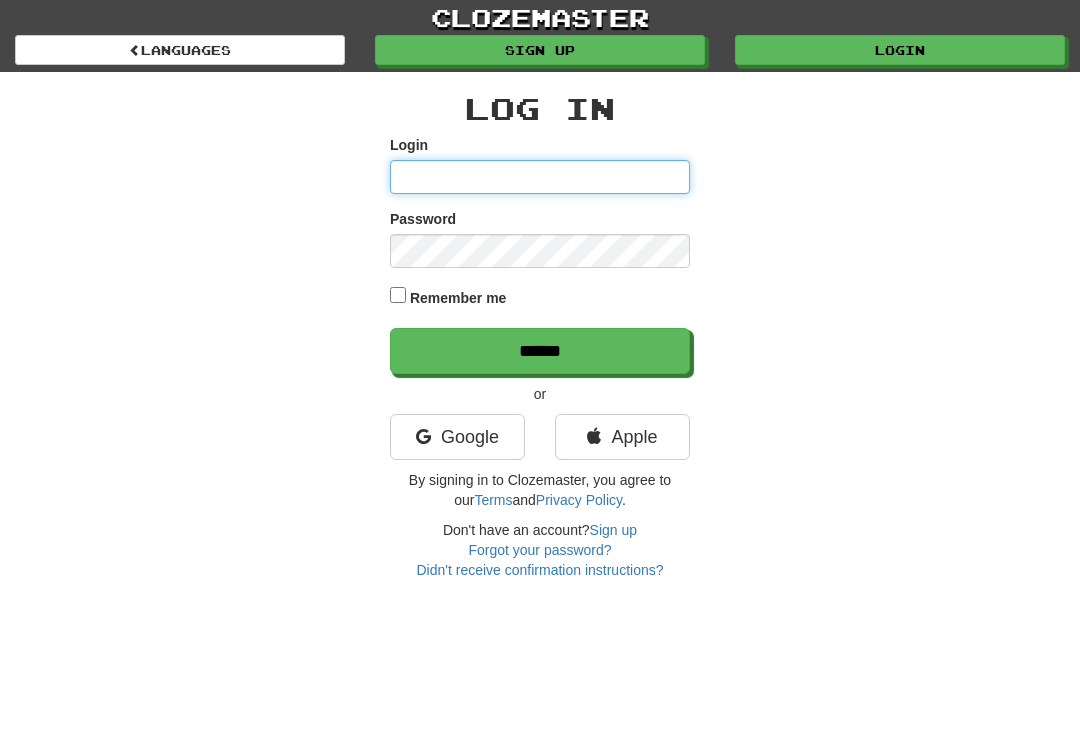 type on "**********" 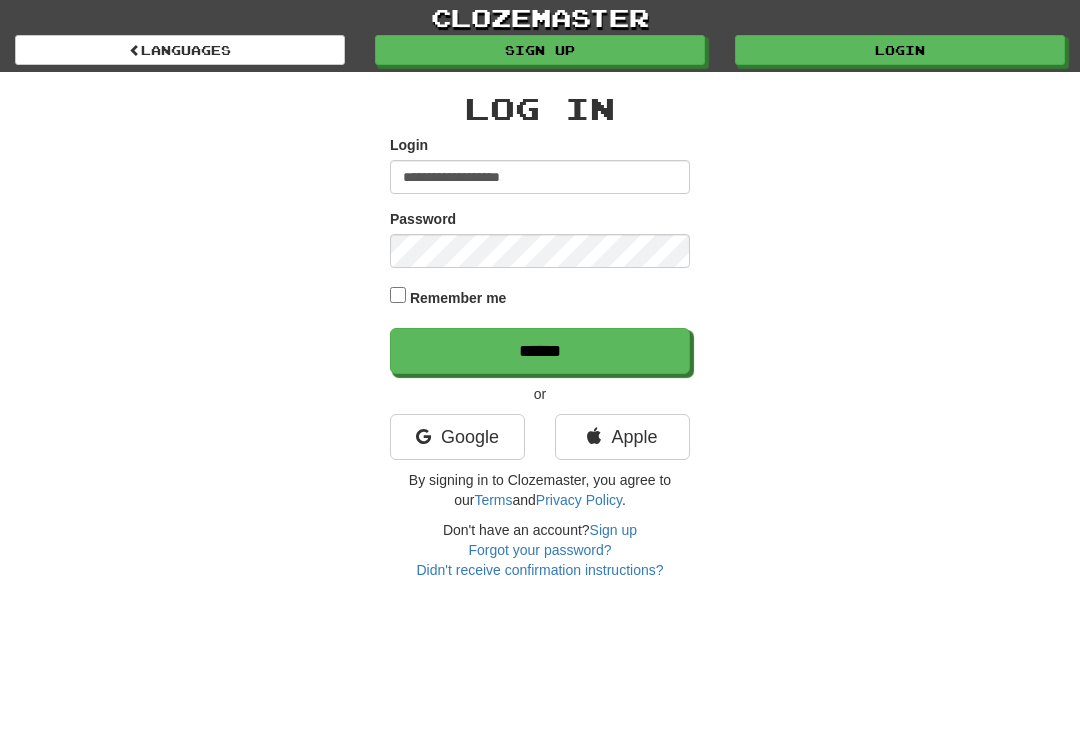click on "******" at bounding box center [540, 351] 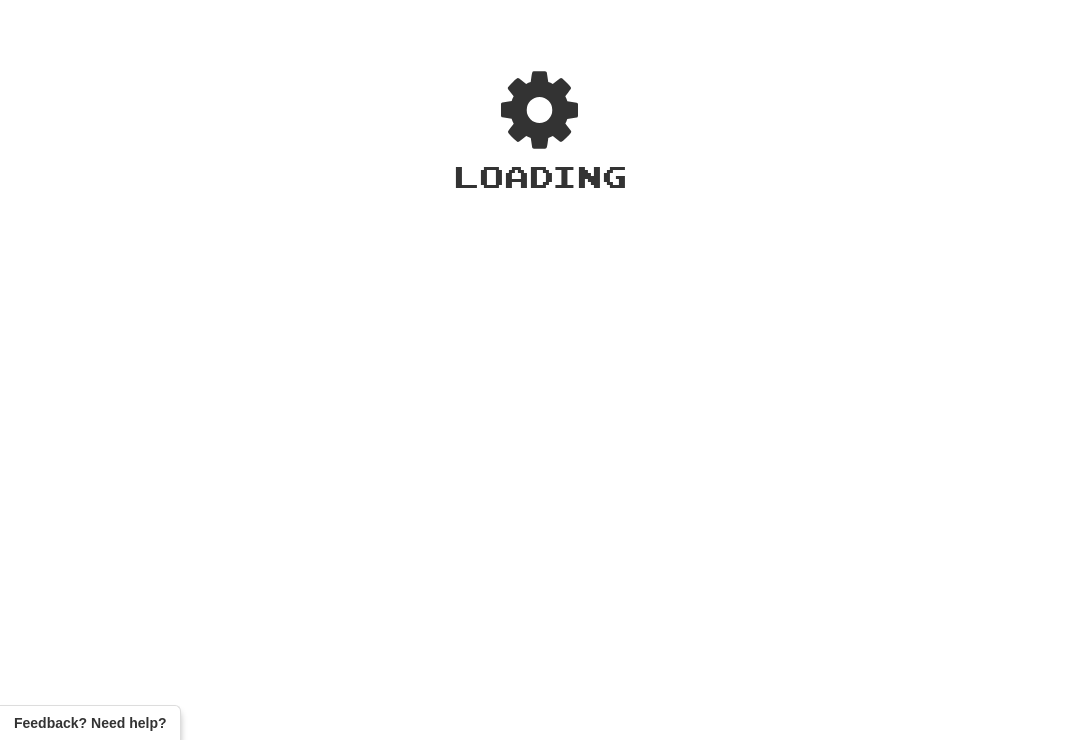 scroll, scrollTop: 0, scrollLeft: 0, axis: both 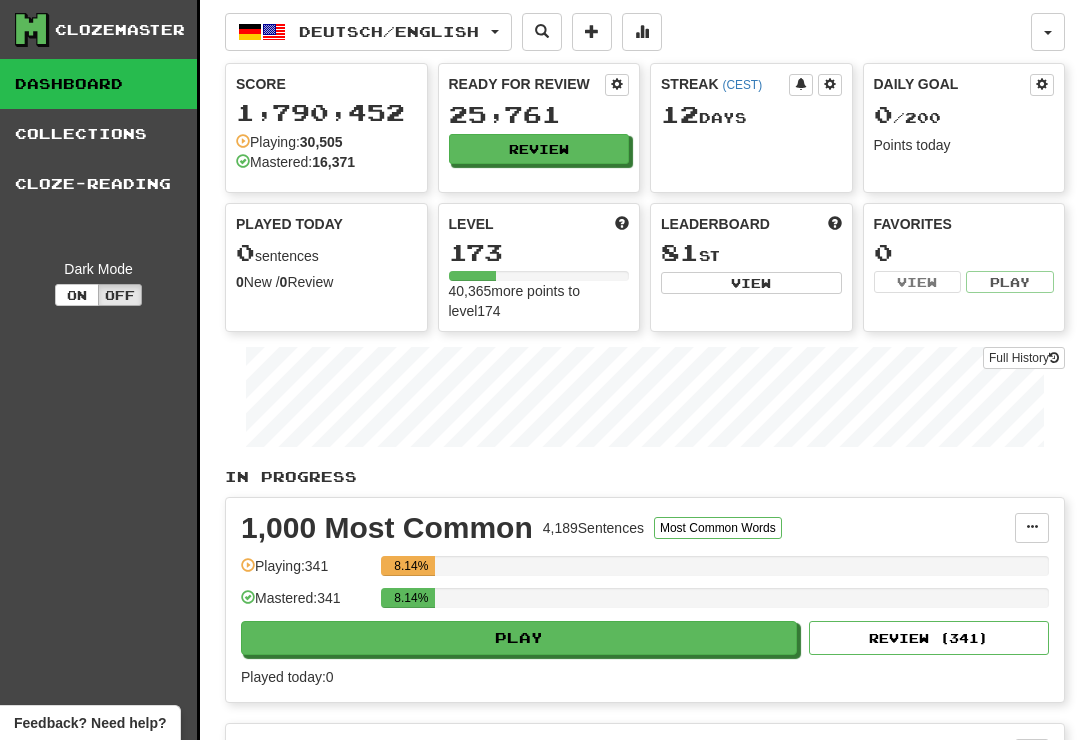 click on "Review" at bounding box center [539, 149] 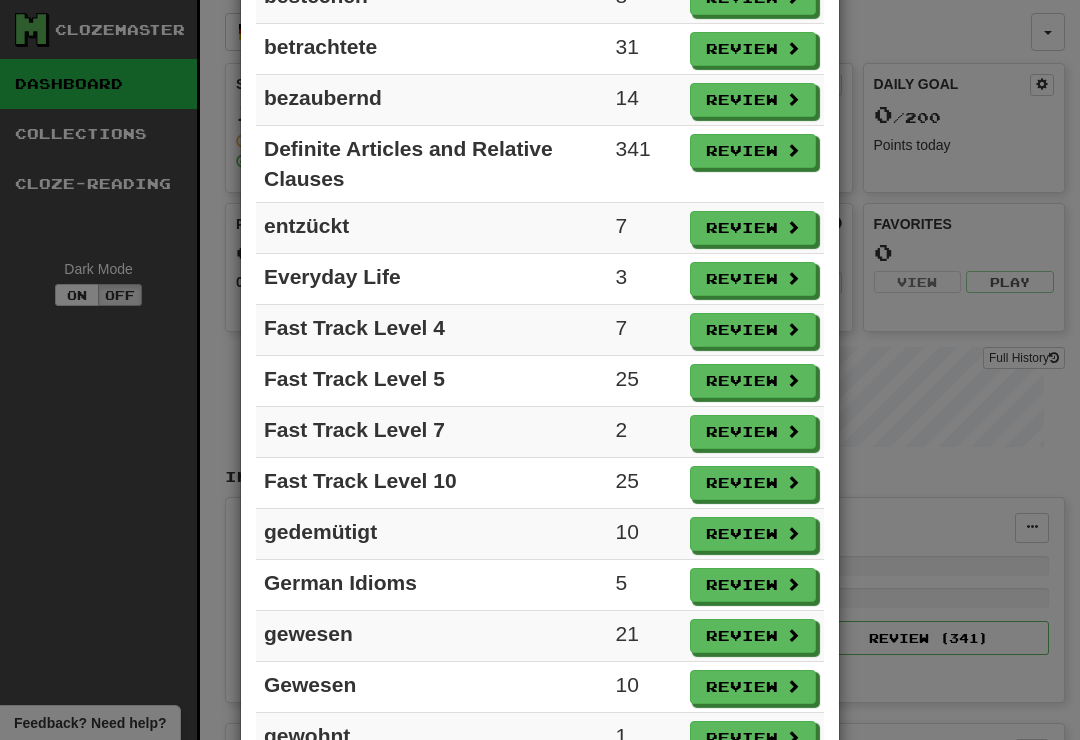scroll, scrollTop: 925, scrollLeft: 0, axis: vertical 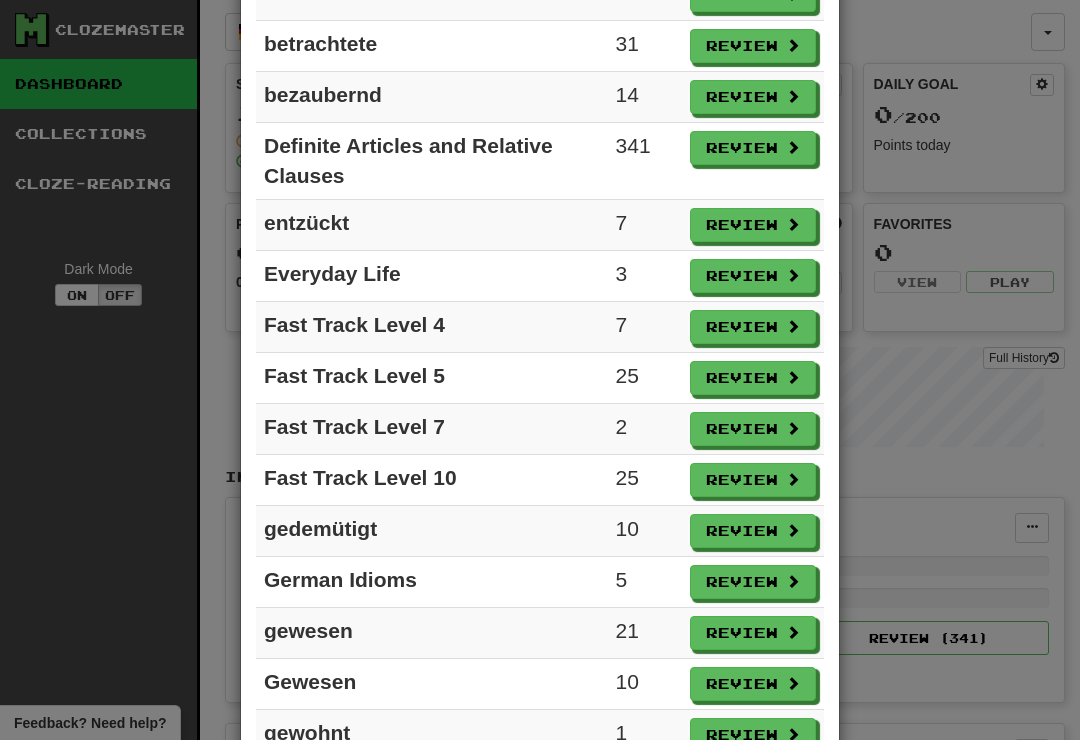click on "Review" at bounding box center [753, 582] 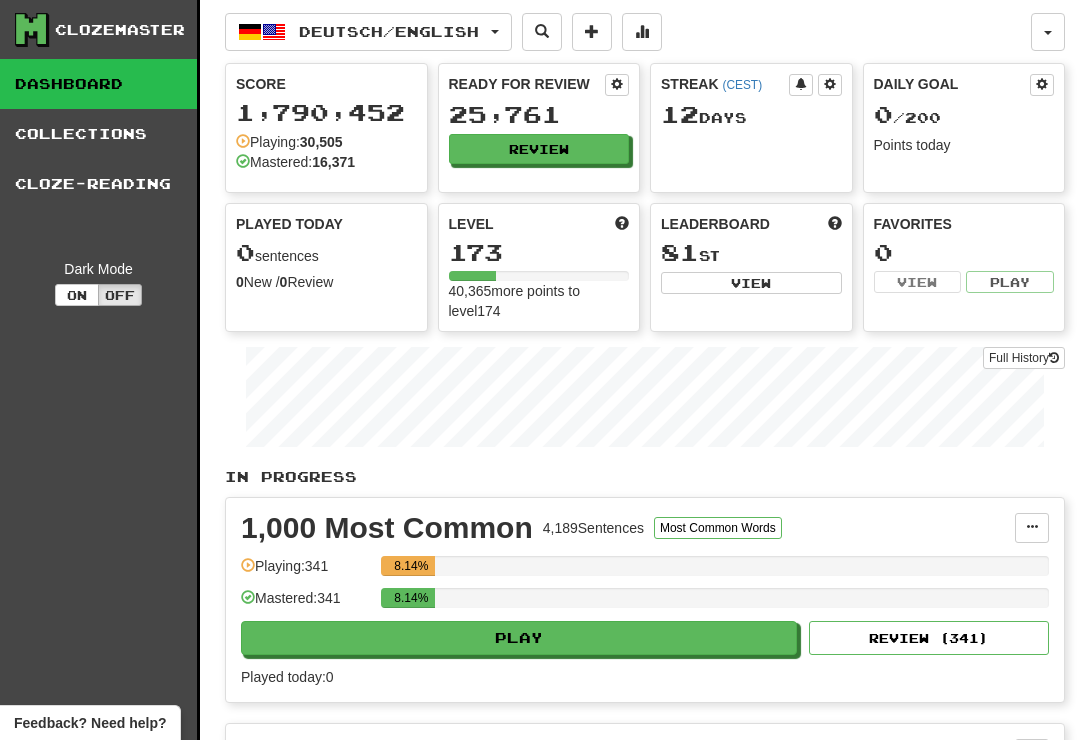 select on "**" 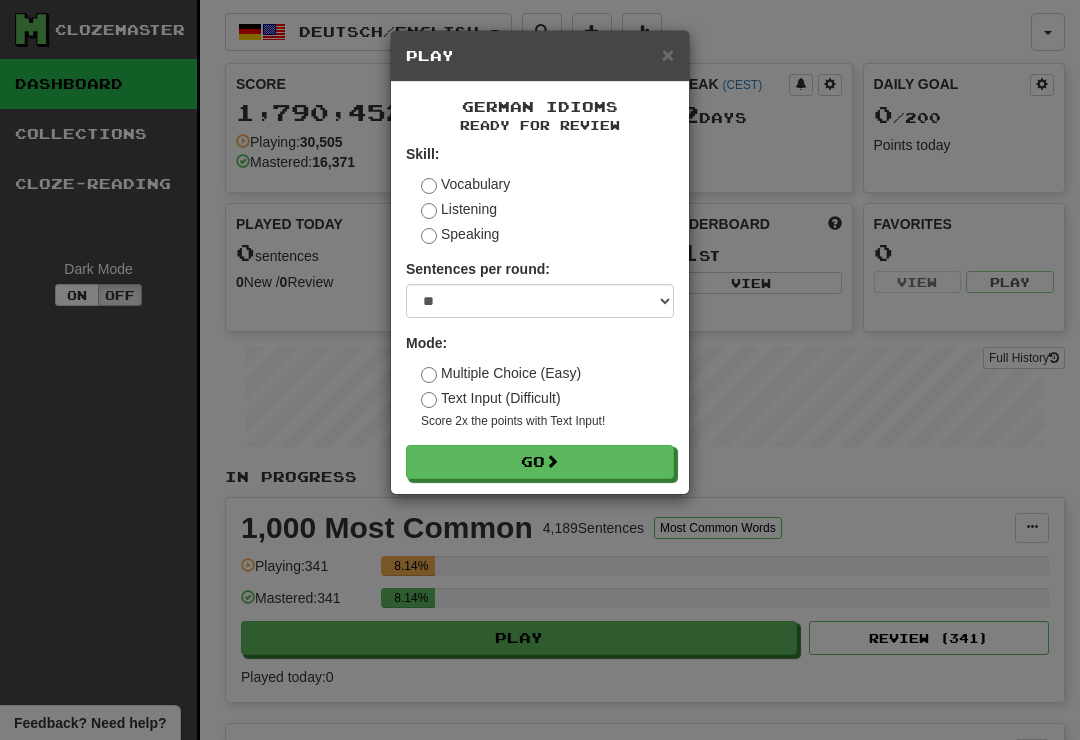 click on "Go" at bounding box center (540, 462) 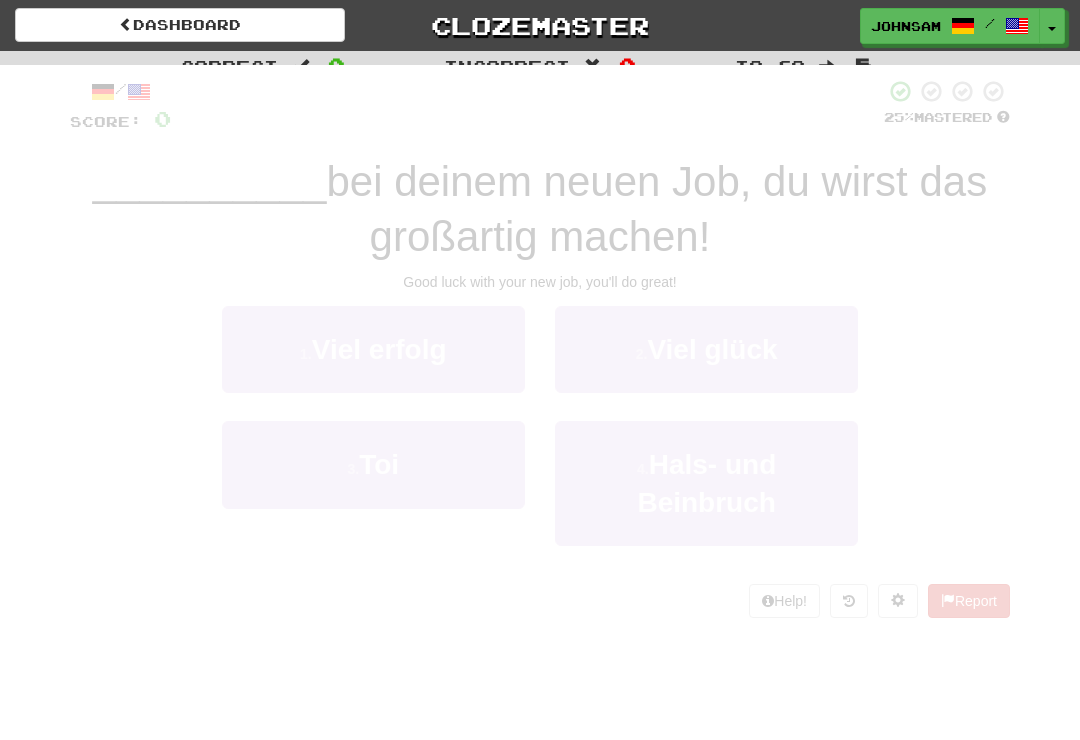 scroll, scrollTop: 0, scrollLeft: 0, axis: both 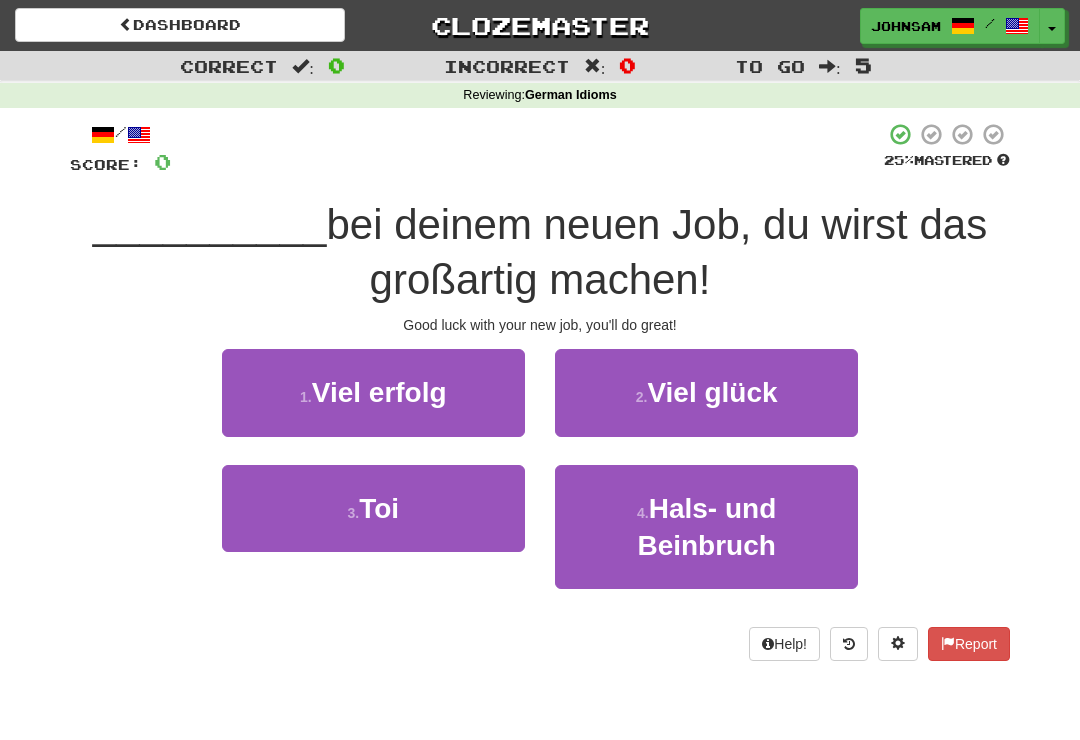 click on "Hals- und Beinbruch" at bounding box center (706, 527) 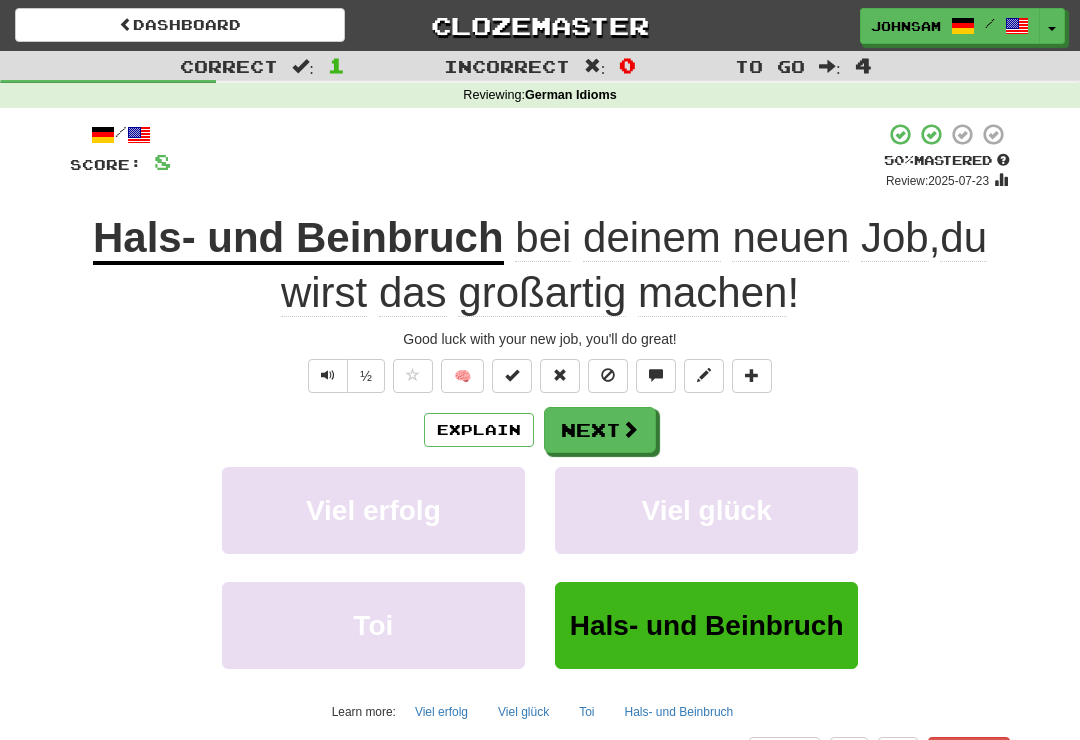 click at bounding box center (328, 376) 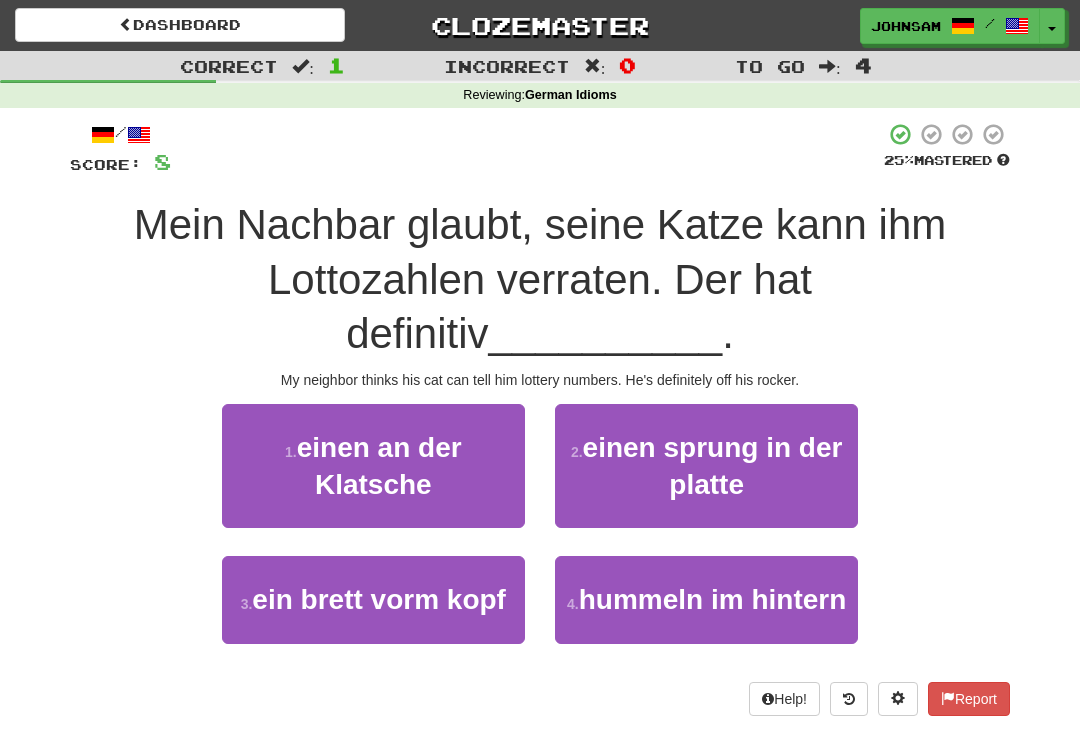 click on "einen an der Klatsche" at bounding box center [379, 466] 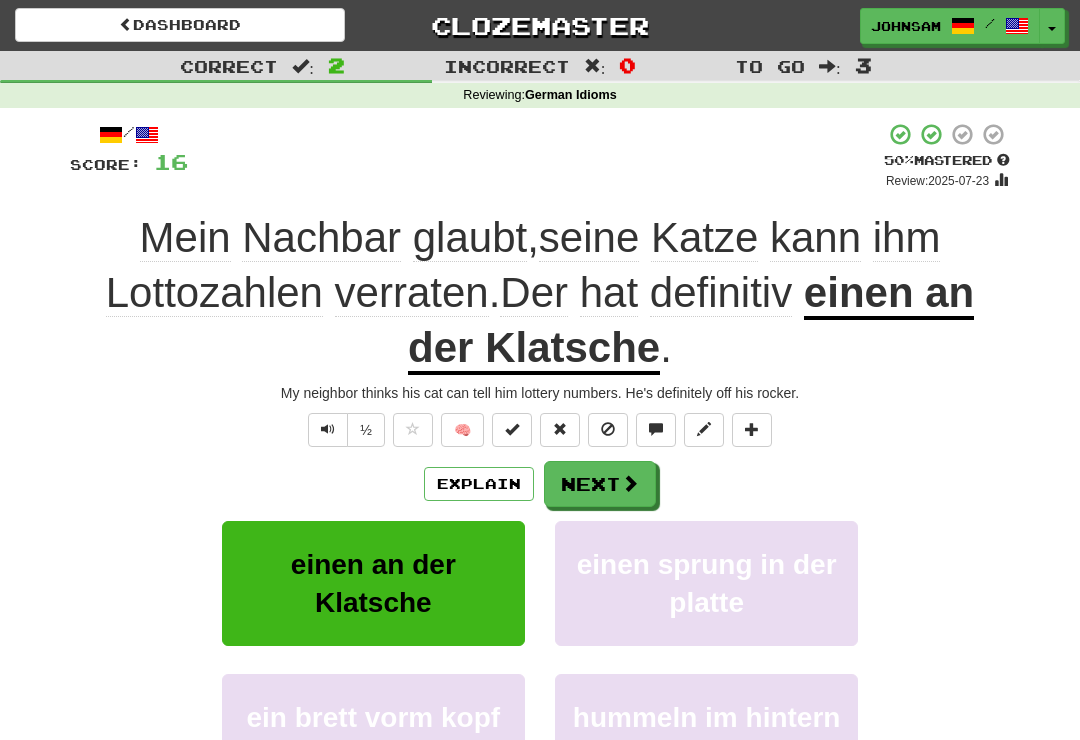 click at bounding box center [328, 430] 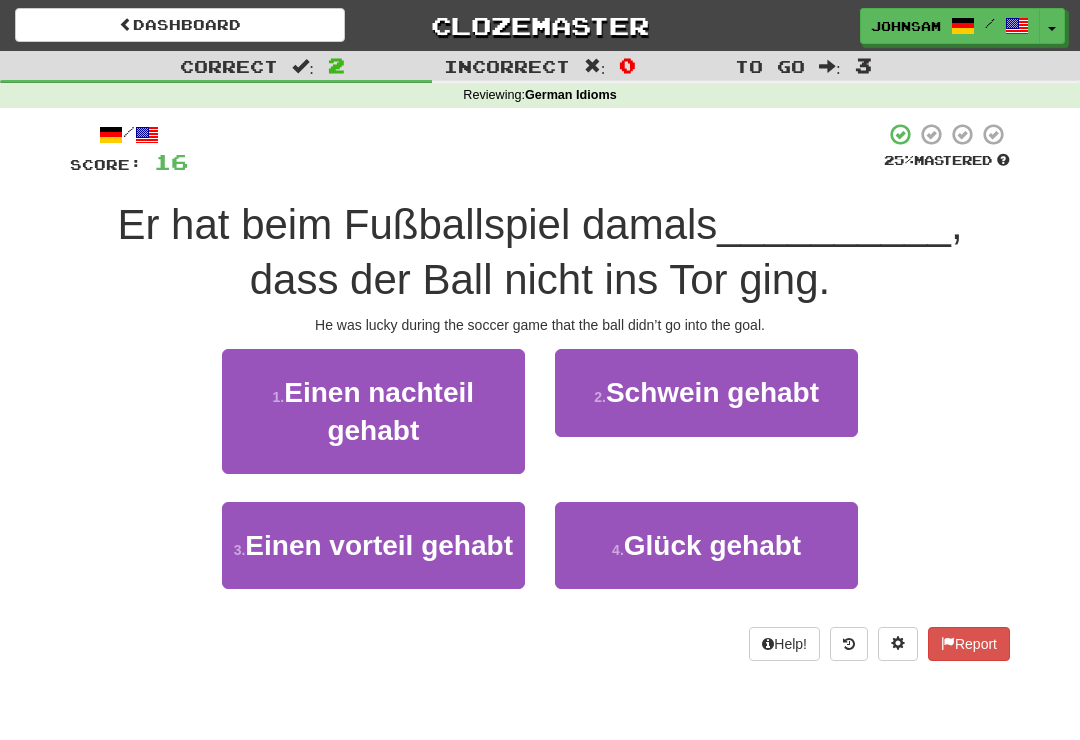 click on "Schwein gehabt" at bounding box center (712, 392) 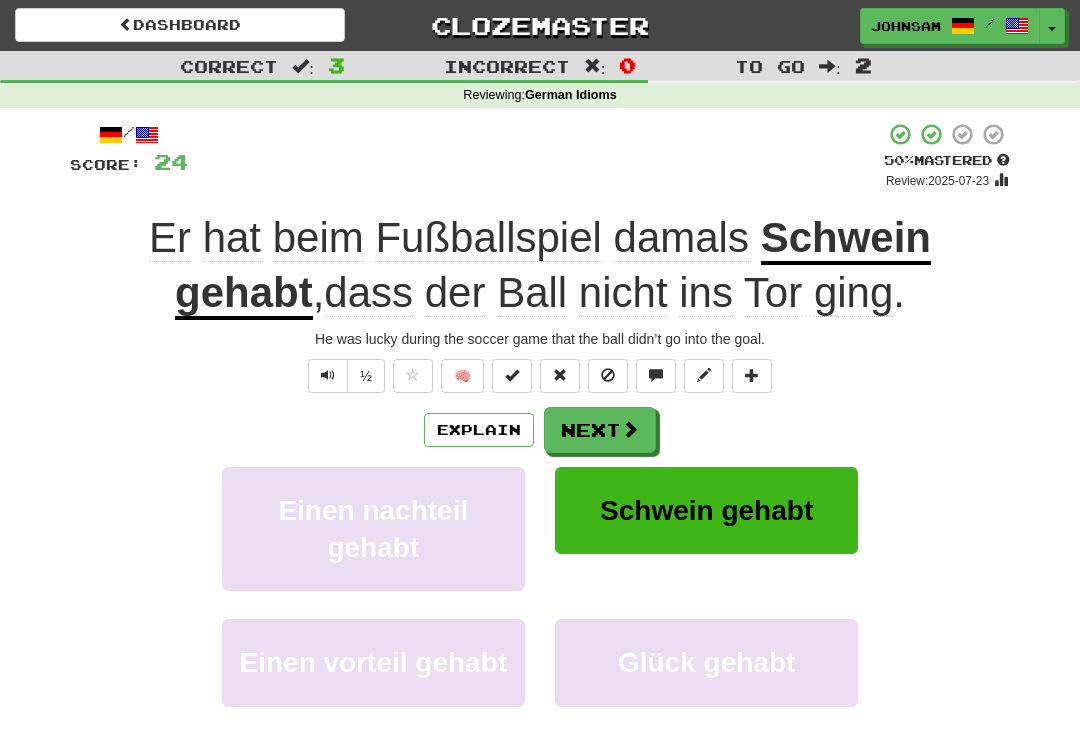 click on "Next" at bounding box center [600, 430] 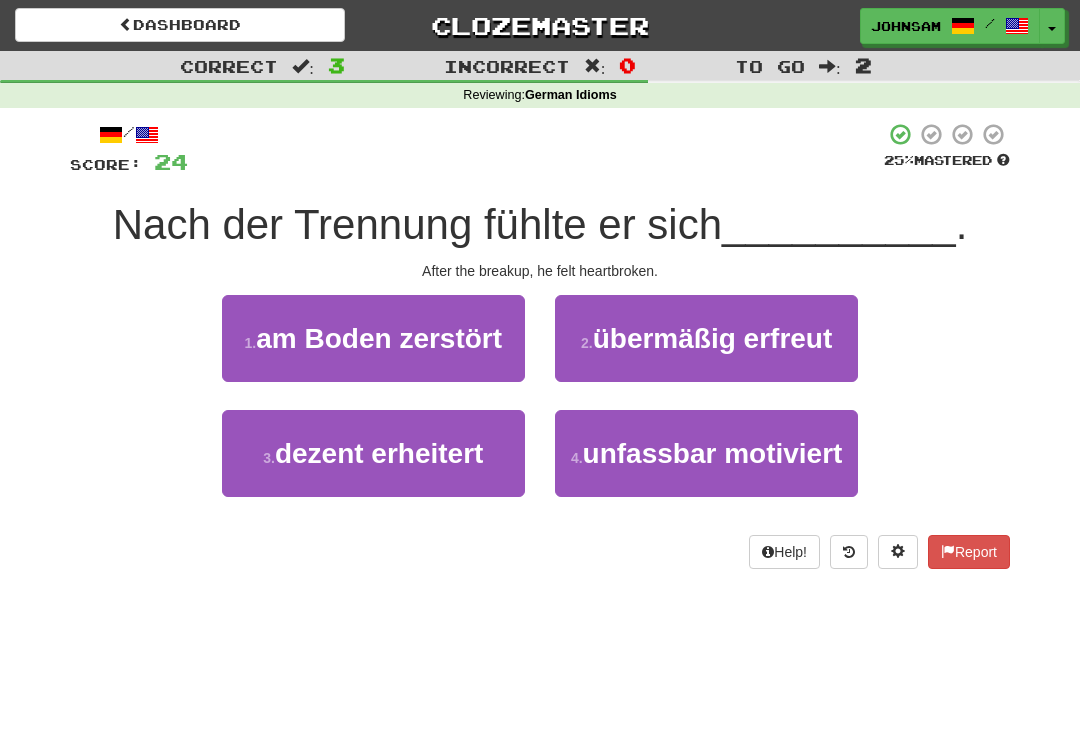 click on "1 .  am Boden zerstört" at bounding box center (373, 338) 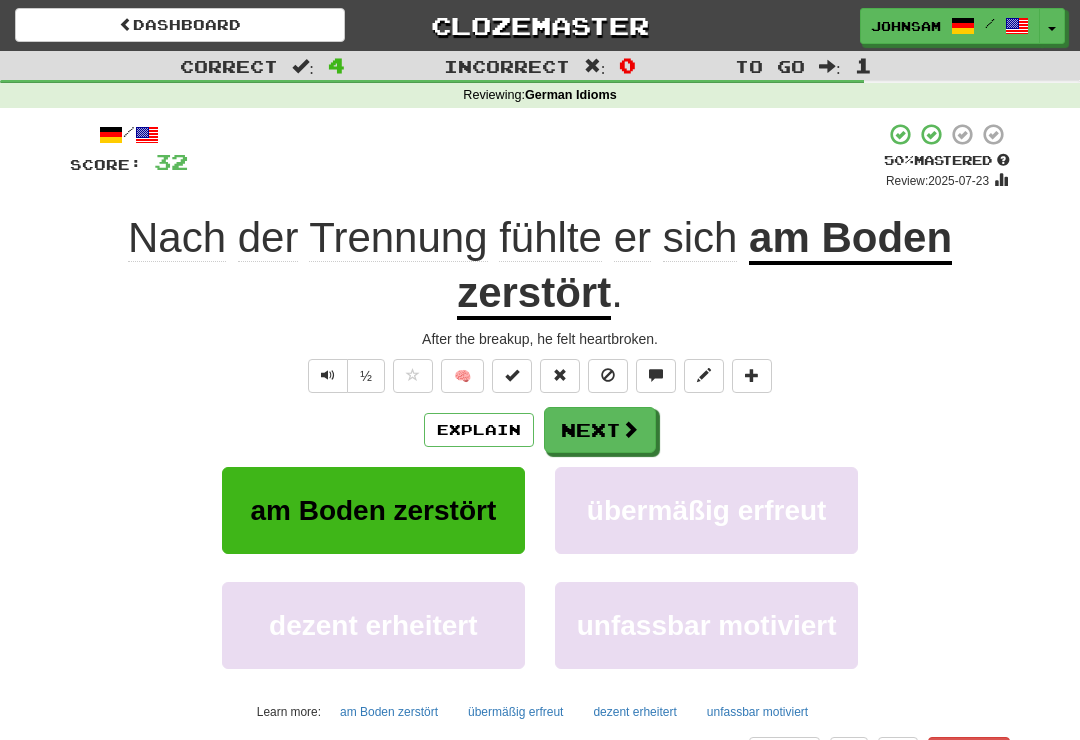 click on "Next" at bounding box center [600, 430] 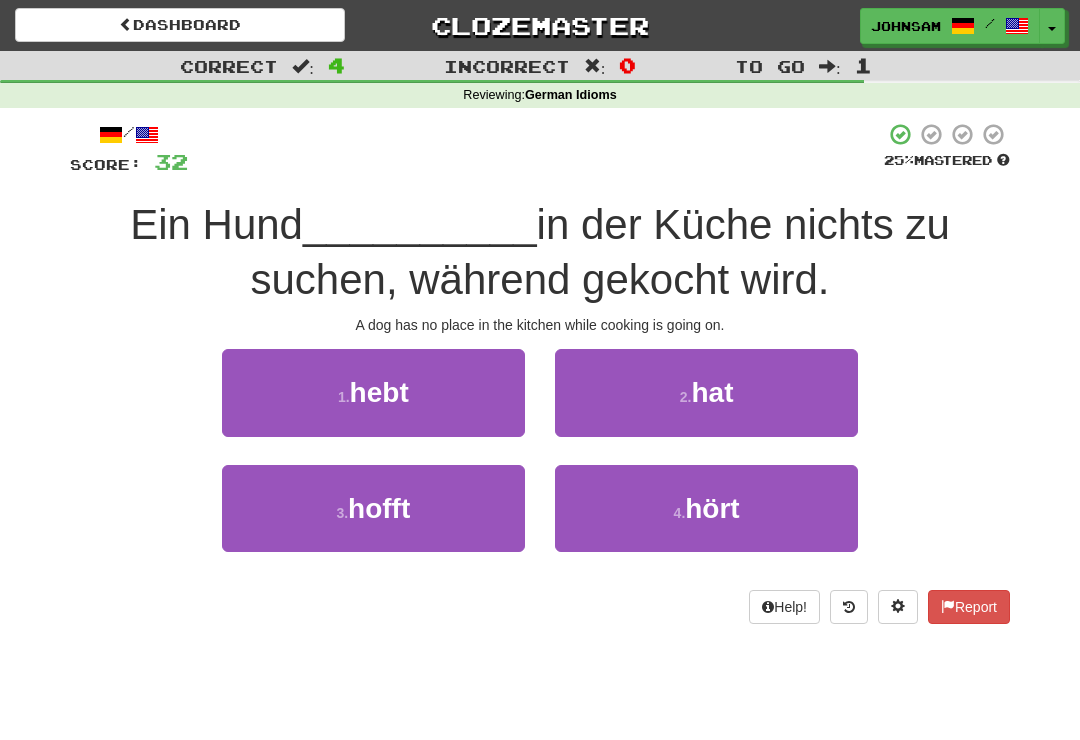 click on "hat" at bounding box center (712, 392) 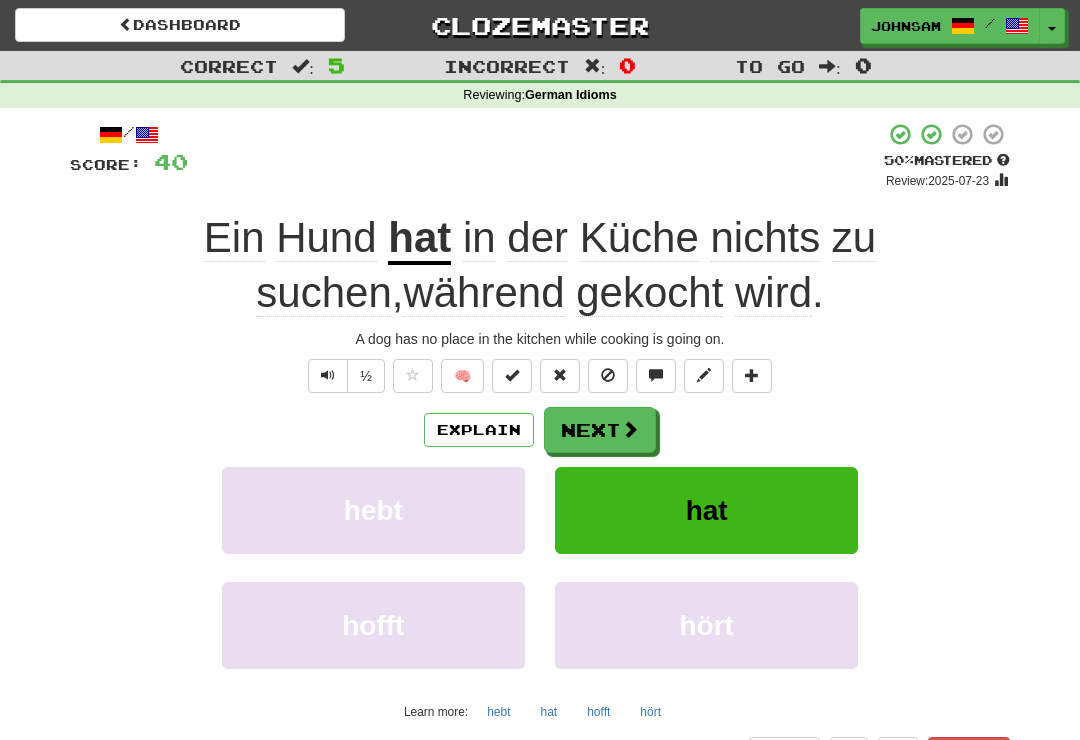 click on "Next" at bounding box center [600, 430] 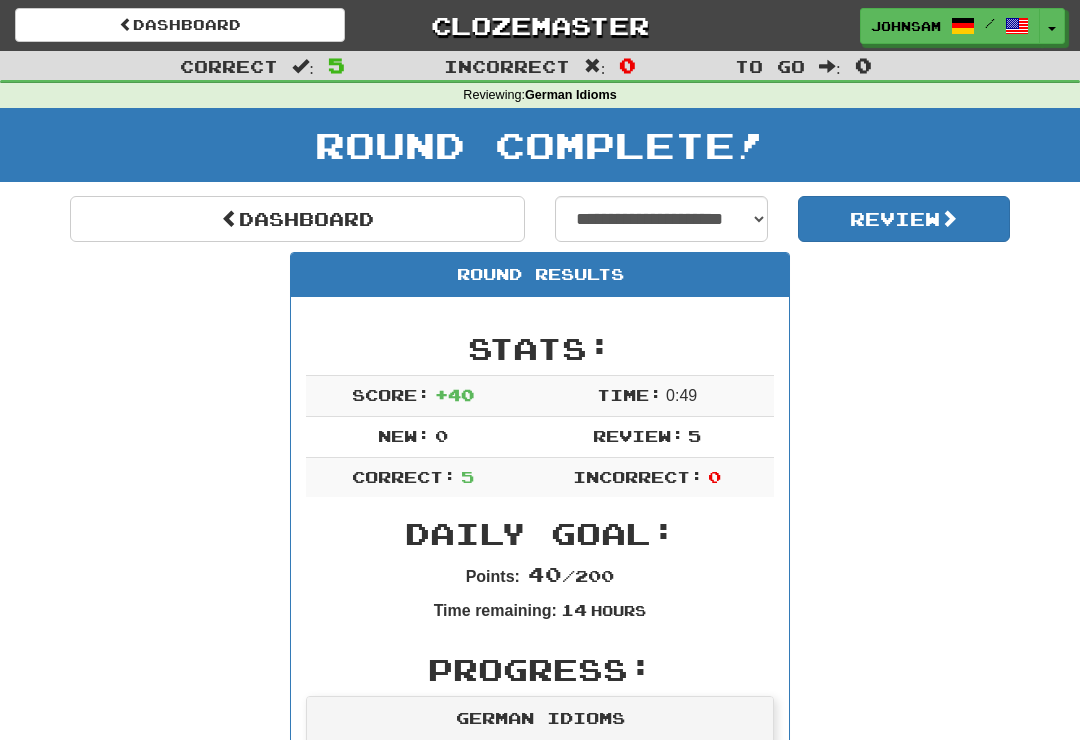click on "Dashboard" at bounding box center (297, 219) 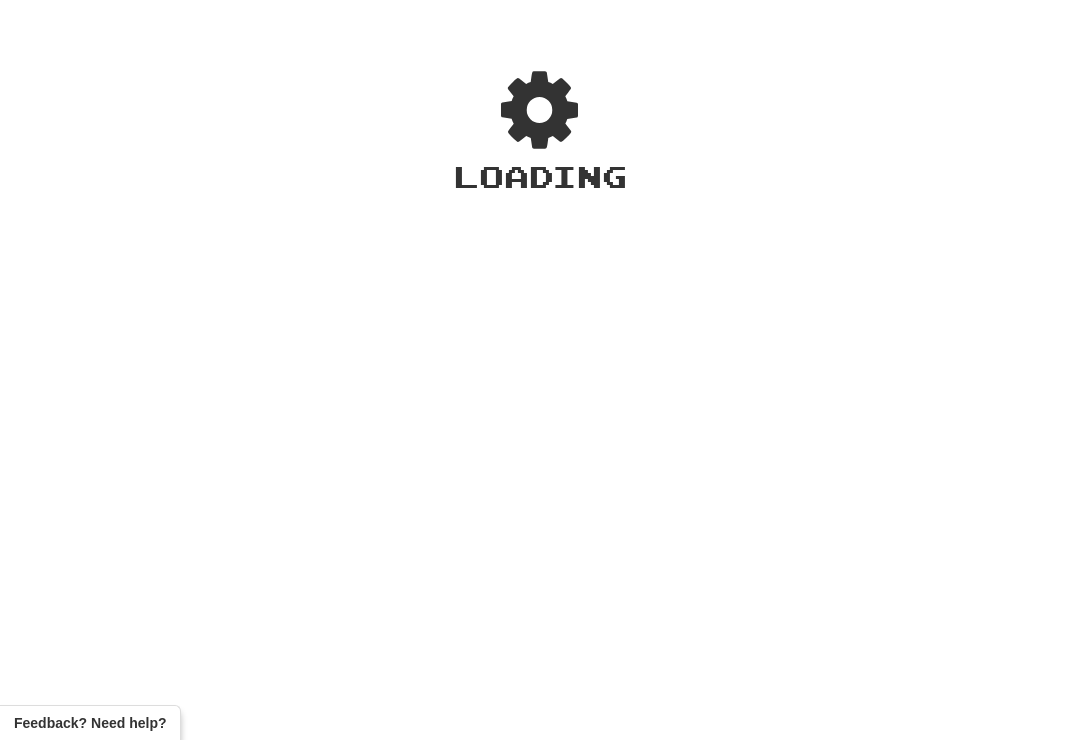 scroll, scrollTop: 0, scrollLeft: 0, axis: both 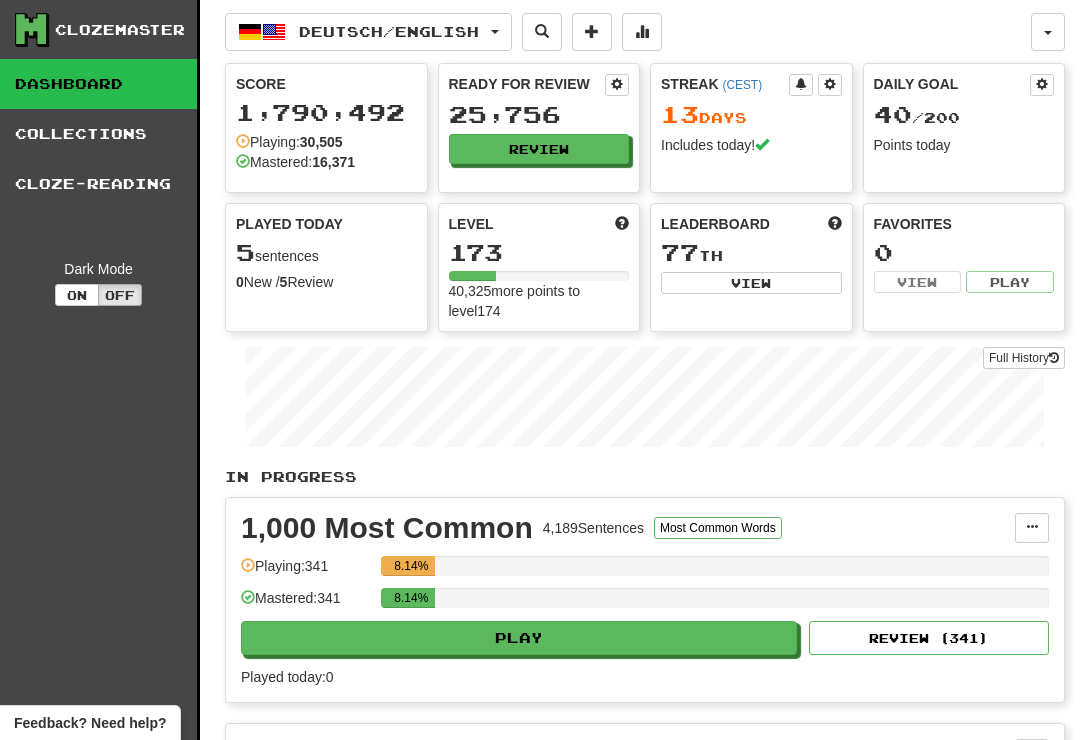 click on "Review" at bounding box center [539, 149] 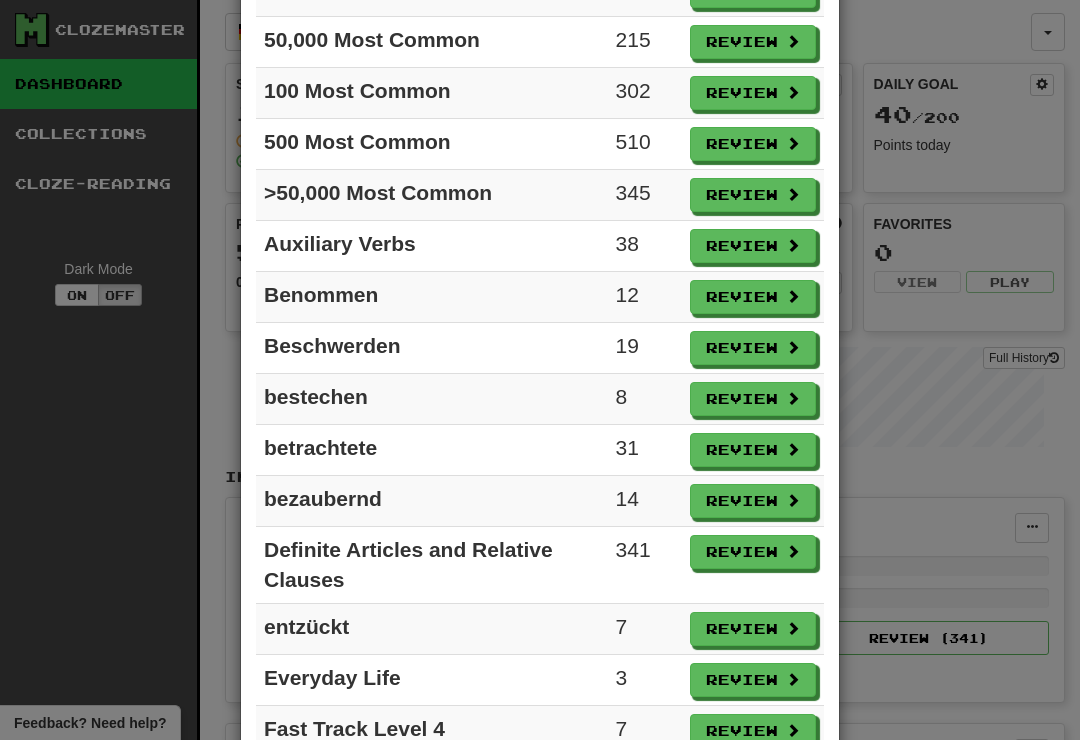 scroll, scrollTop: 525, scrollLeft: 0, axis: vertical 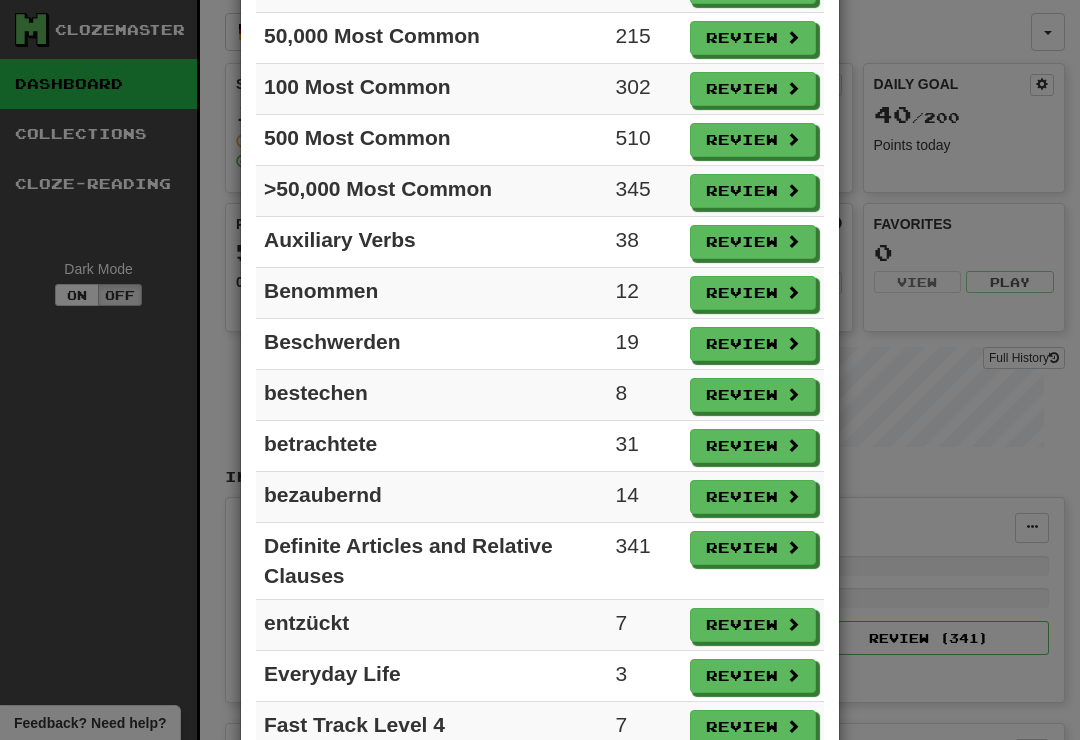 click on "Review" at bounding box center (753, 676) 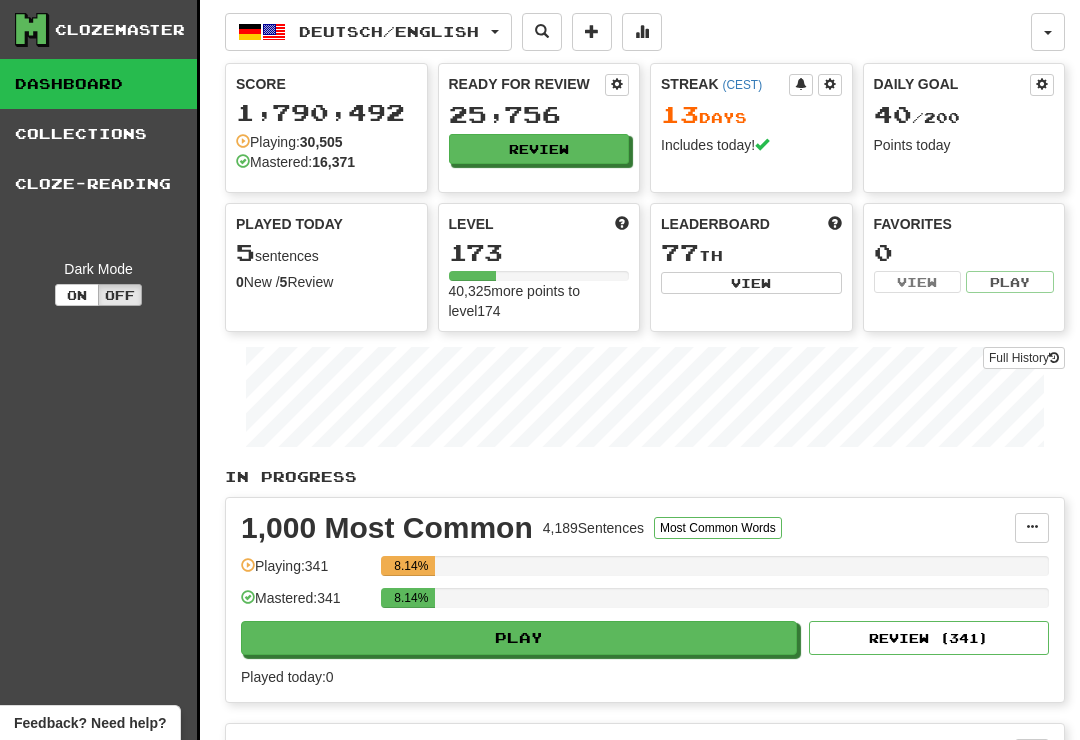 select on "**" 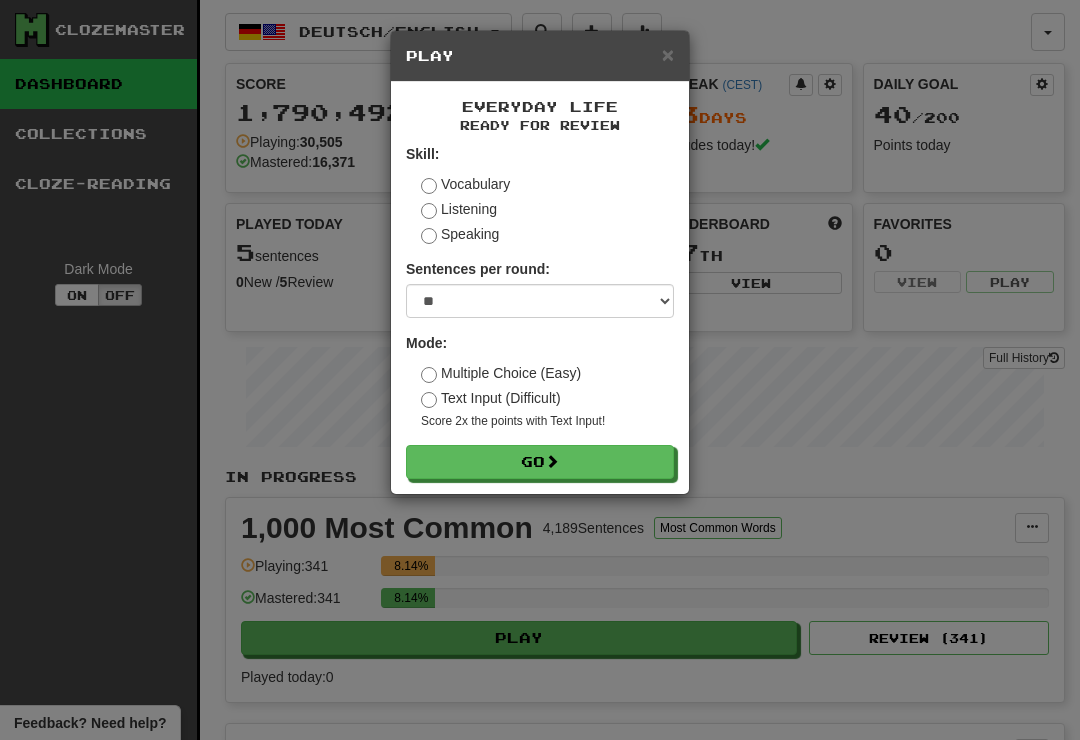 click on "Go" at bounding box center [540, 462] 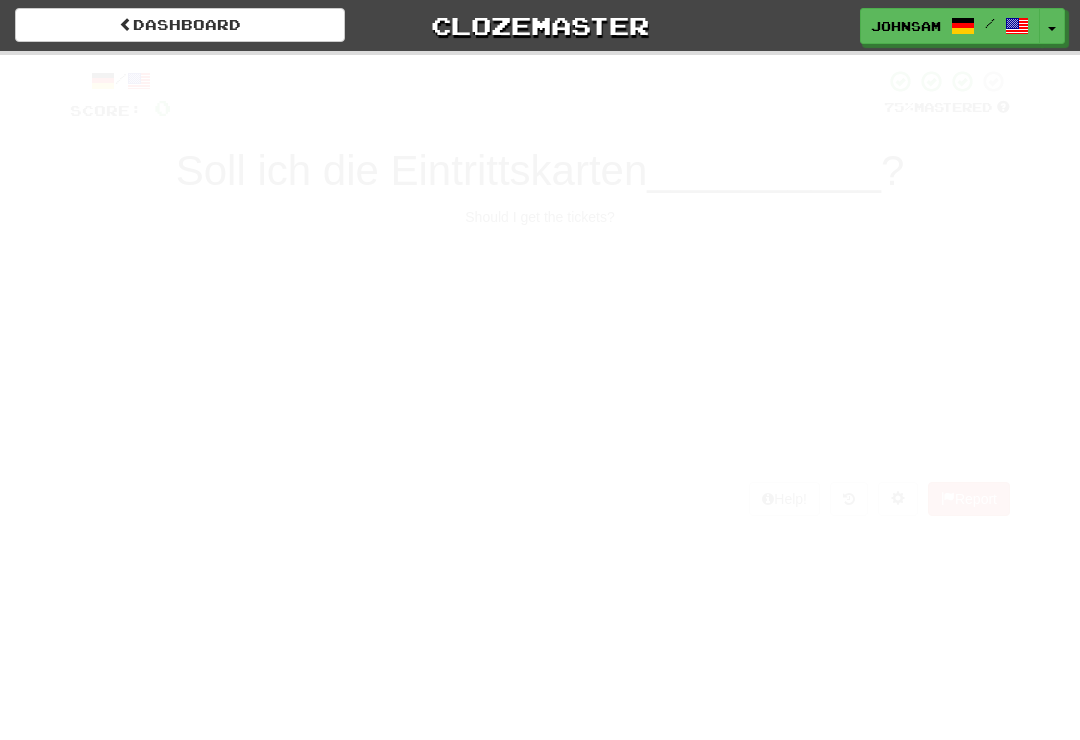 scroll, scrollTop: 0, scrollLeft: 0, axis: both 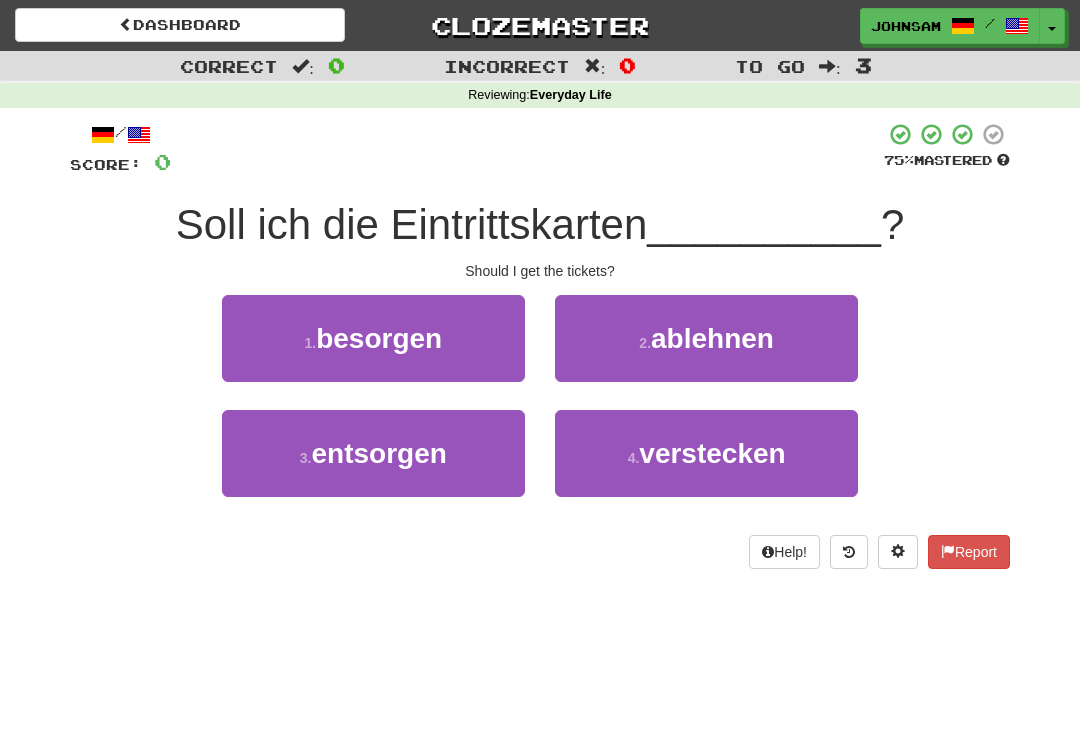 click on "1 .  besorgen" at bounding box center (373, 338) 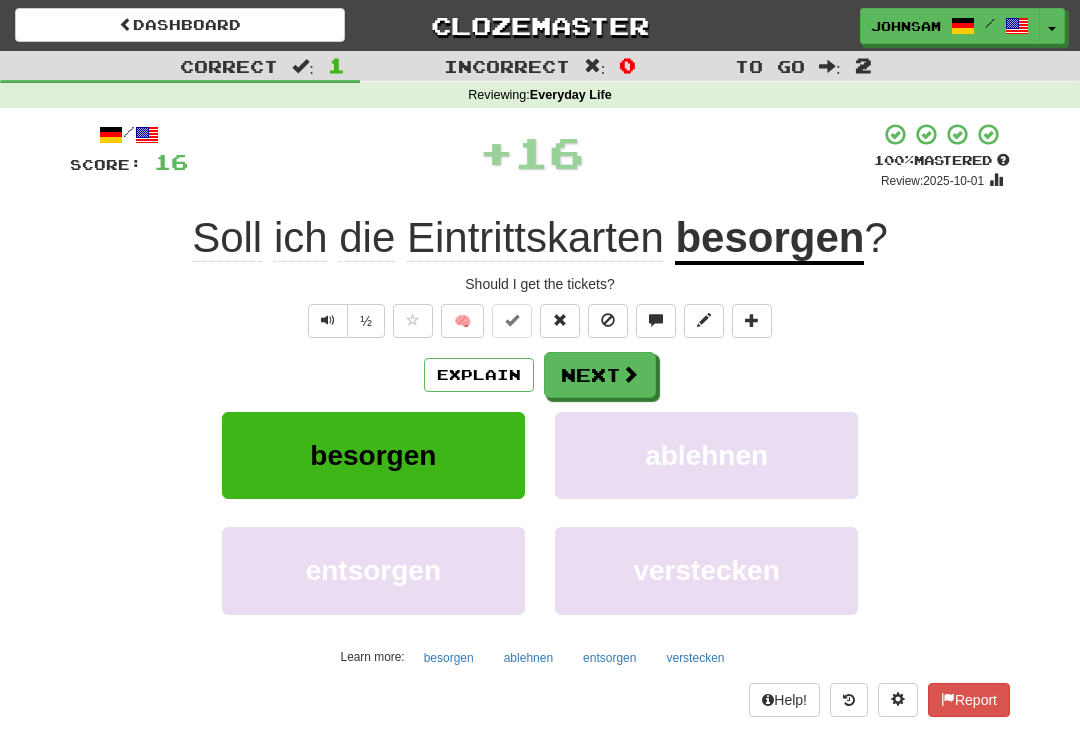 click on "Next" at bounding box center [600, 375] 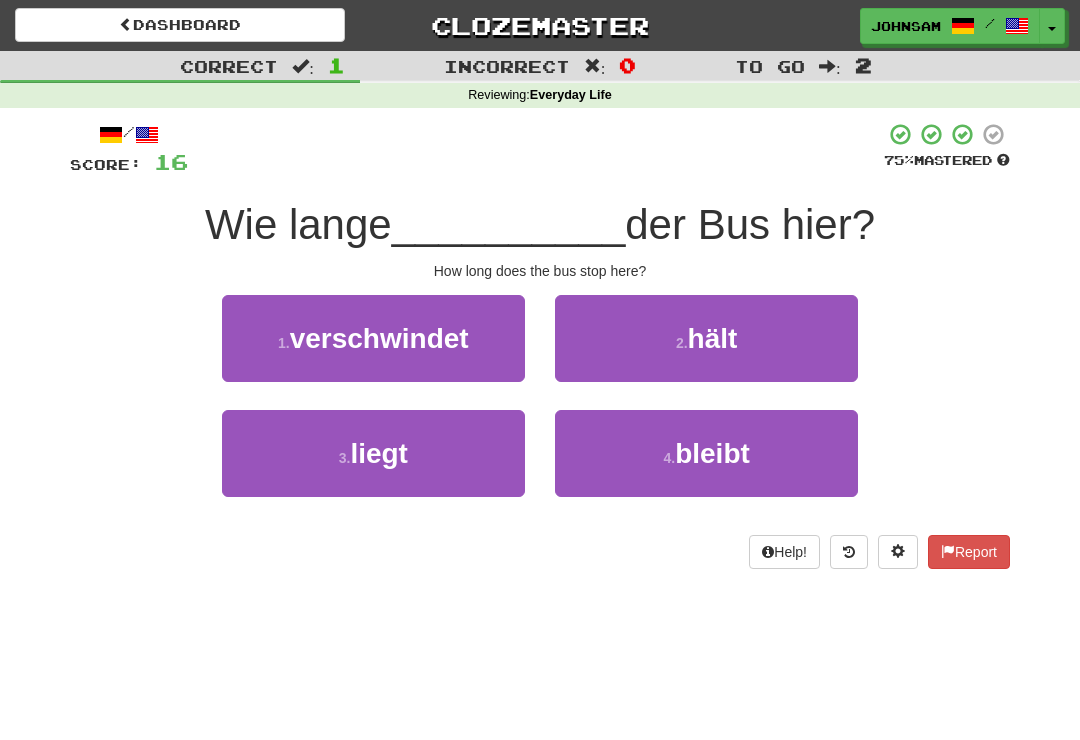 click on "hält" at bounding box center [713, 338] 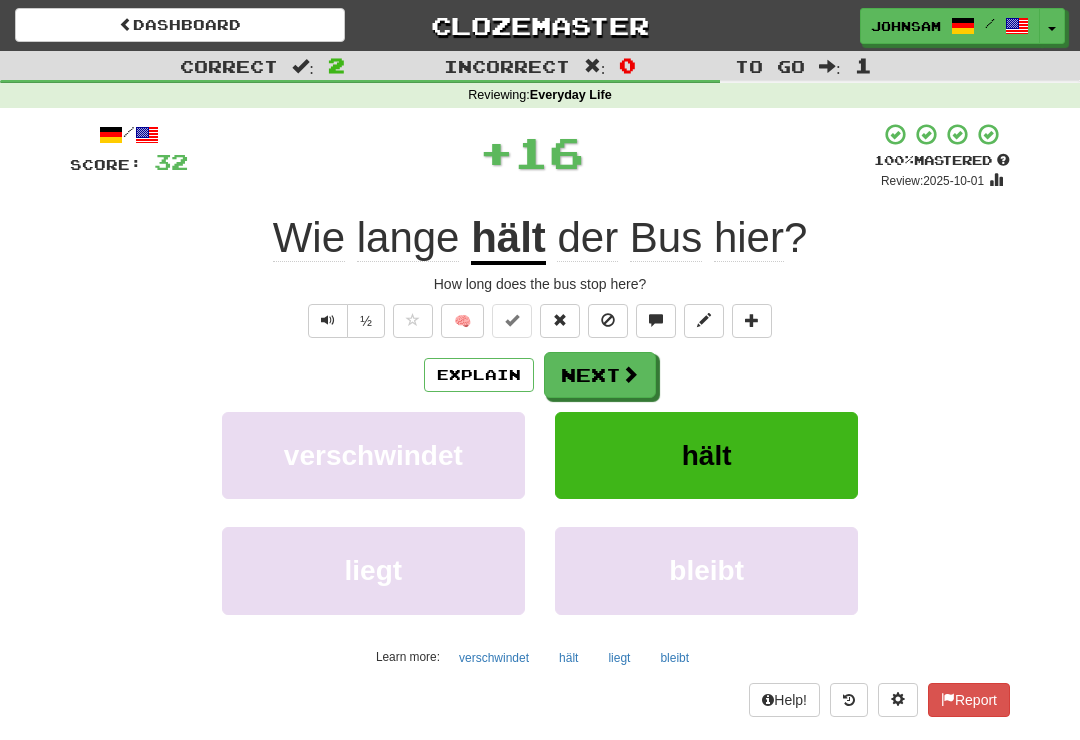click on "Next" at bounding box center [600, 375] 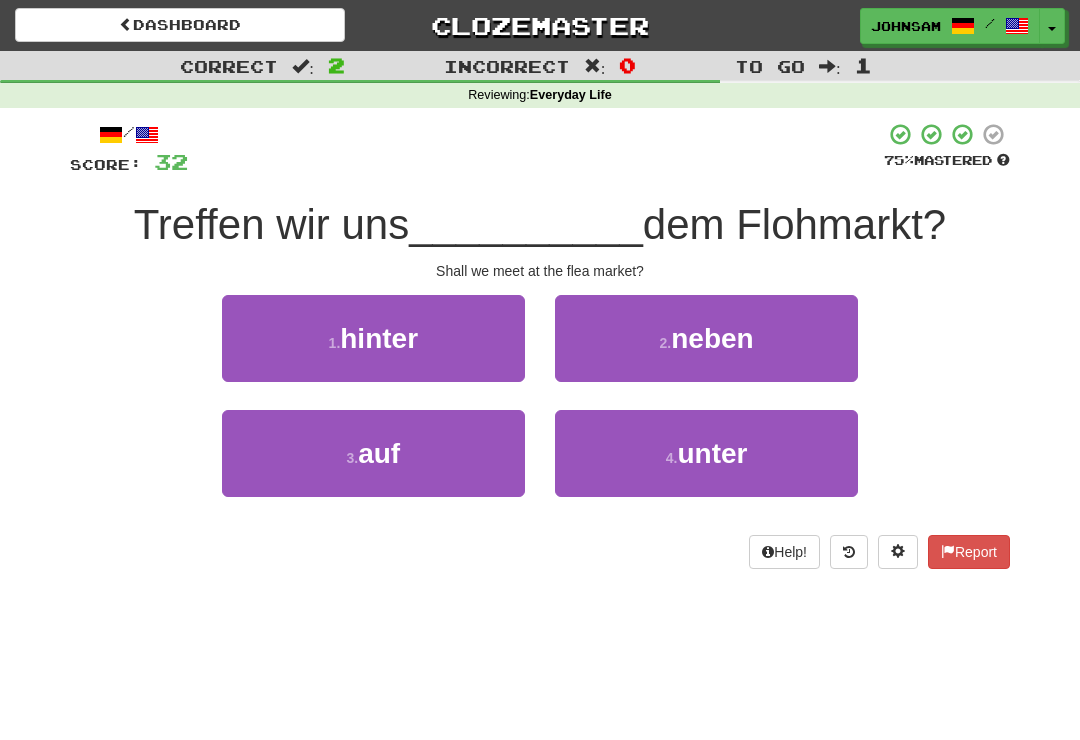 click on "3 .  auf" at bounding box center [373, 453] 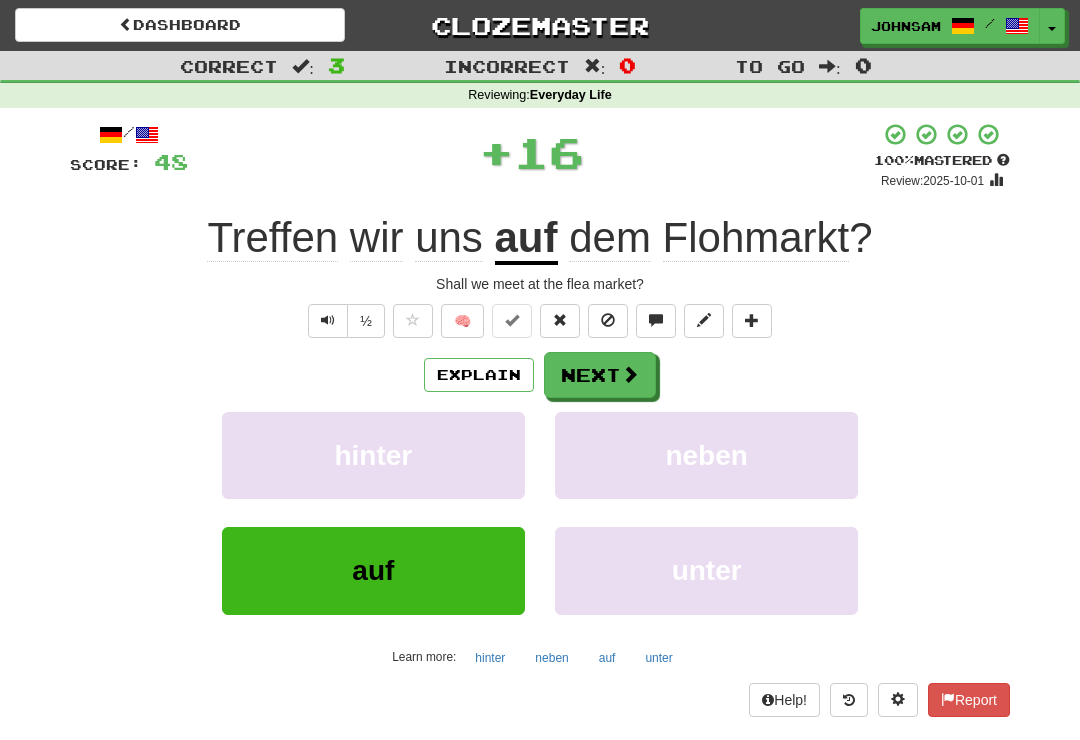 click on "Next" at bounding box center [600, 375] 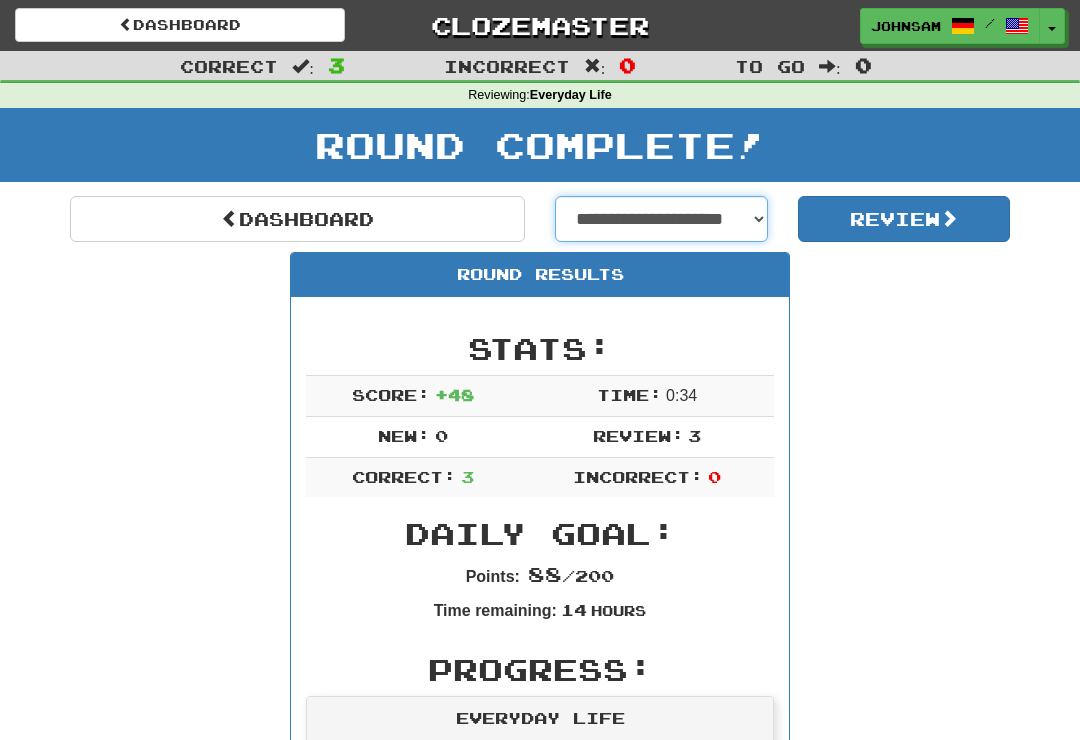 click on "**********" at bounding box center (661, 219) 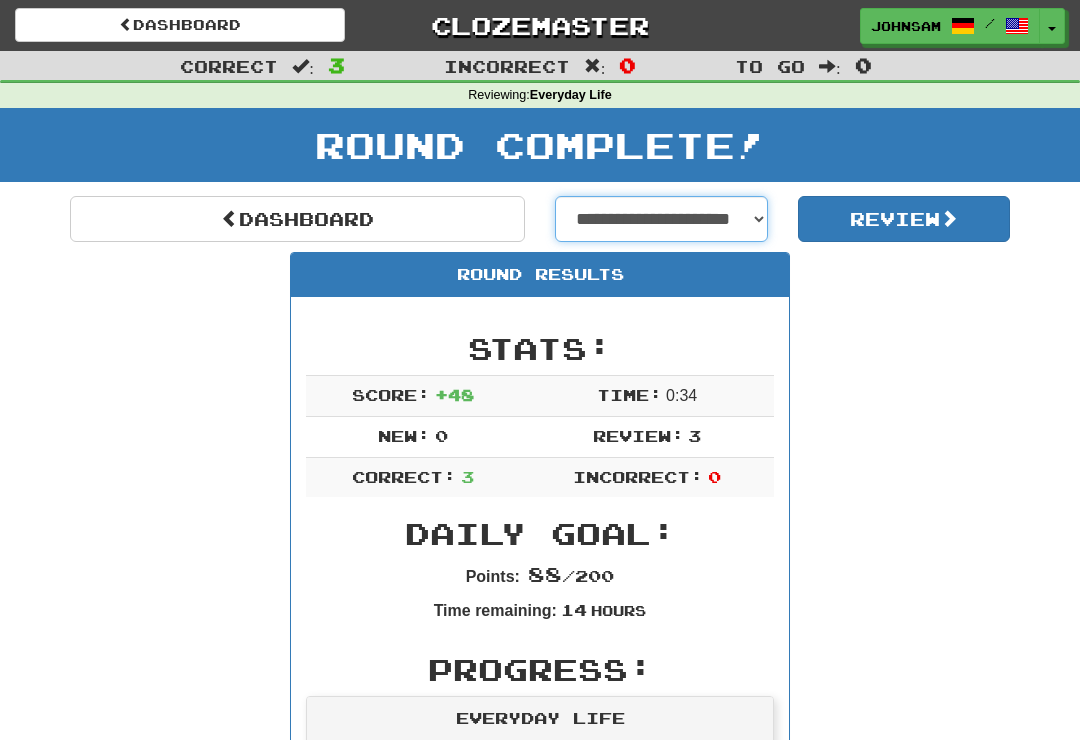 select on "**********" 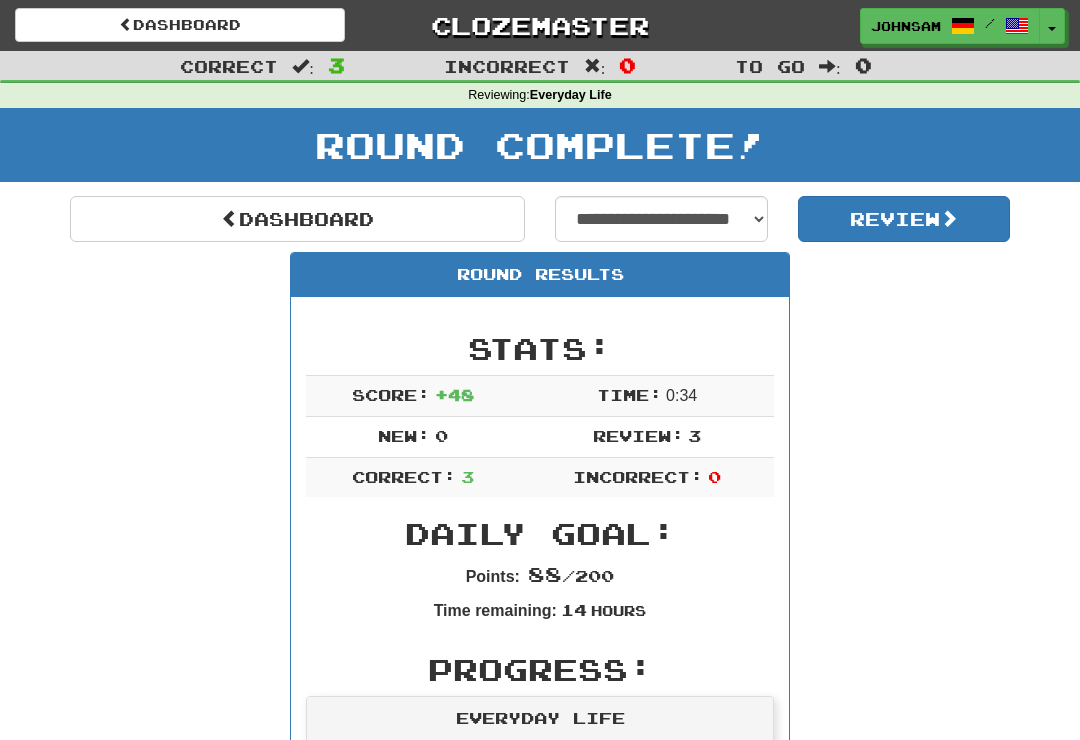 click on "Review" at bounding box center (904, 219) 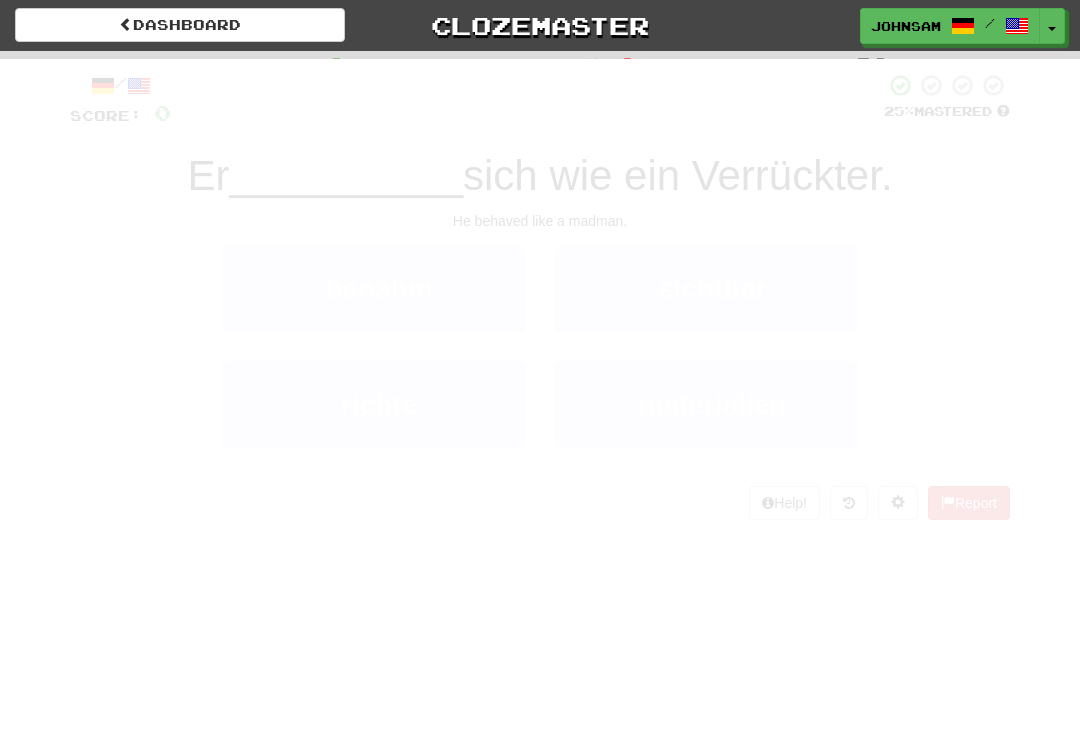 scroll, scrollTop: 0, scrollLeft: 0, axis: both 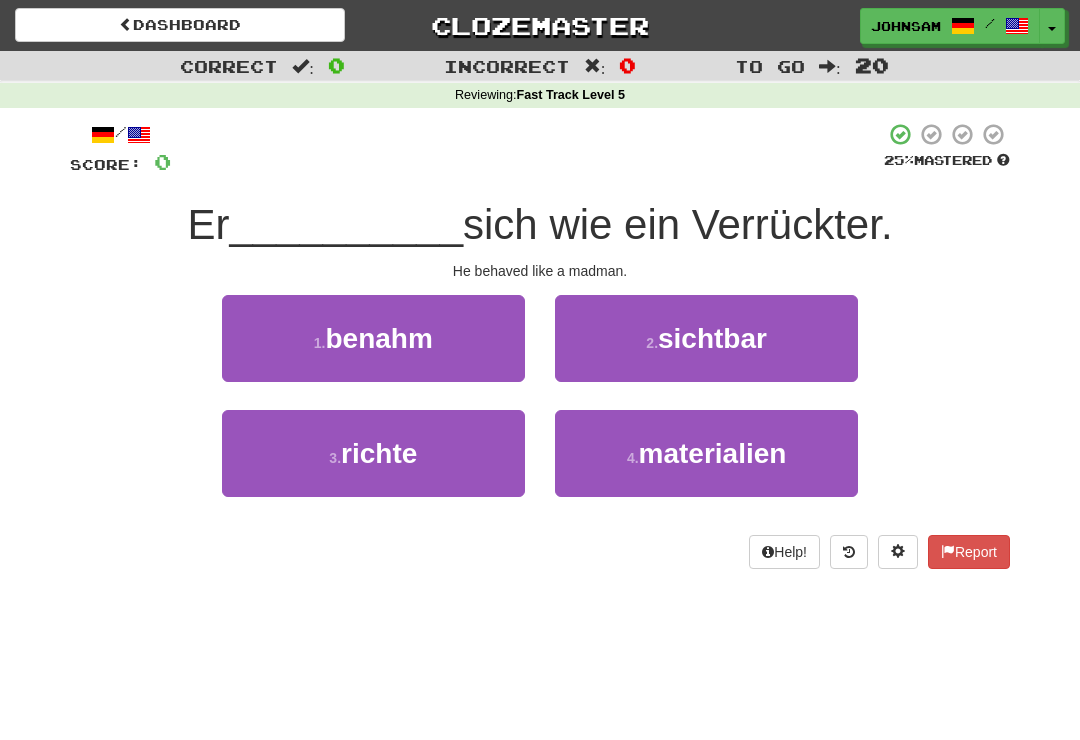 click on "1 .  benahm" at bounding box center [373, 338] 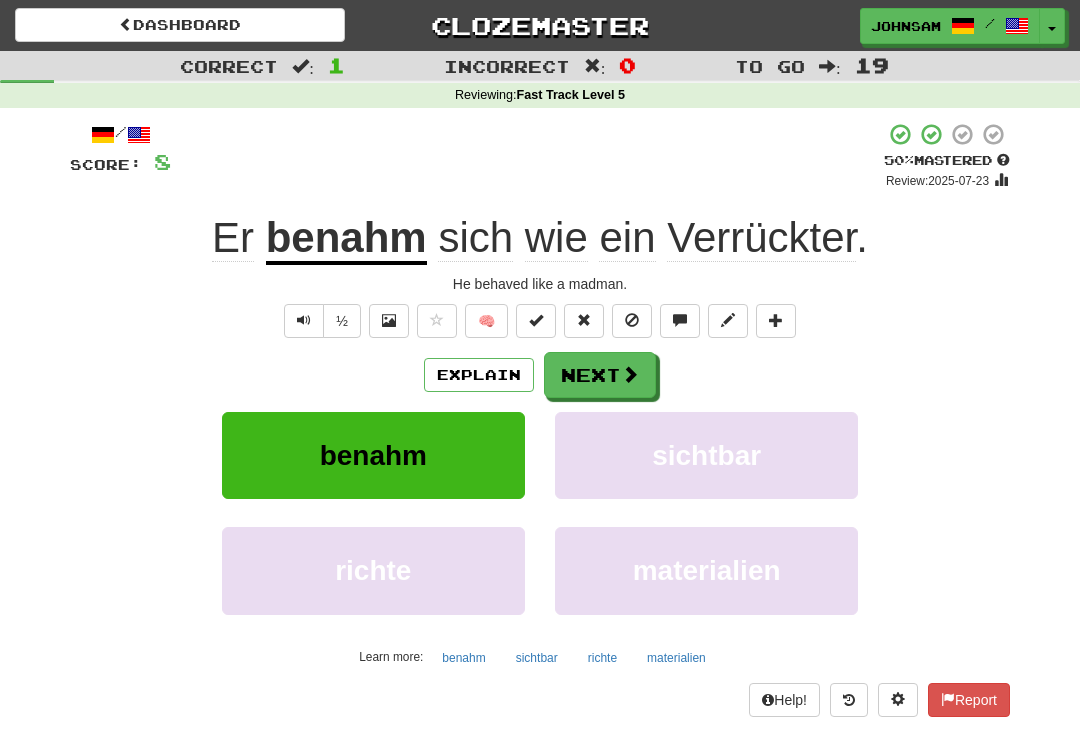 click on "Next" at bounding box center (600, 375) 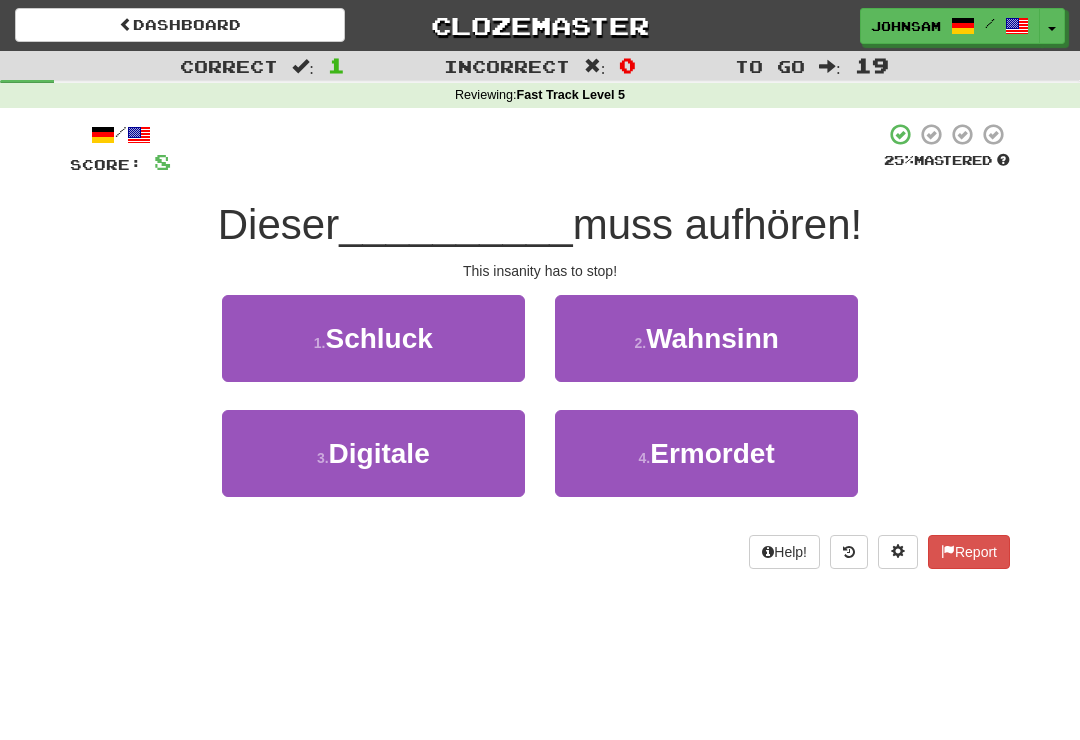 click on "Wahnsinn" at bounding box center [712, 338] 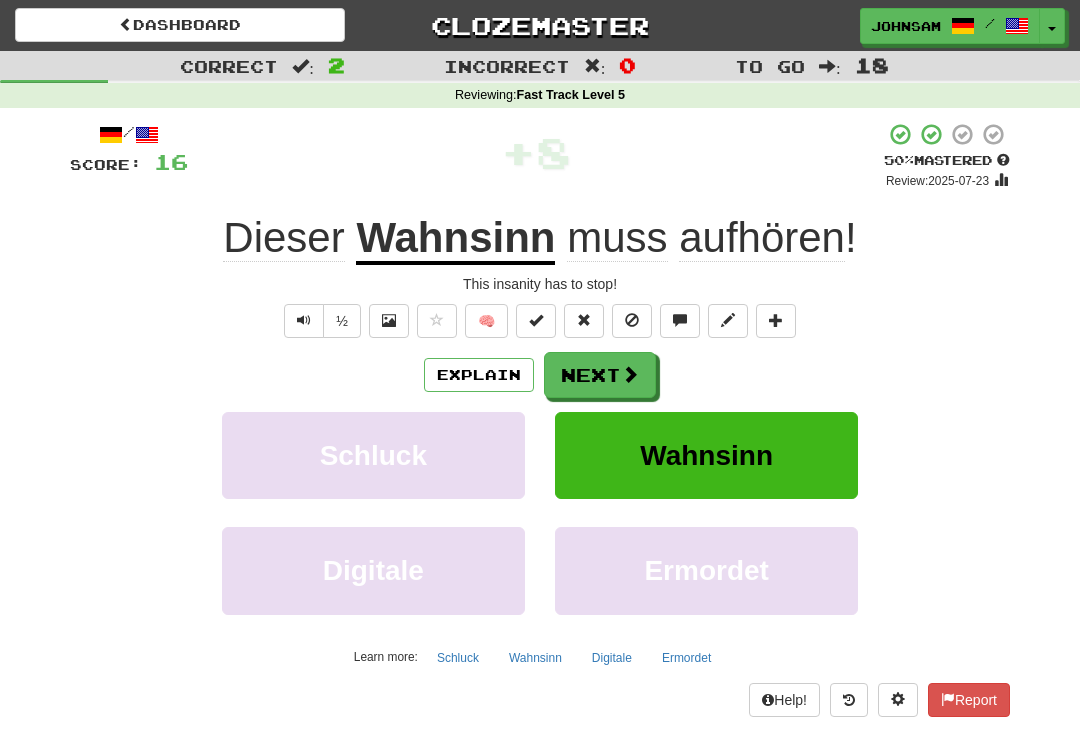 click on "Next" at bounding box center (600, 375) 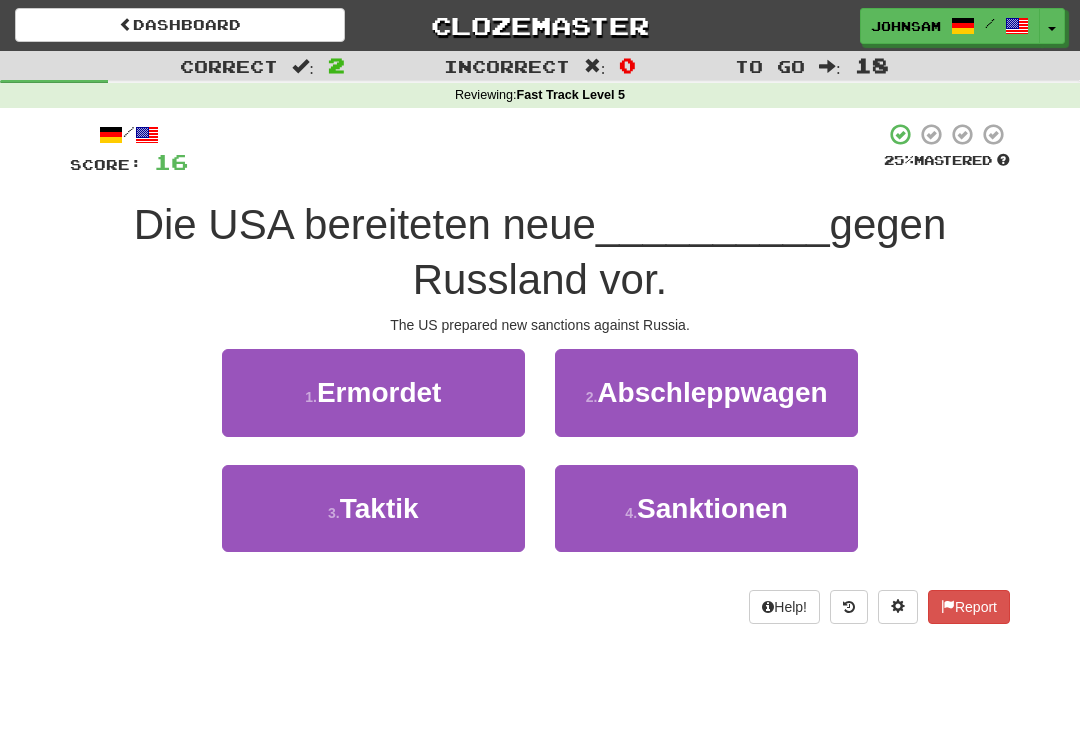 click on "4 .  Sanktionen" at bounding box center (706, 508) 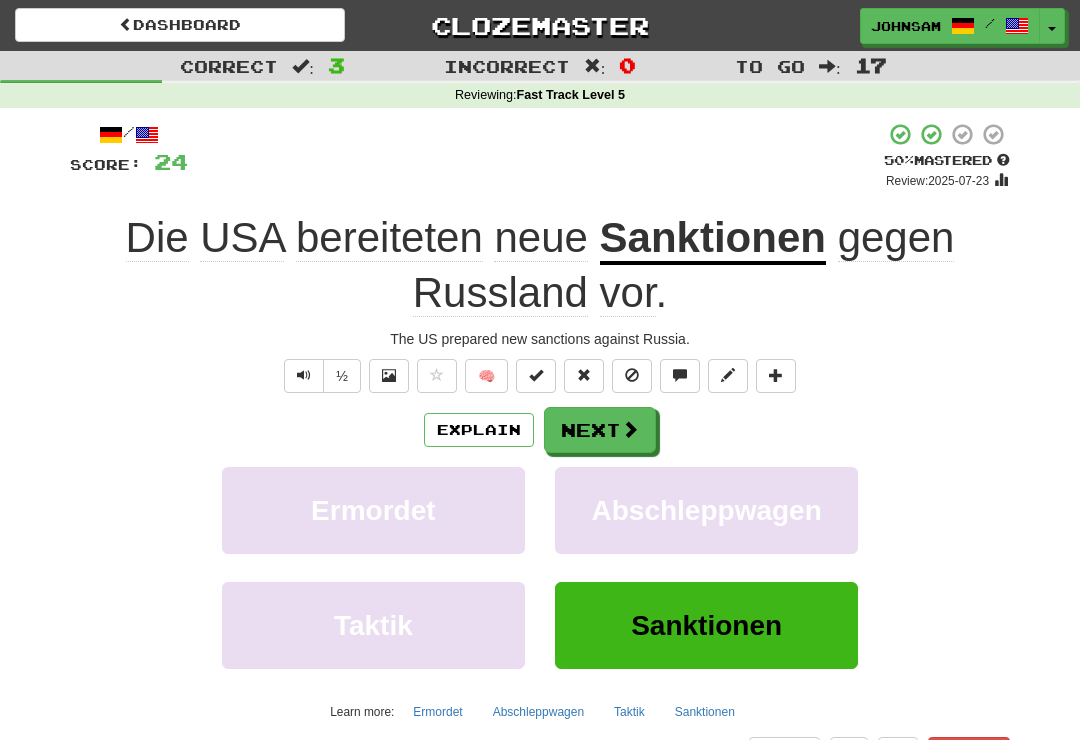 click on "Next" at bounding box center (600, 430) 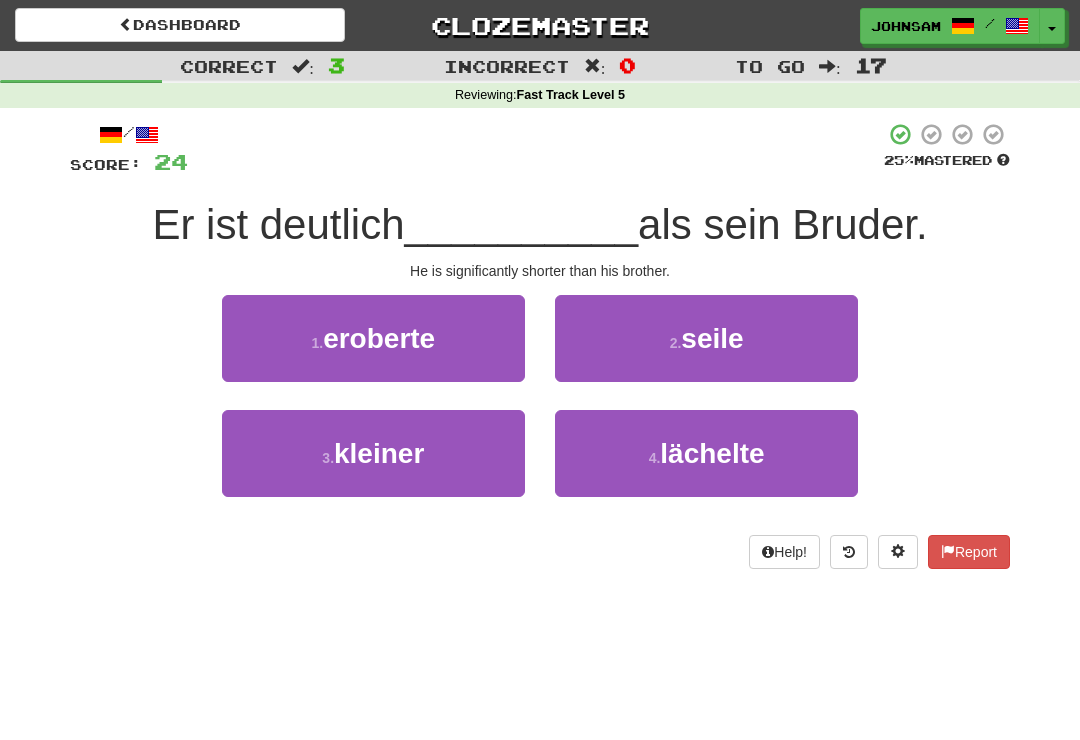 click on "3 .  kleiner" at bounding box center [373, 453] 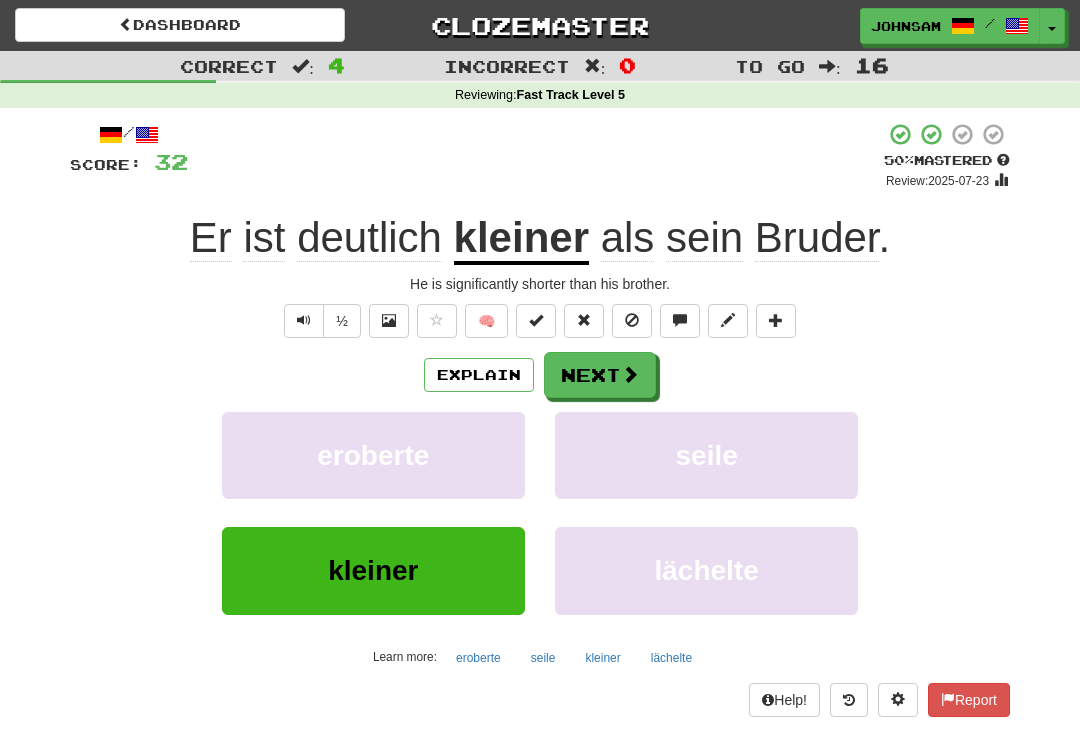 click on "Next" at bounding box center [600, 375] 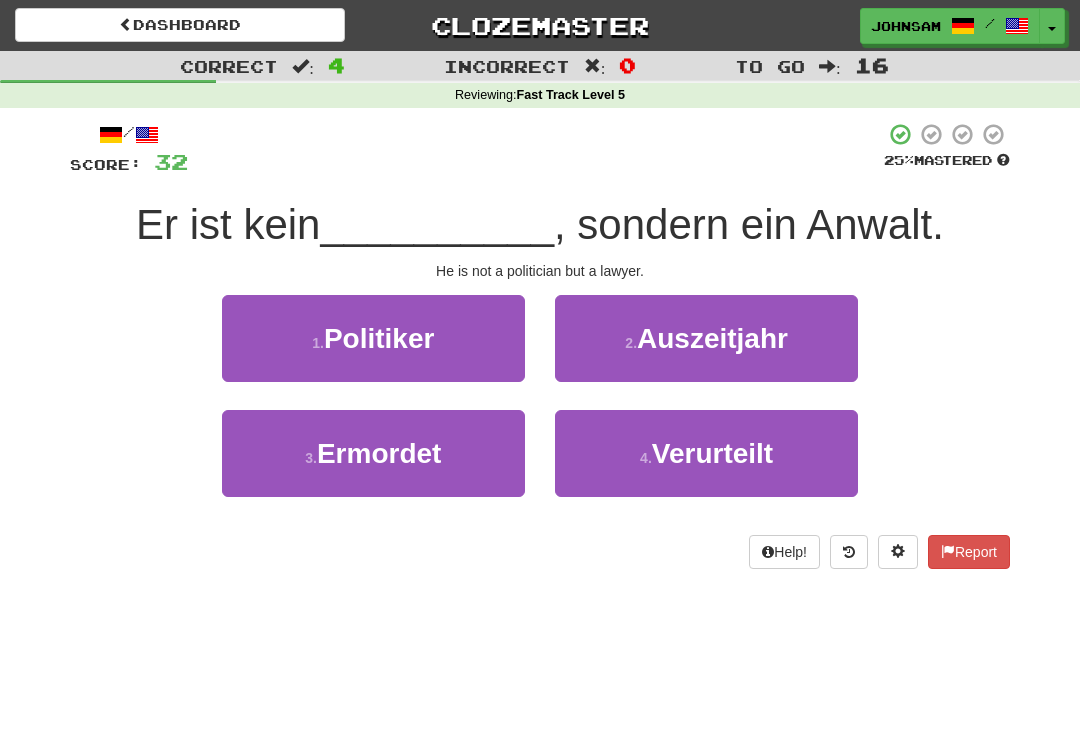 click on "1 .  Politiker" at bounding box center [373, 338] 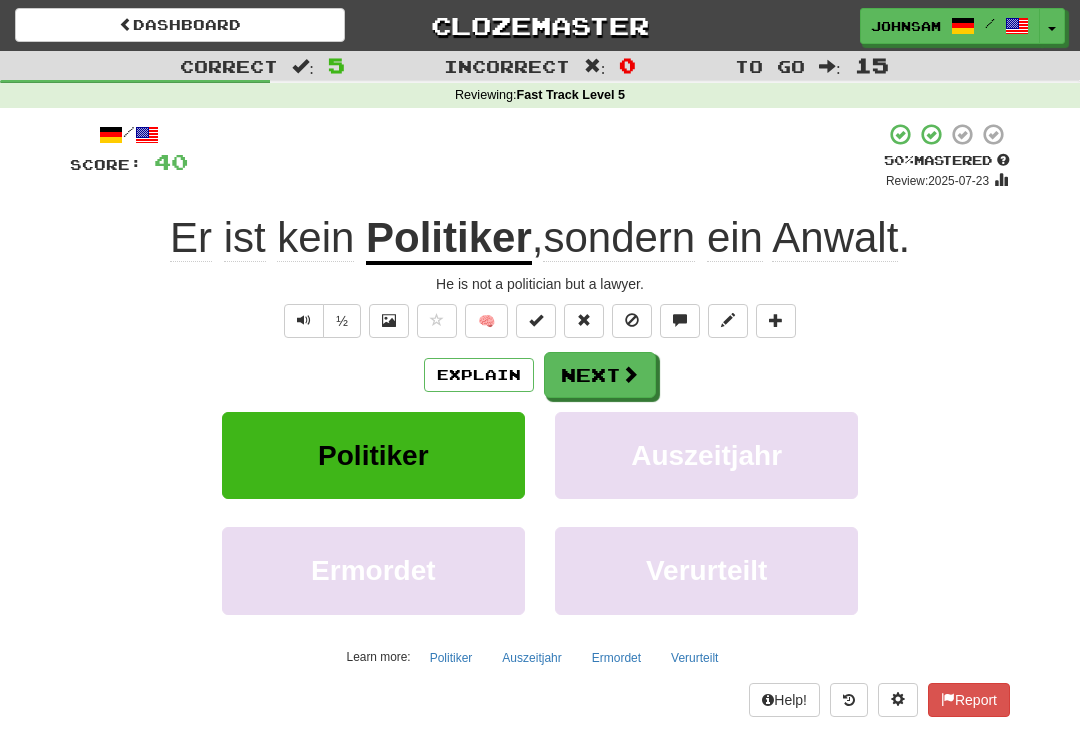 click on "Next" at bounding box center (600, 375) 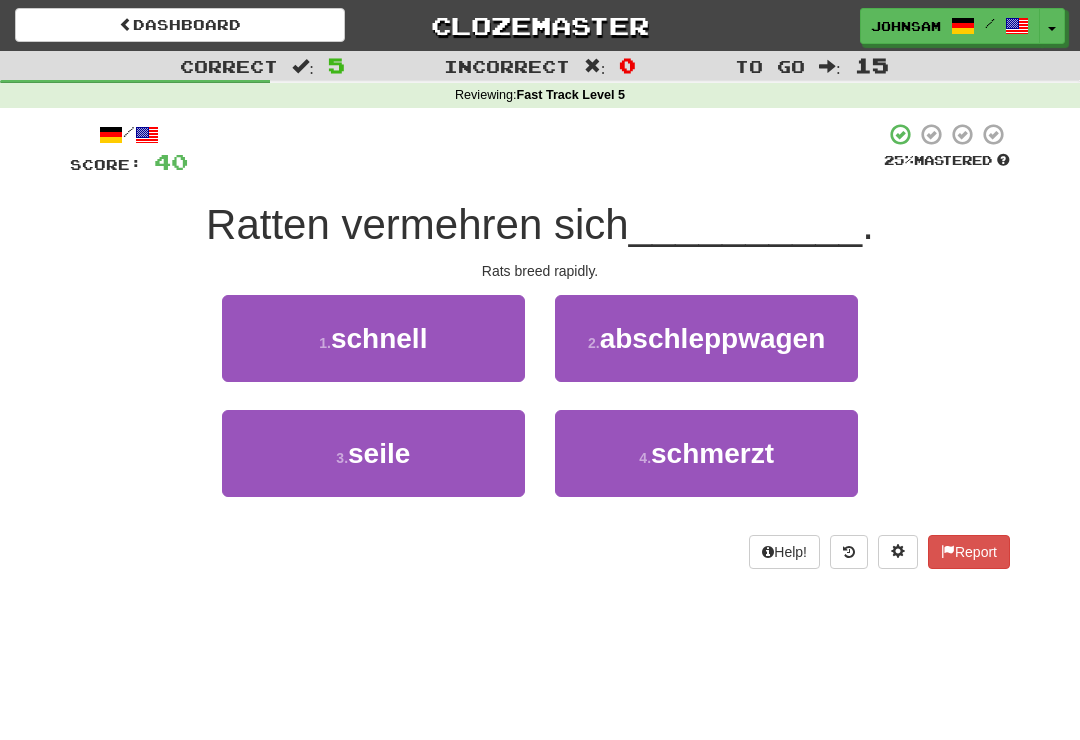click on "1 .  schnell" at bounding box center [373, 338] 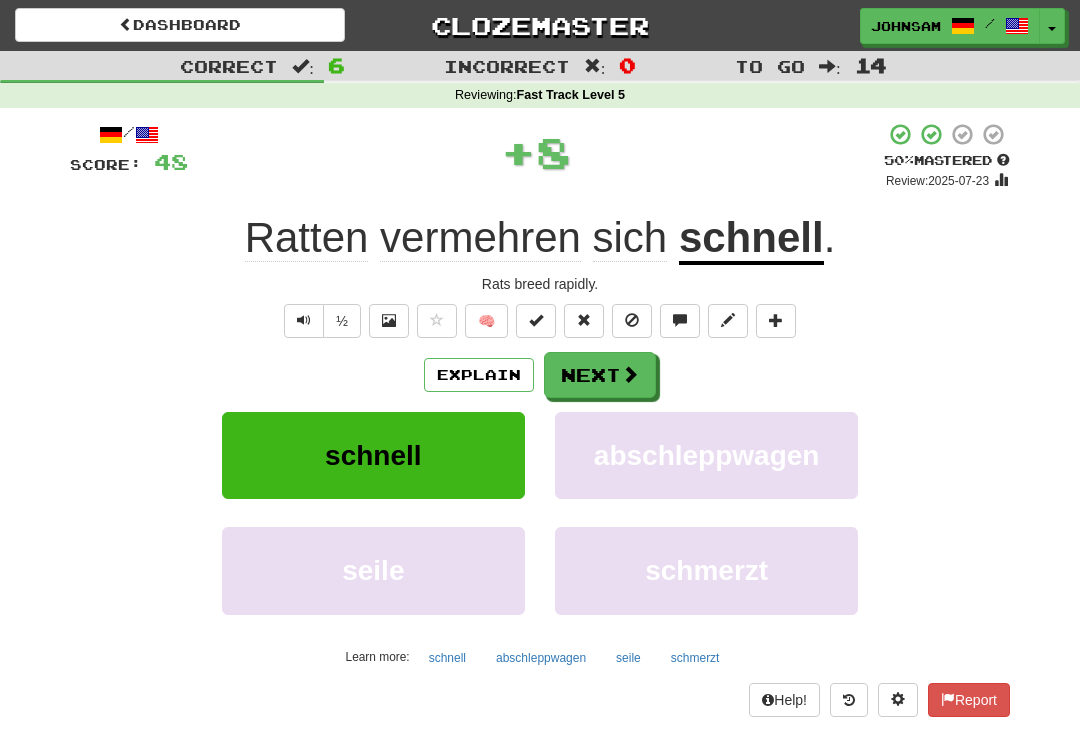 click on "vermehren" 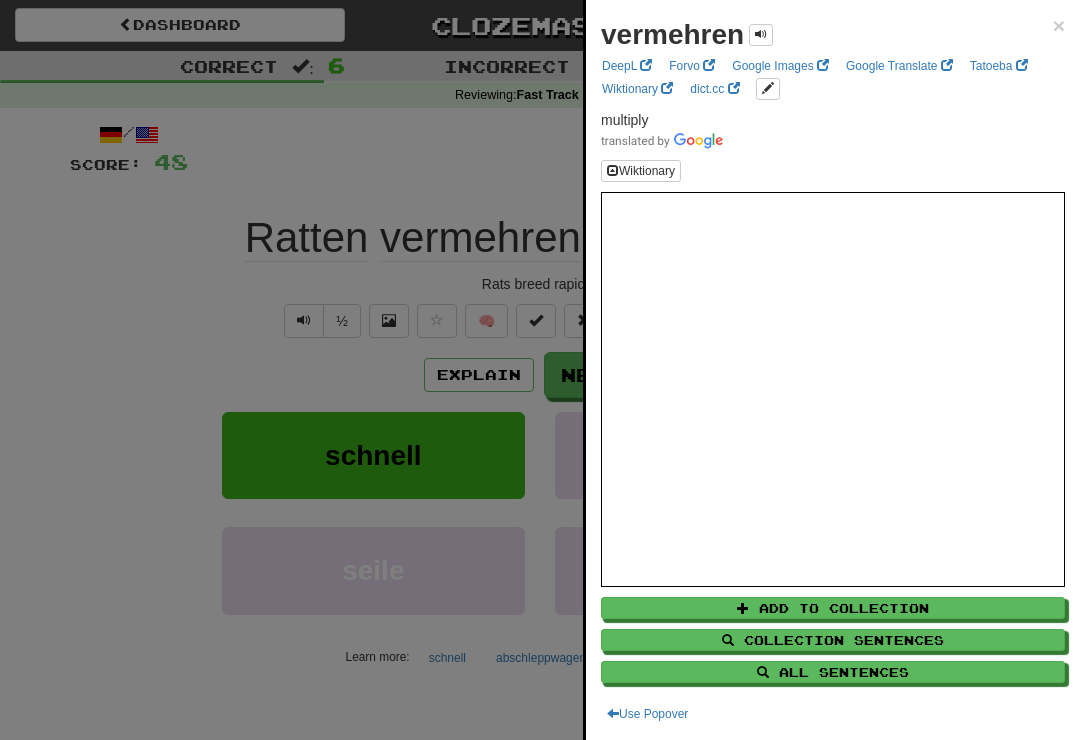 click at bounding box center (540, 370) 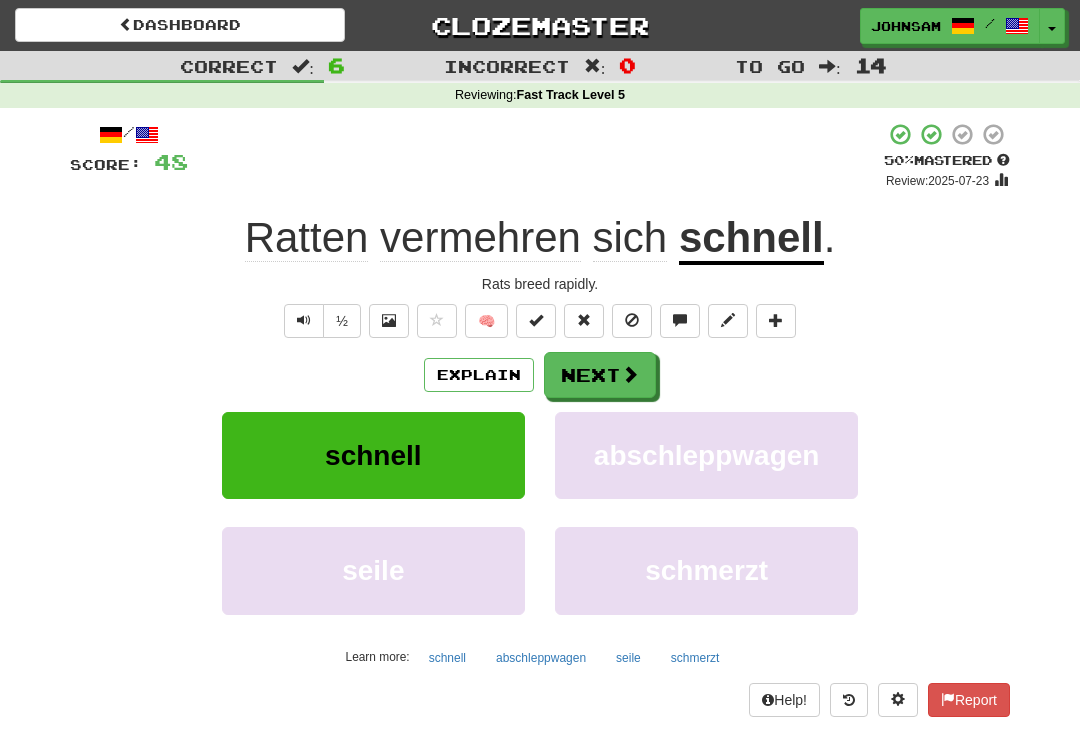click at bounding box center (304, 320) 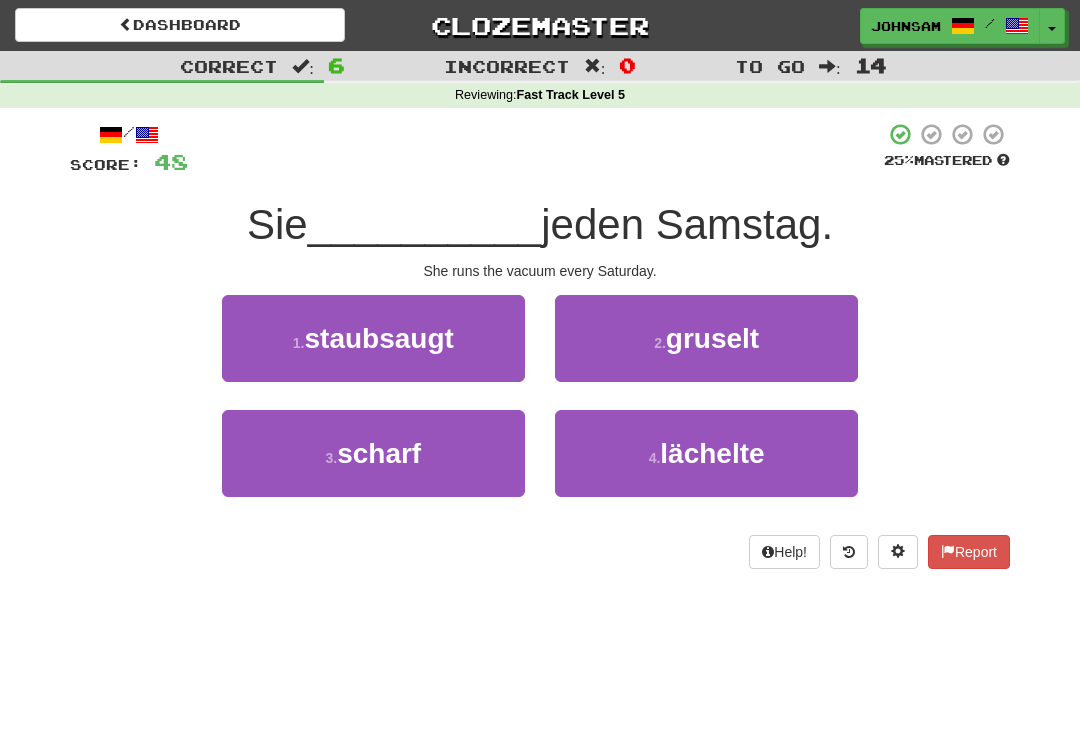 click on "1 .  staubsaugt" at bounding box center [373, 338] 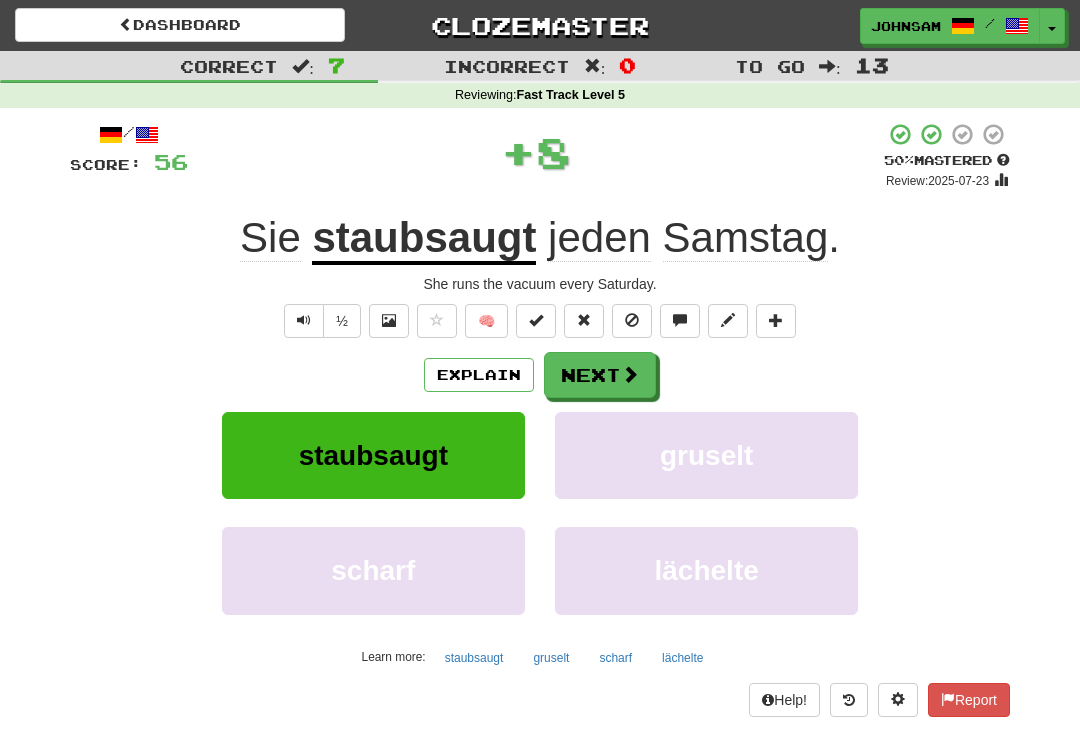 click on "Next" at bounding box center [600, 375] 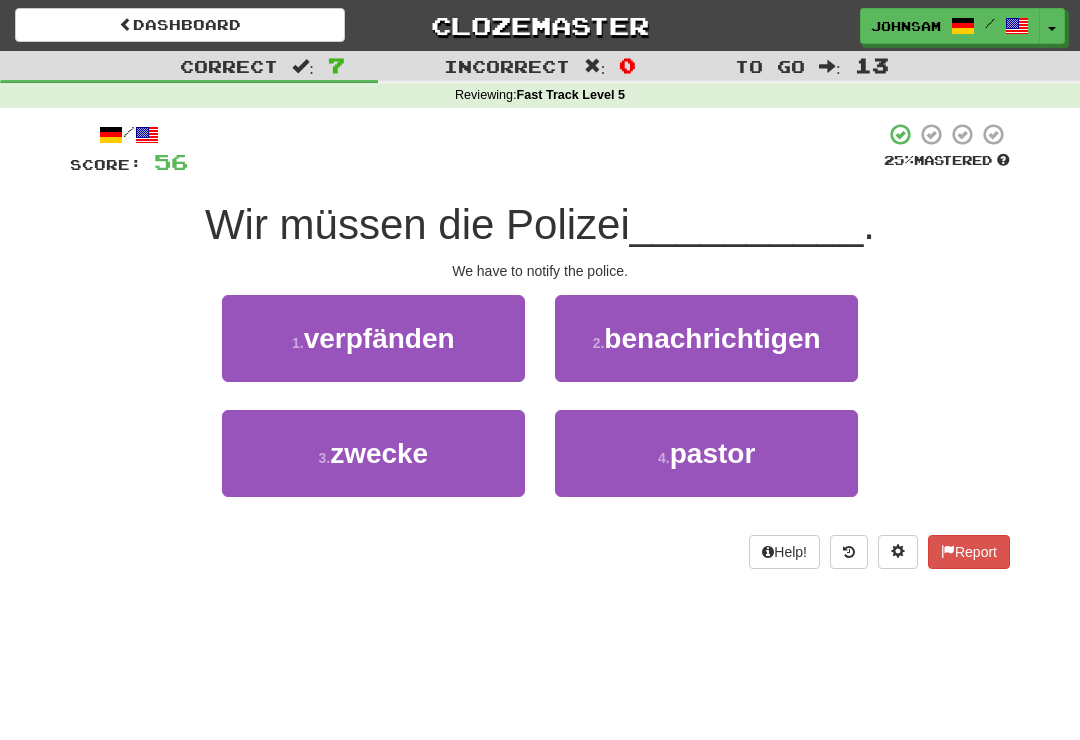 click on "2 .  benachrichtigen" at bounding box center (706, 338) 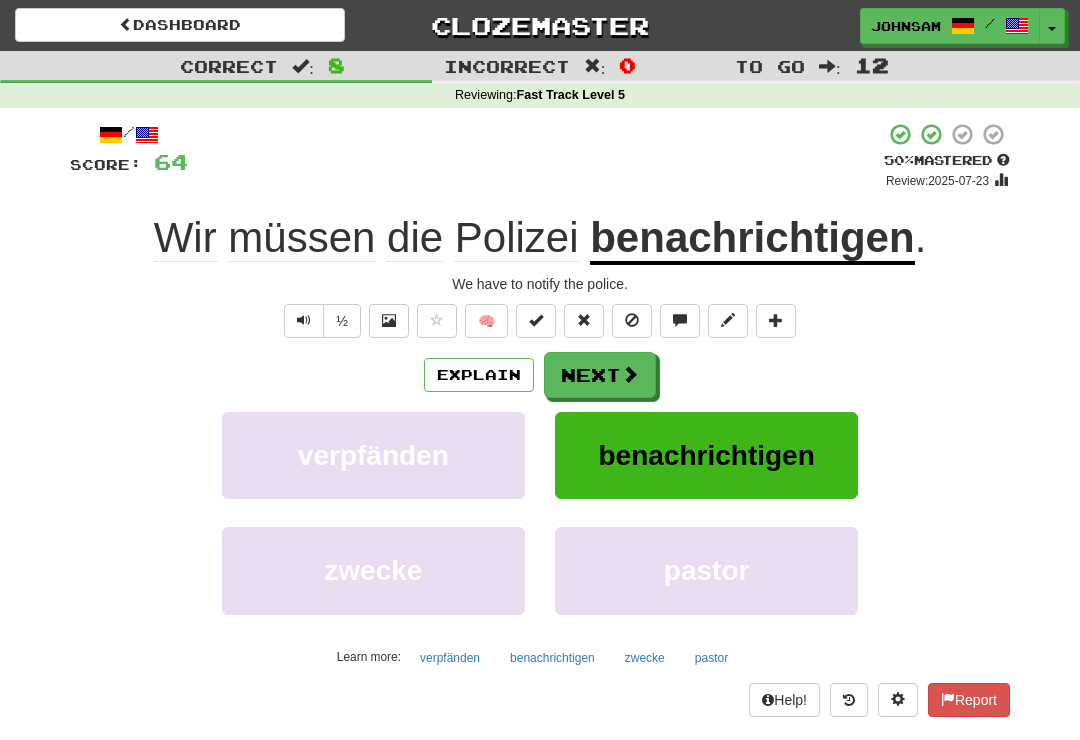 click on "Next" at bounding box center [600, 375] 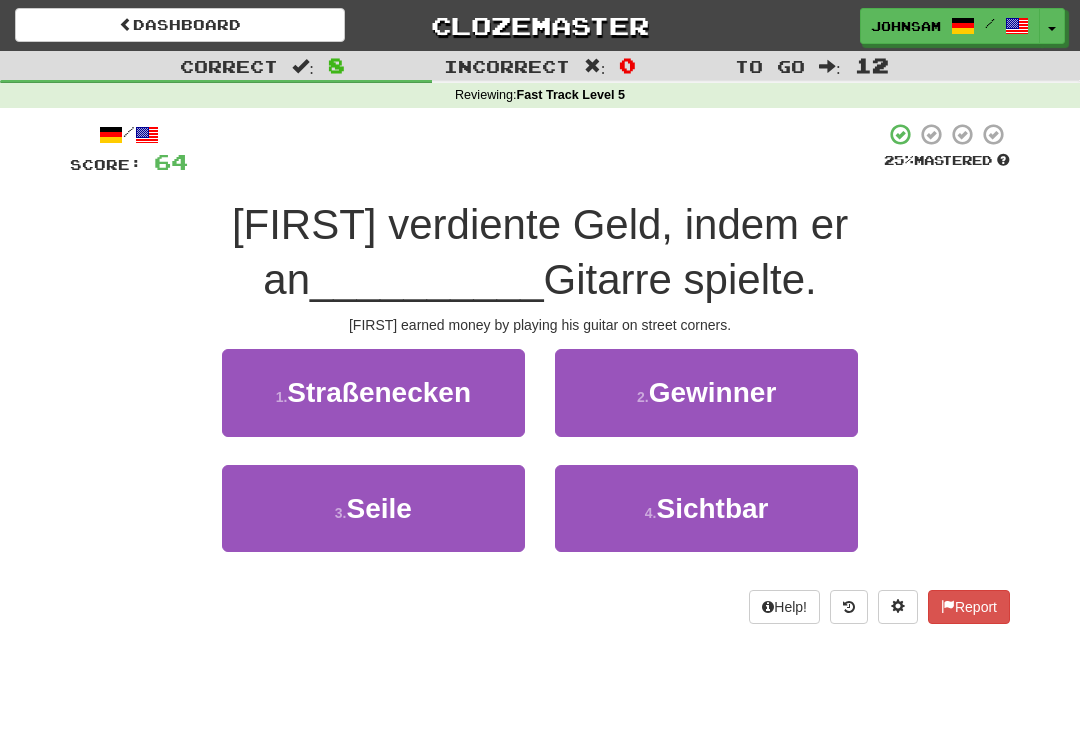 click on "1 .  Straßenecken" at bounding box center [373, 392] 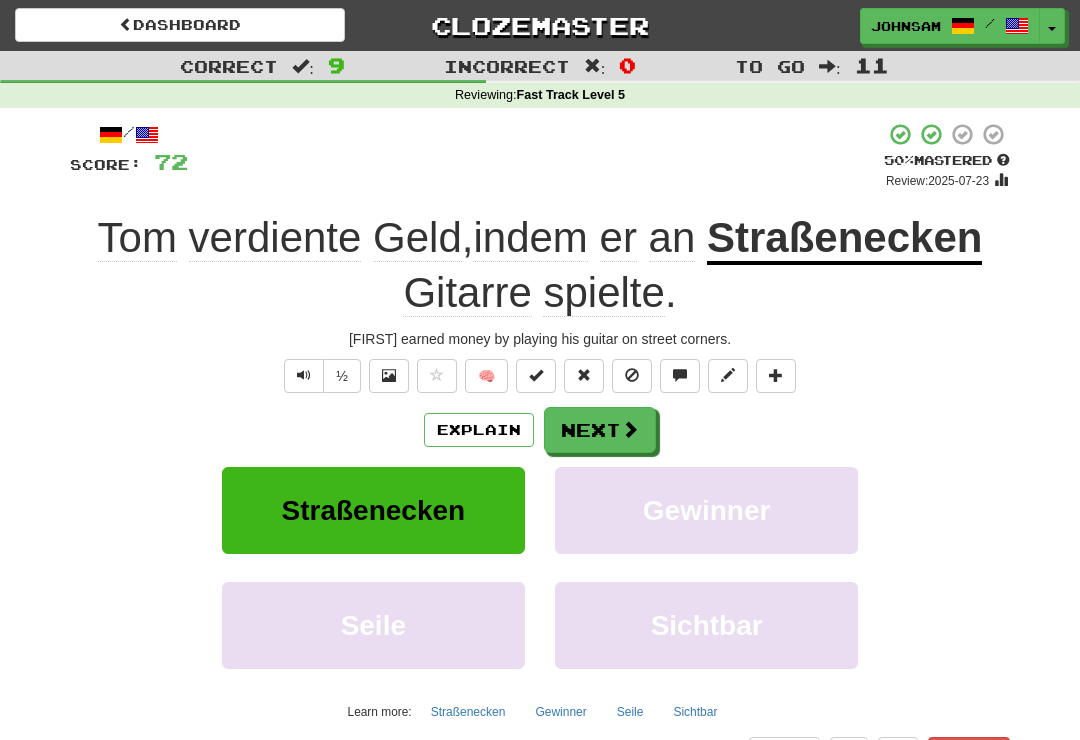 click on "Next" at bounding box center [600, 430] 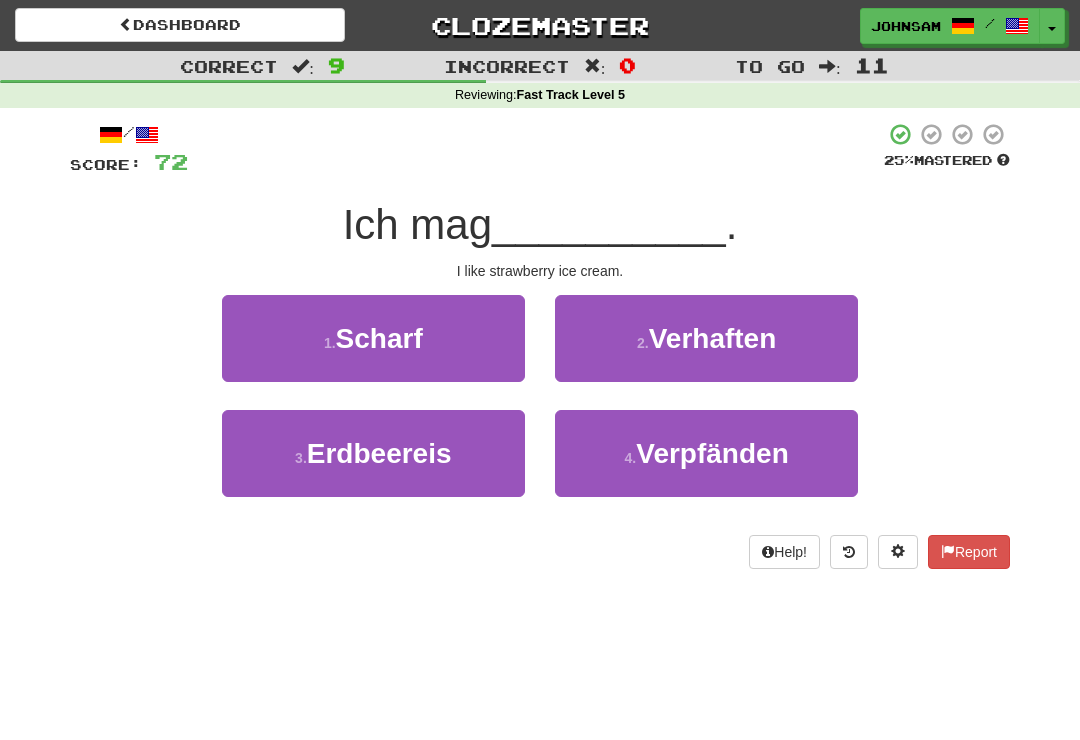 click on "3 .  Erdbeereis" at bounding box center (373, 453) 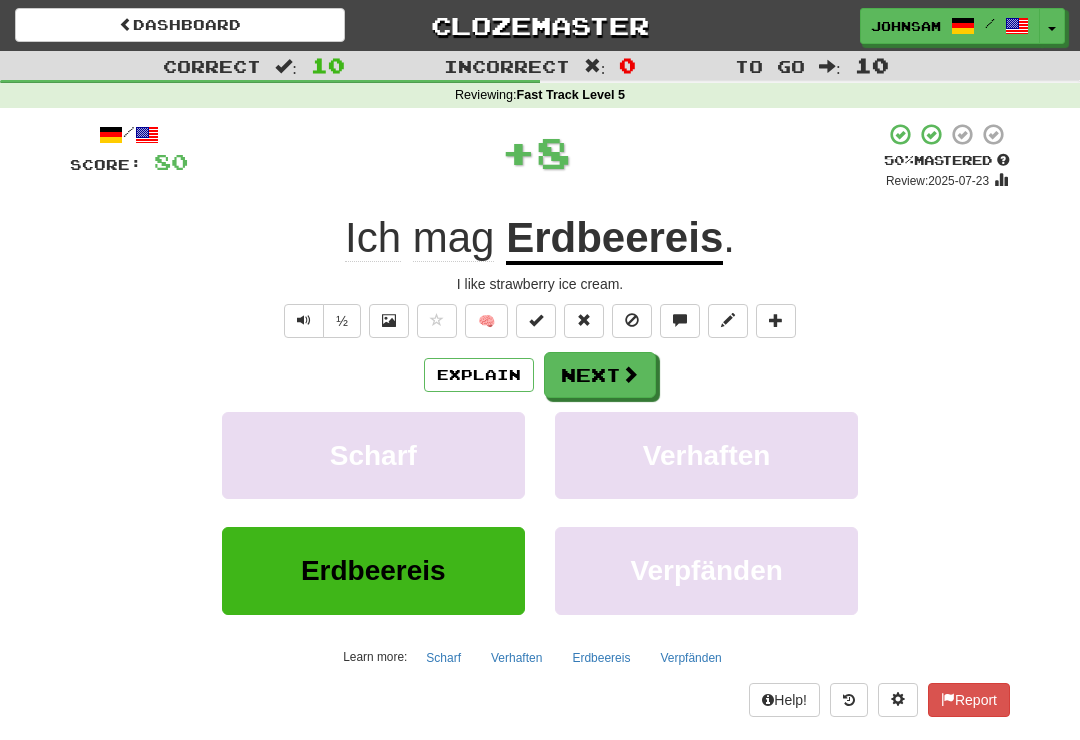 click on "Next" at bounding box center [600, 375] 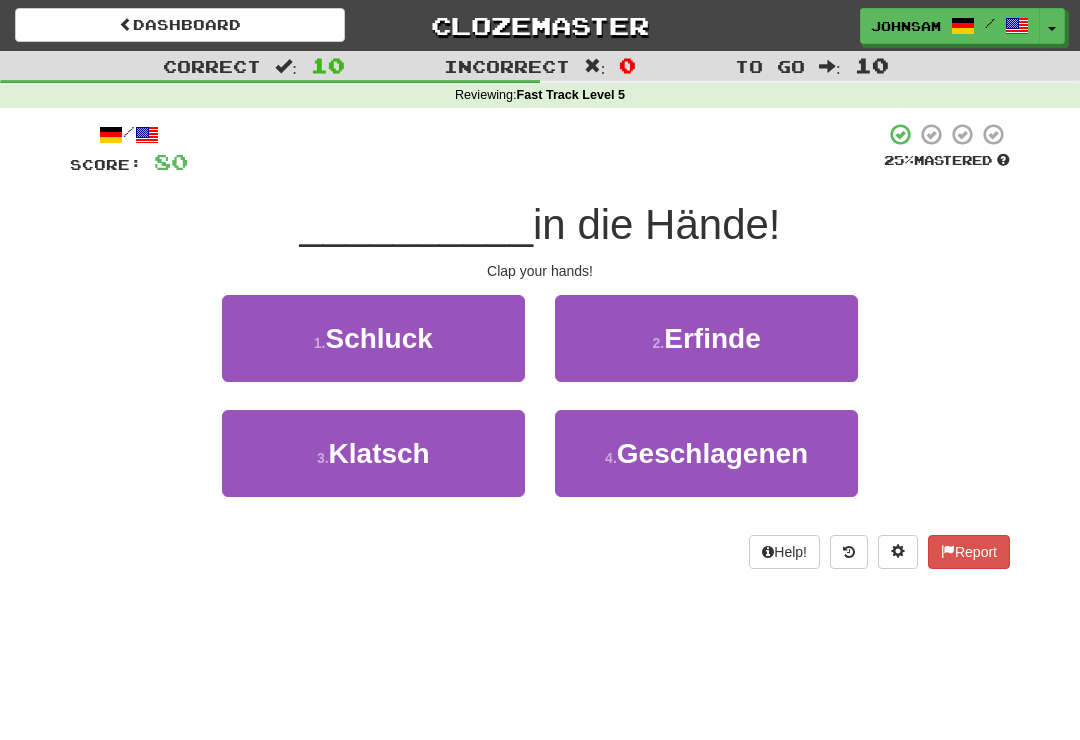 click on "3 .  Klatsch" at bounding box center [373, 453] 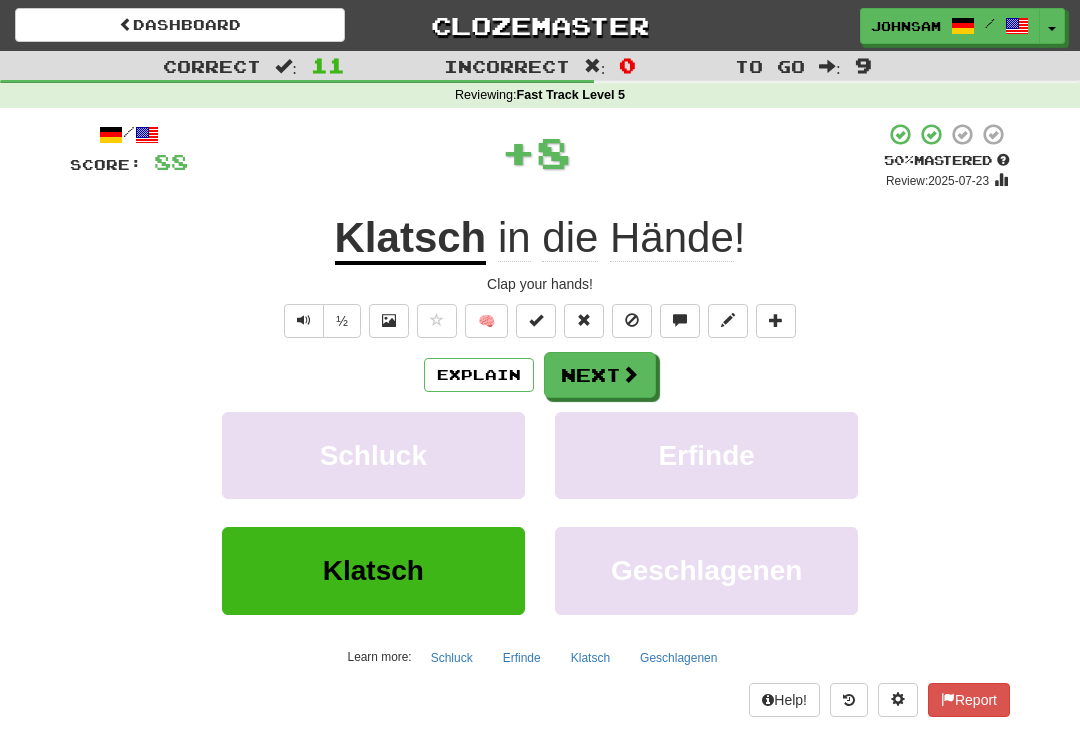 click on "Next" at bounding box center (600, 375) 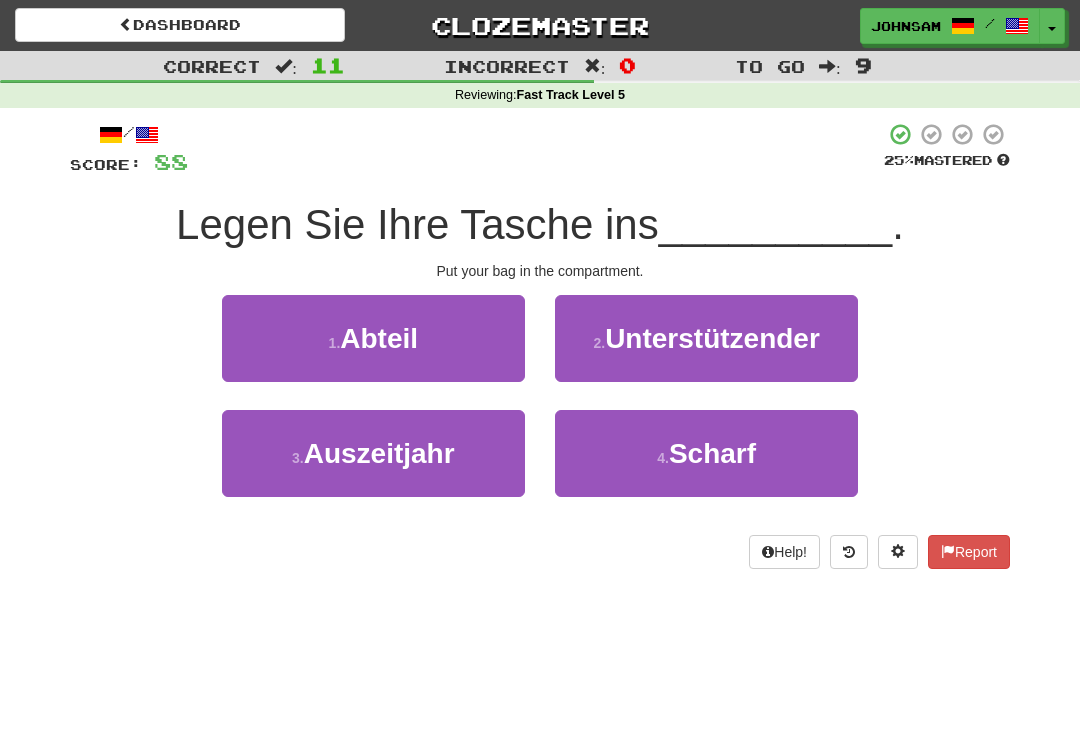 click on "1 .  Abteil" at bounding box center [373, 338] 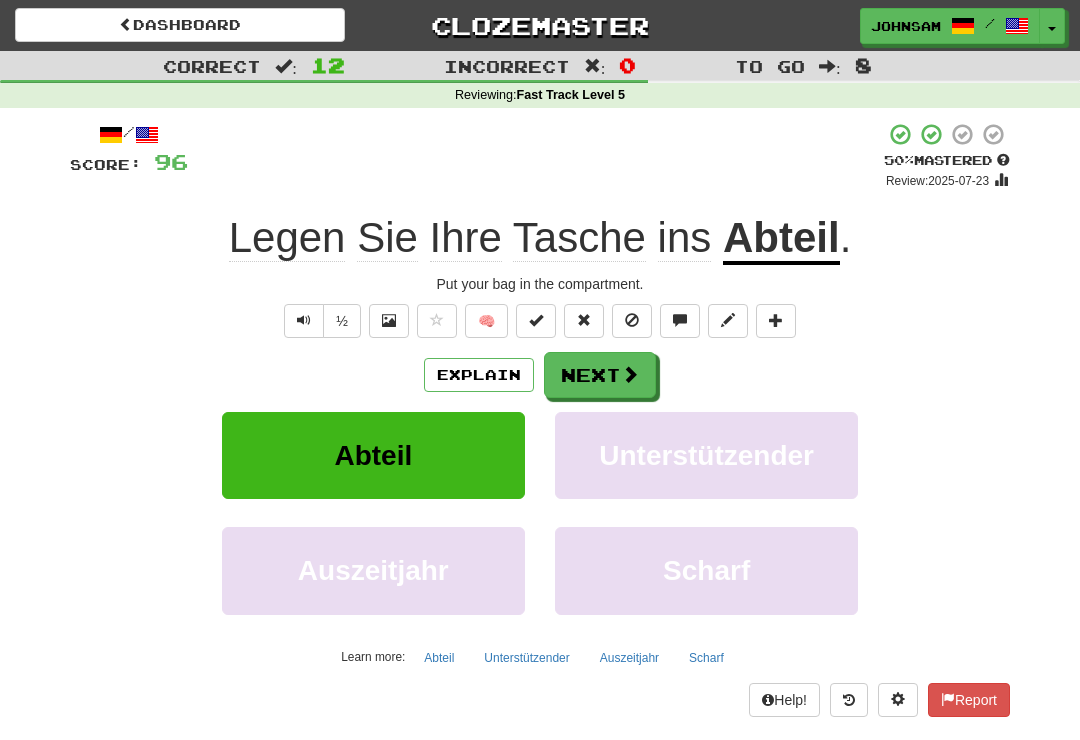 click on "Next" at bounding box center (600, 375) 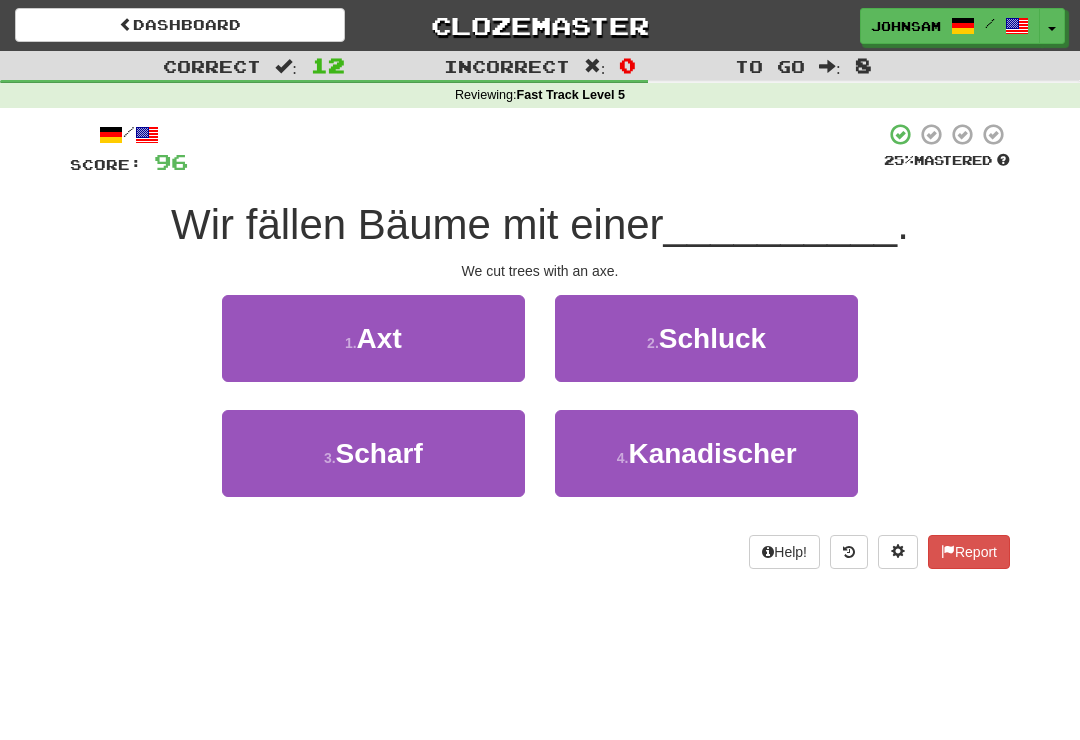 click on "1 .  Axt" at bounding box center [373, 338] 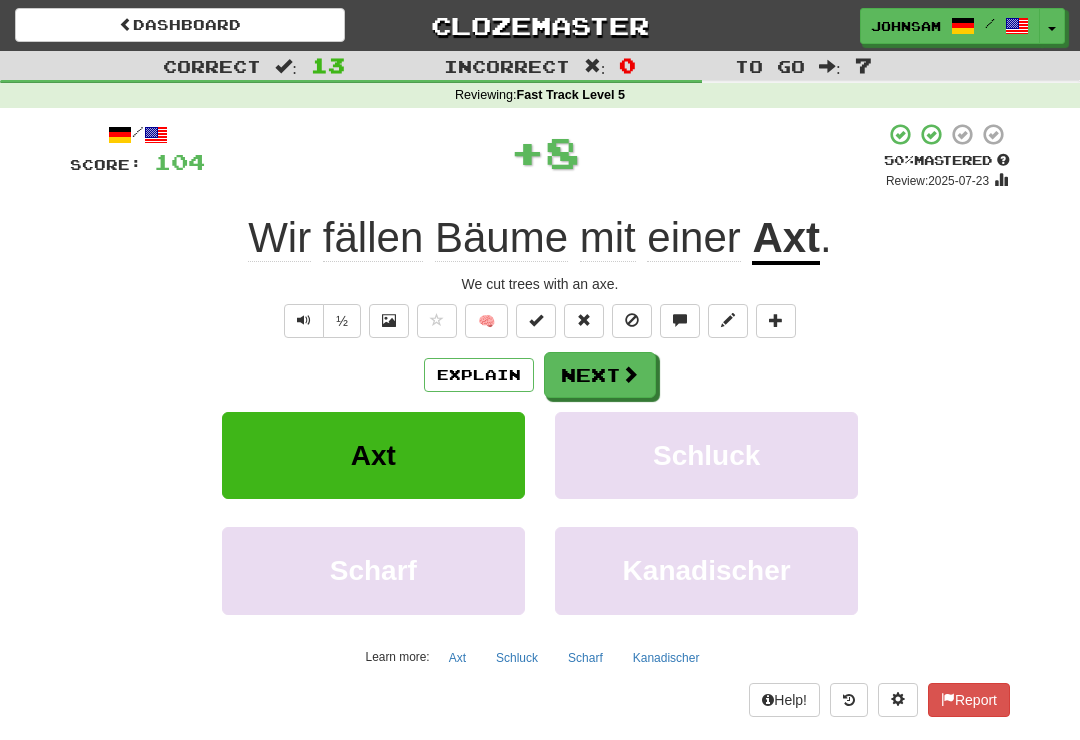 click on "Next" at bounding box center [600, 375] 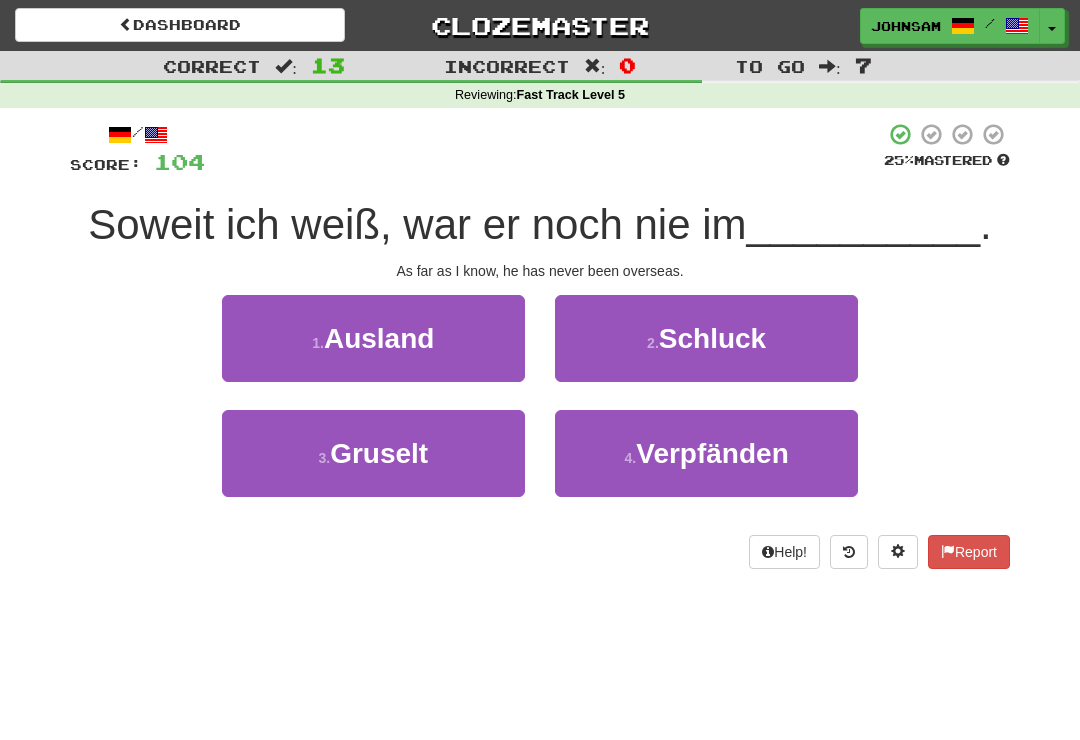 click on "1 .  Ausland" at bounding box center (373, 338) 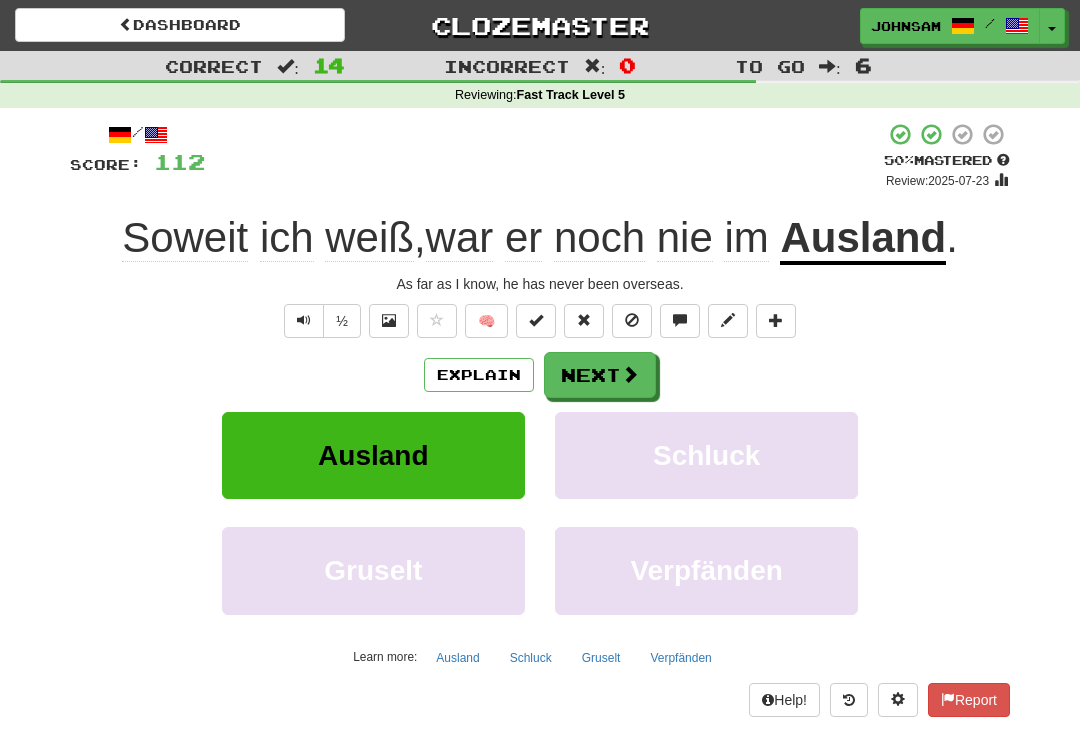 click on "Next" at bounding box center [600, 375] 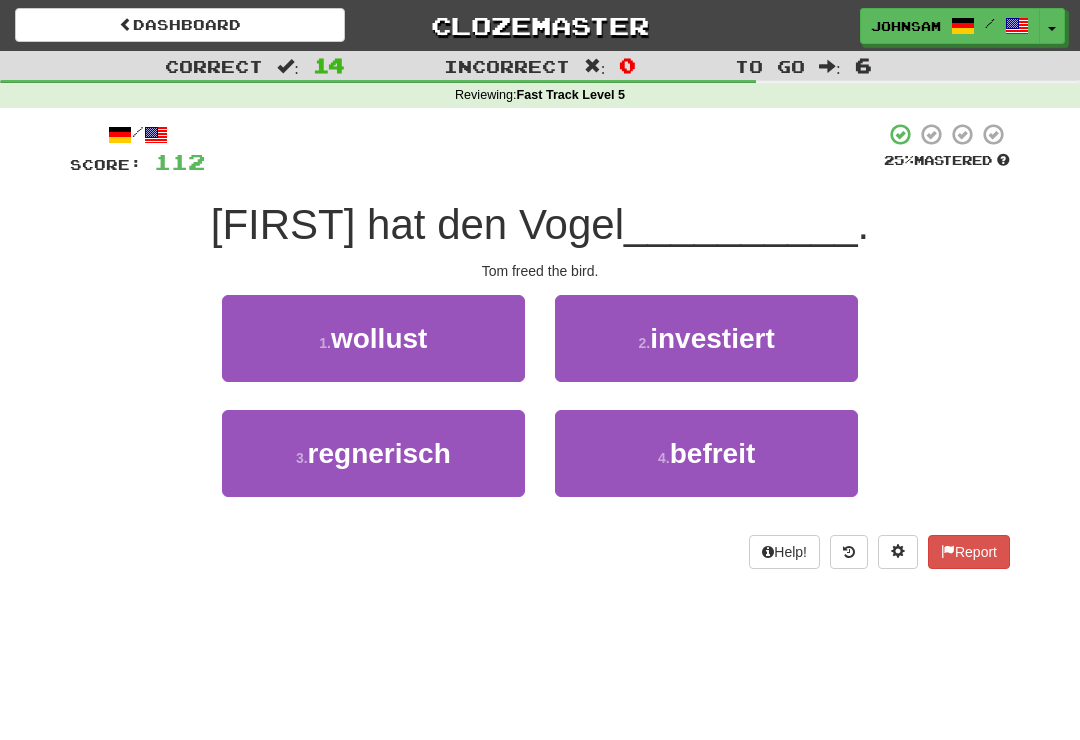 click on "4 .  befreit" at bounding box center [706, 453] 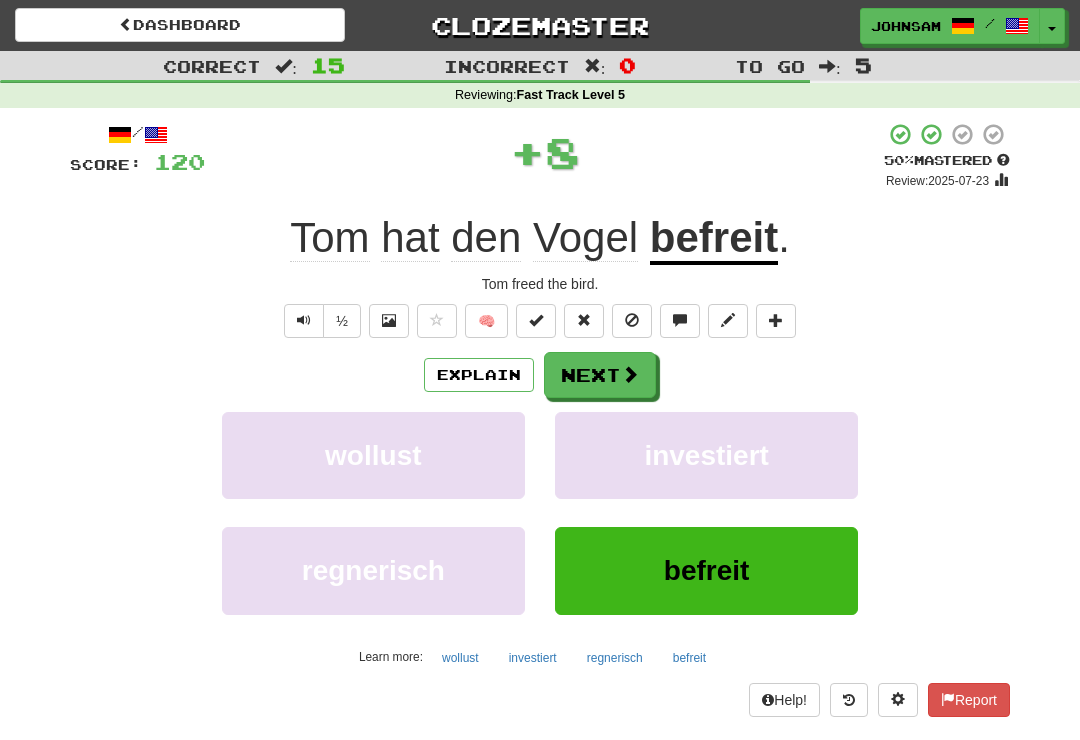 click on "Next" at bounding box center (600, 375) 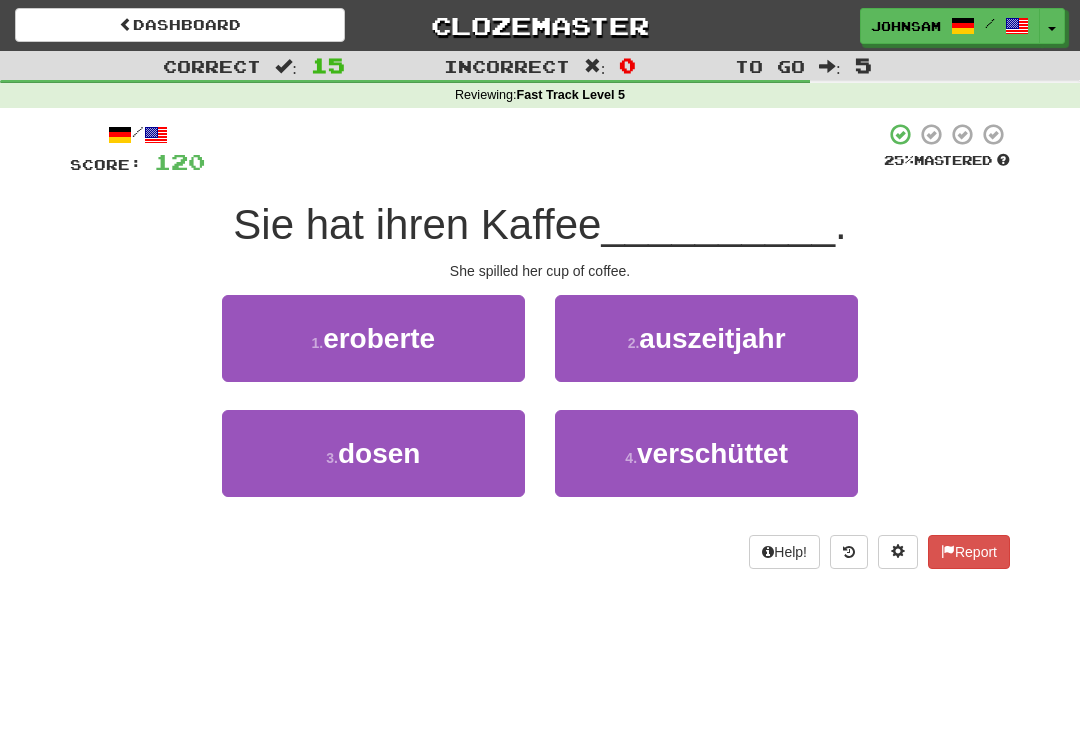 click on "4 ." at bounding box center [631, 458] 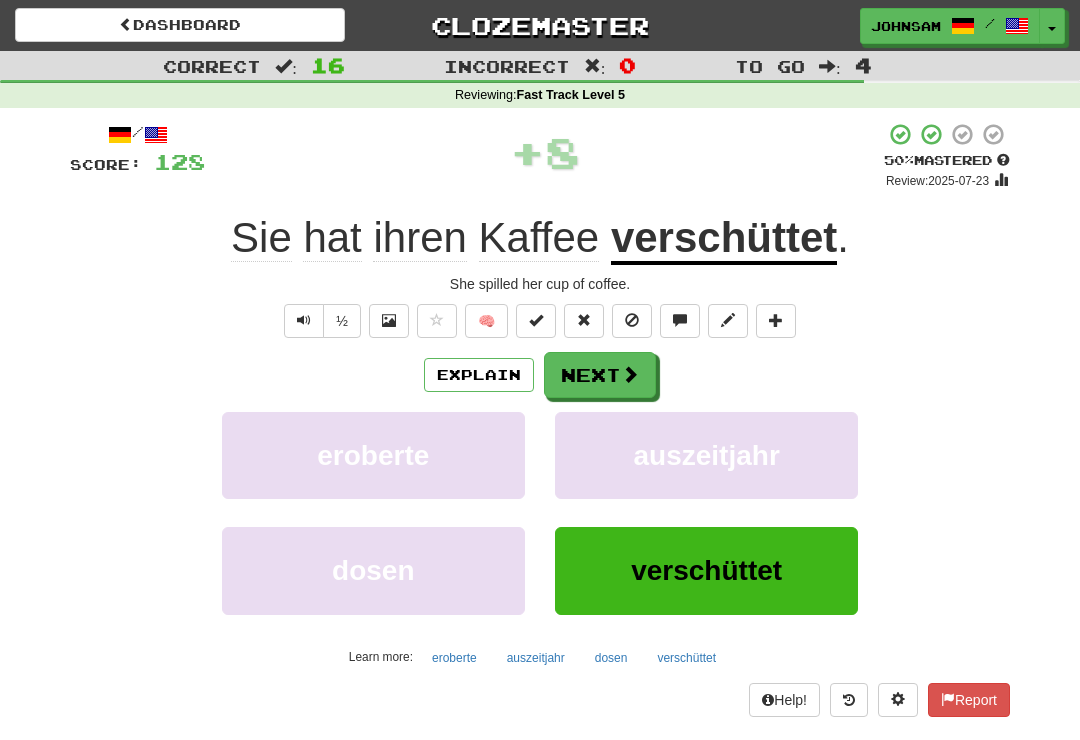 click on "Next" at bounding box center (600, 375) 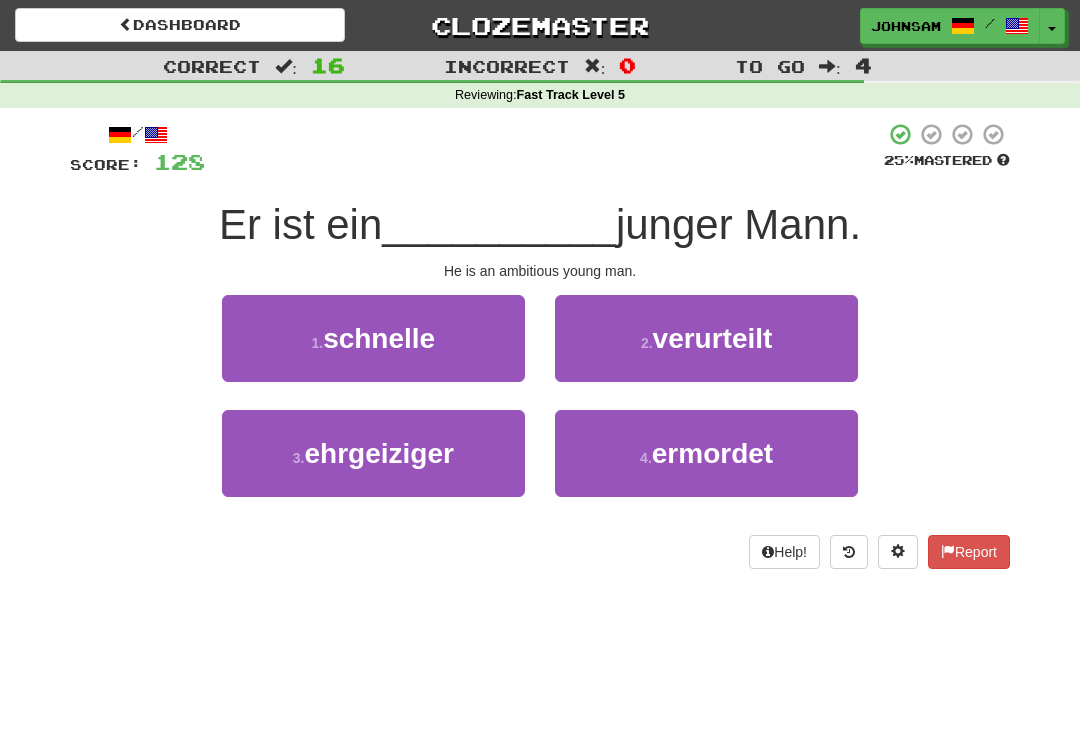 click on "3 .  ehrgeiziger" at bounding box center [373, 453] 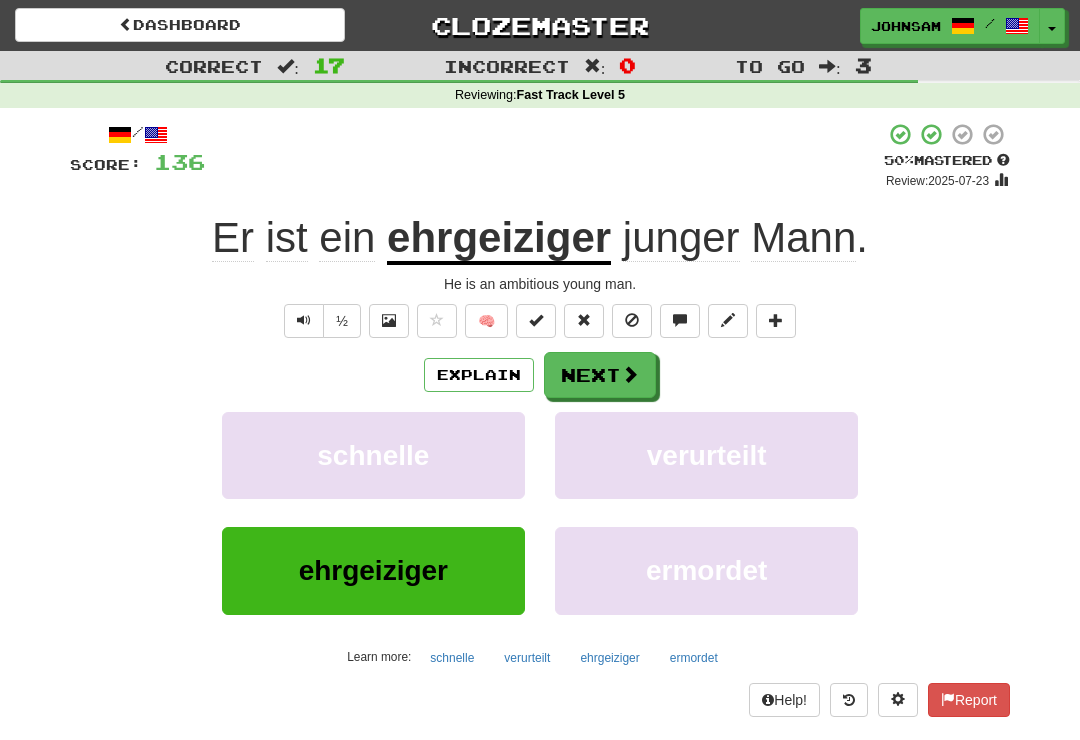 click on "Next" at bounding box center (600, 375) 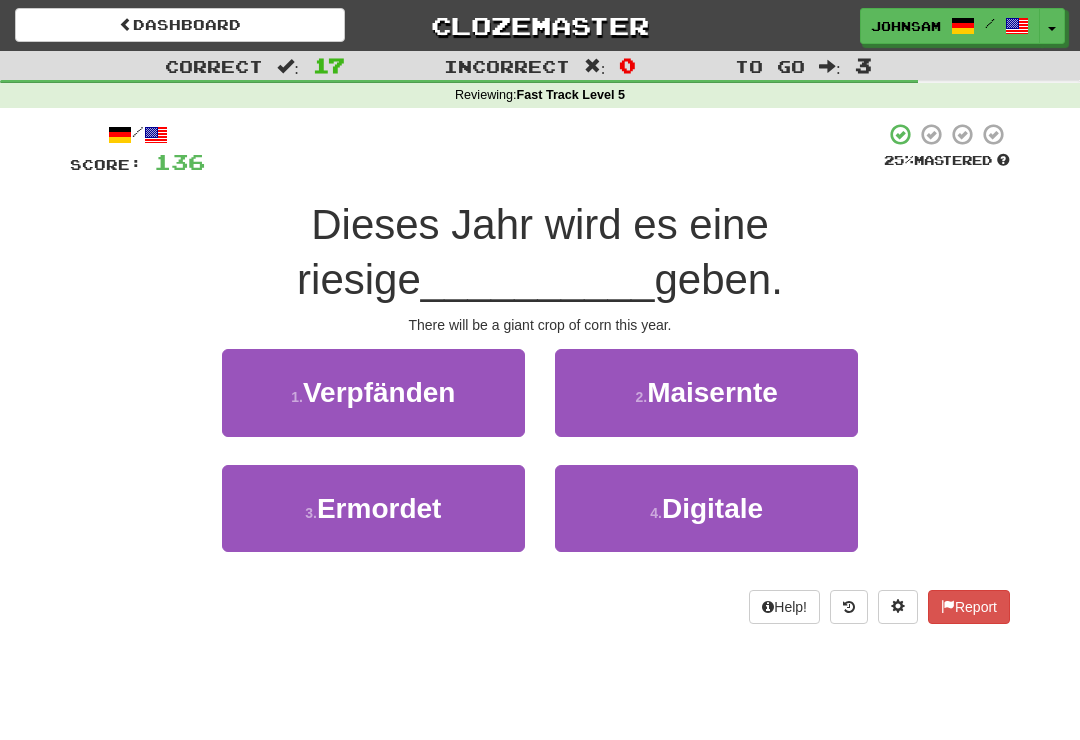 click on "2 .  Maisernte" at bounding box center [706, 392] 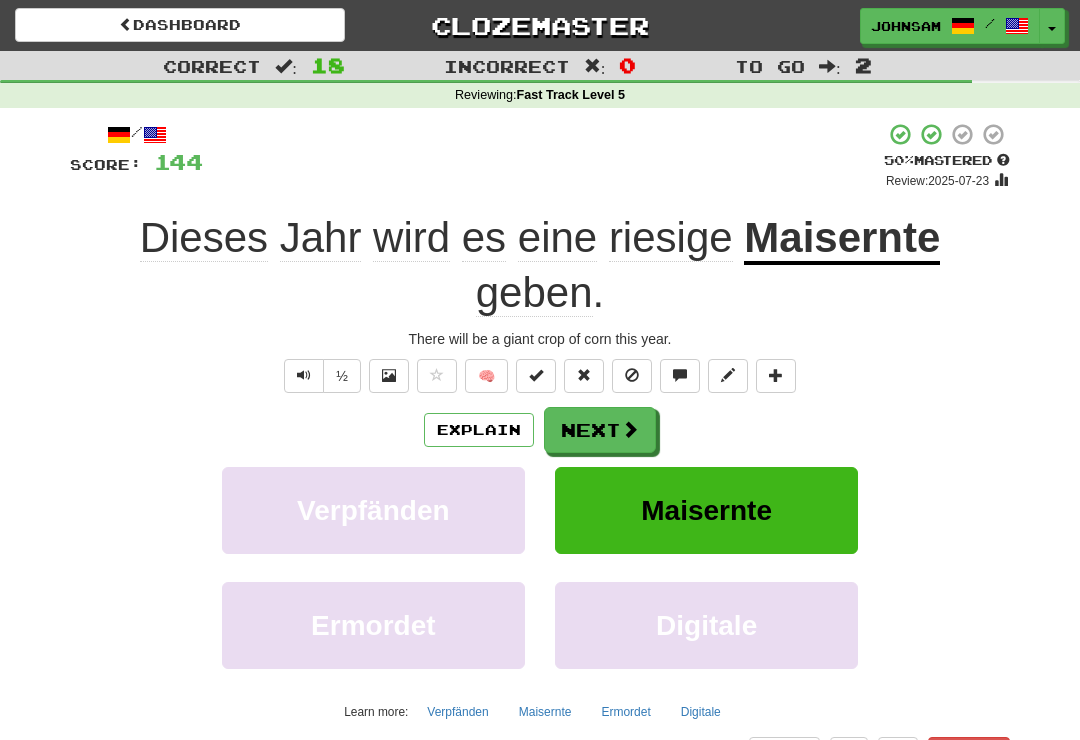 click on "Next" at bounding box center (600, 430) 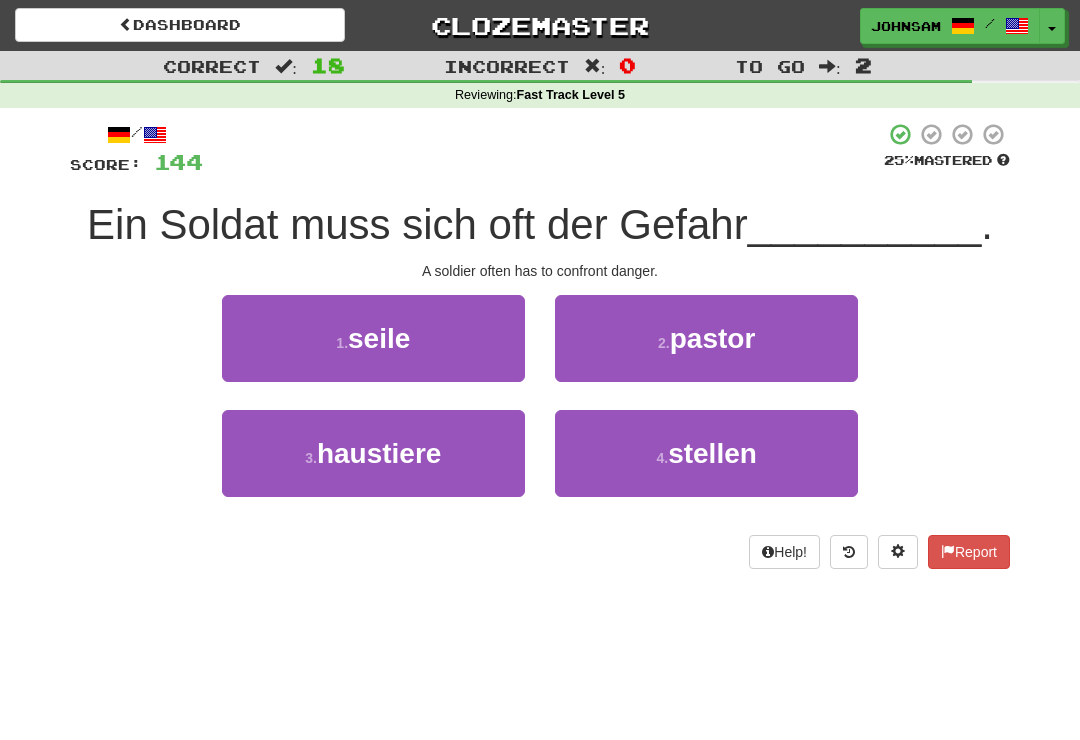click on "4 ." at bounding box center [662, 458] 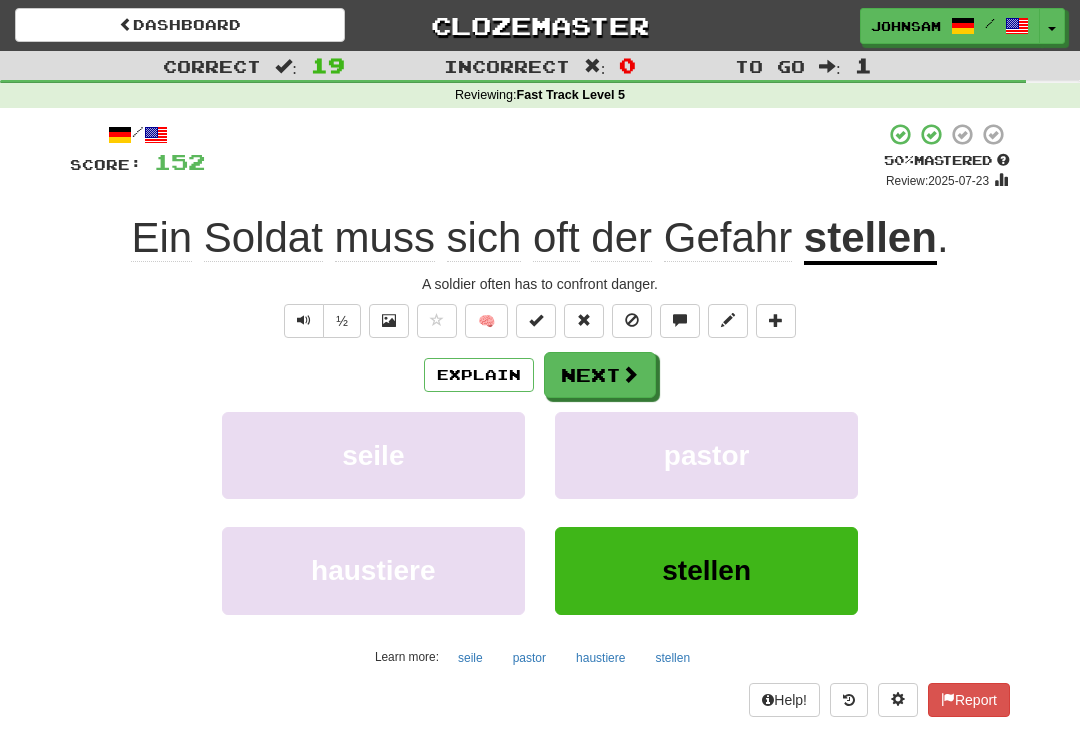 click on "Next" at bounding box center (600, 375) 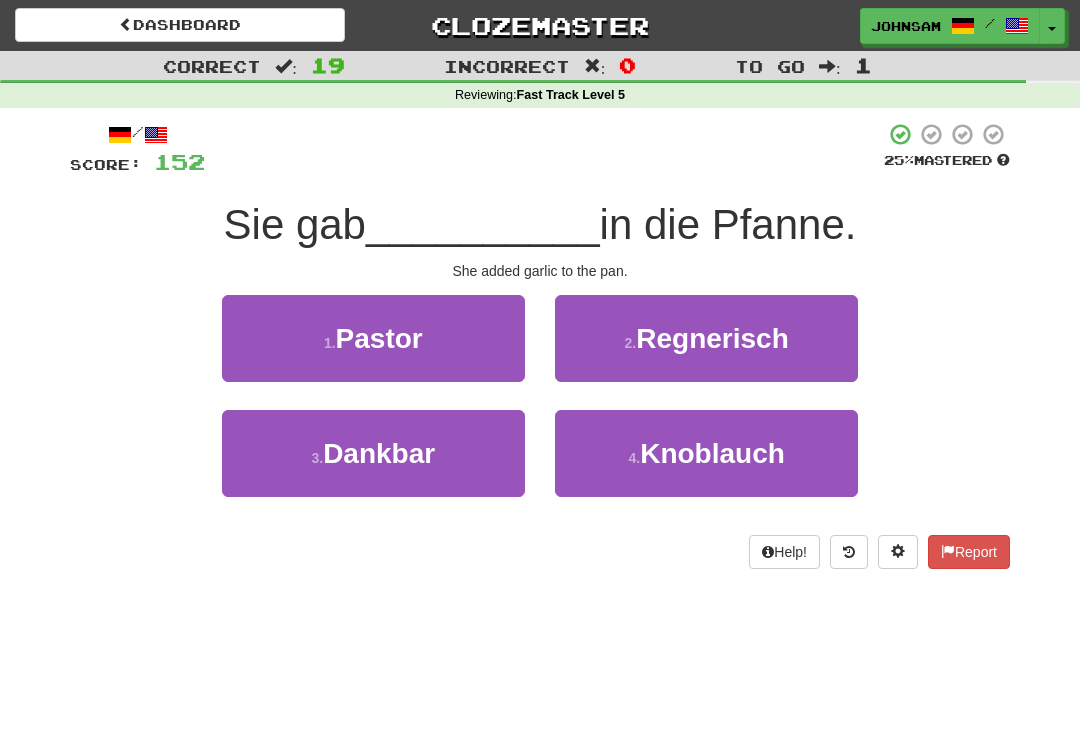 click on "Knoblauch" at bounding box center (712, 453) 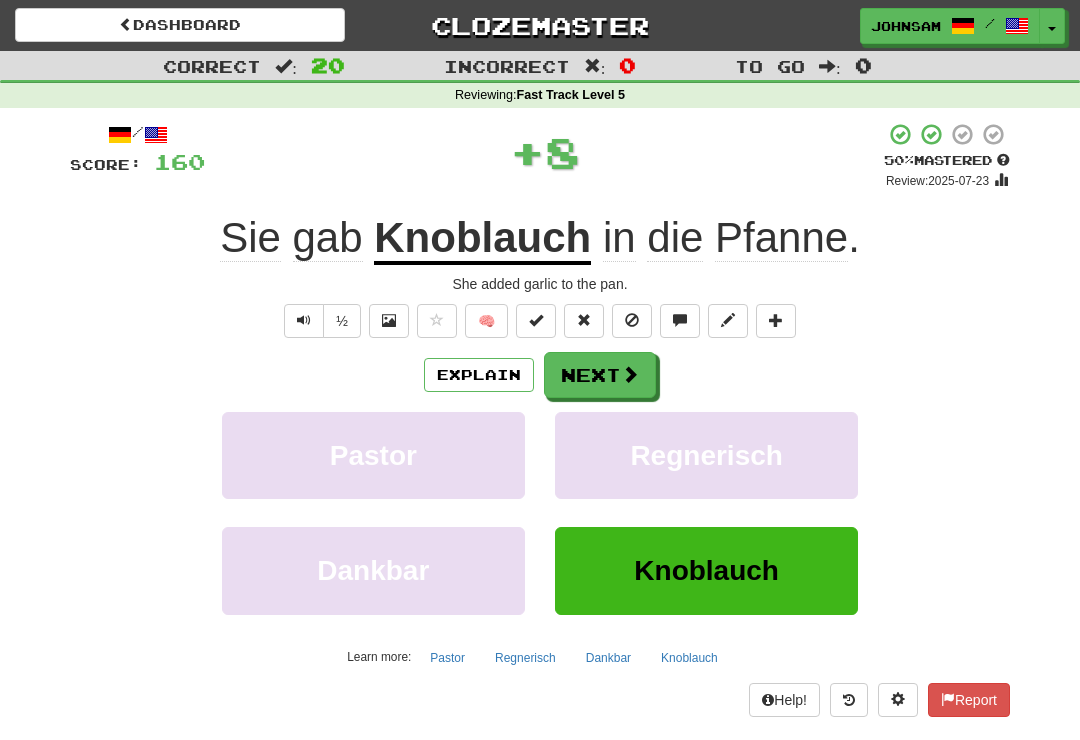 click at bounding box center (630, 374) 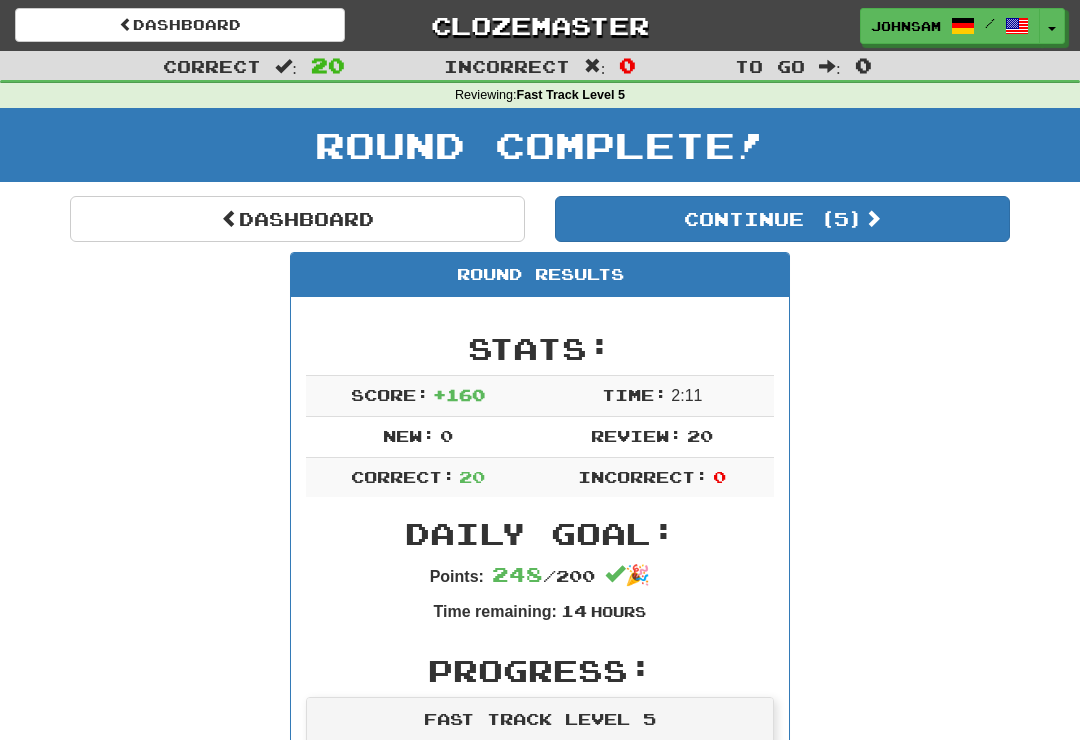 click on "Continue ( 5 )" at bounding box center (782, 219) 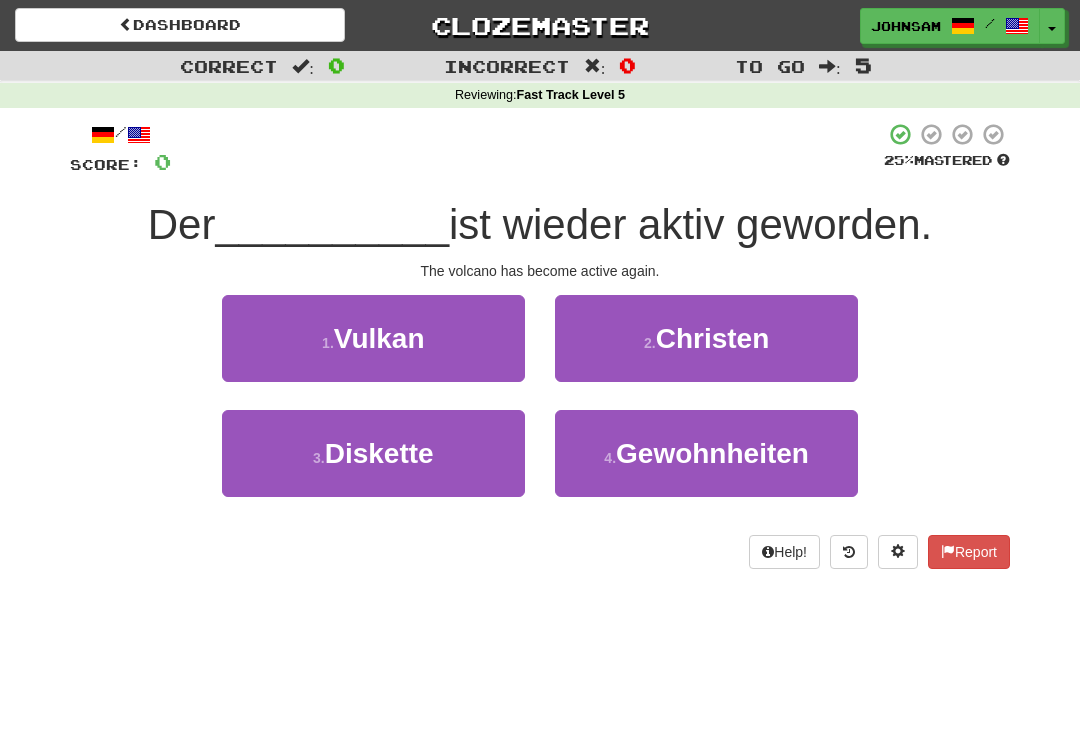 click on "1 .  Vulkan" at bounding box center (373, 338) 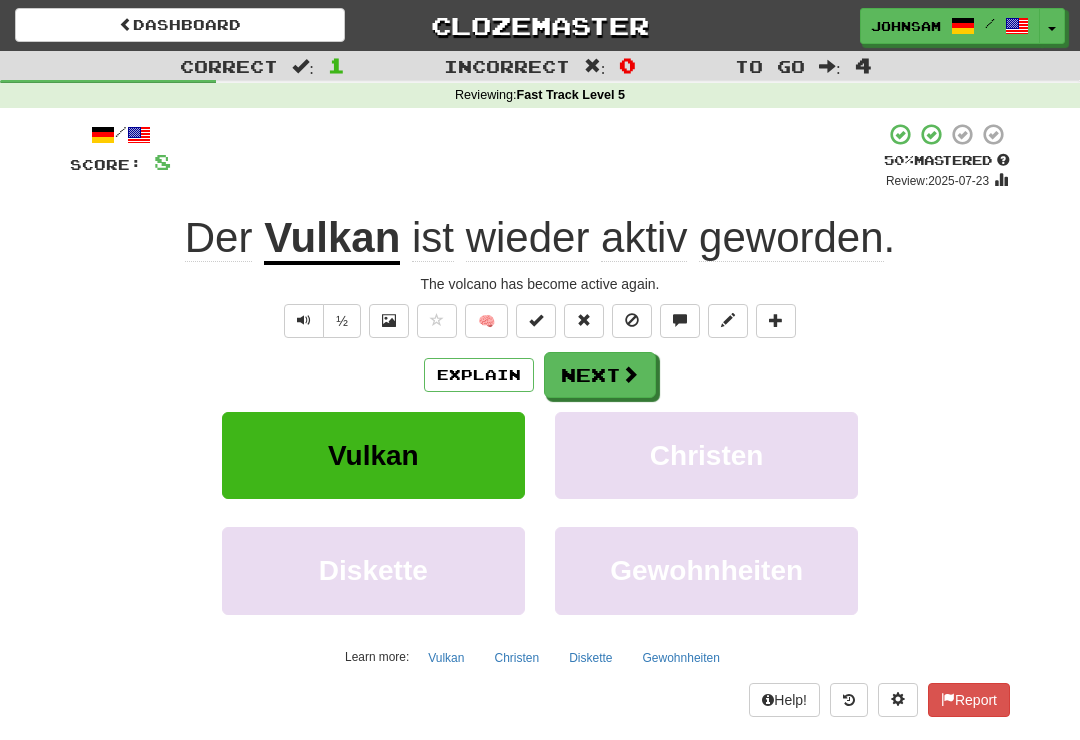 click on "Next" at bounding box center [600, 375] 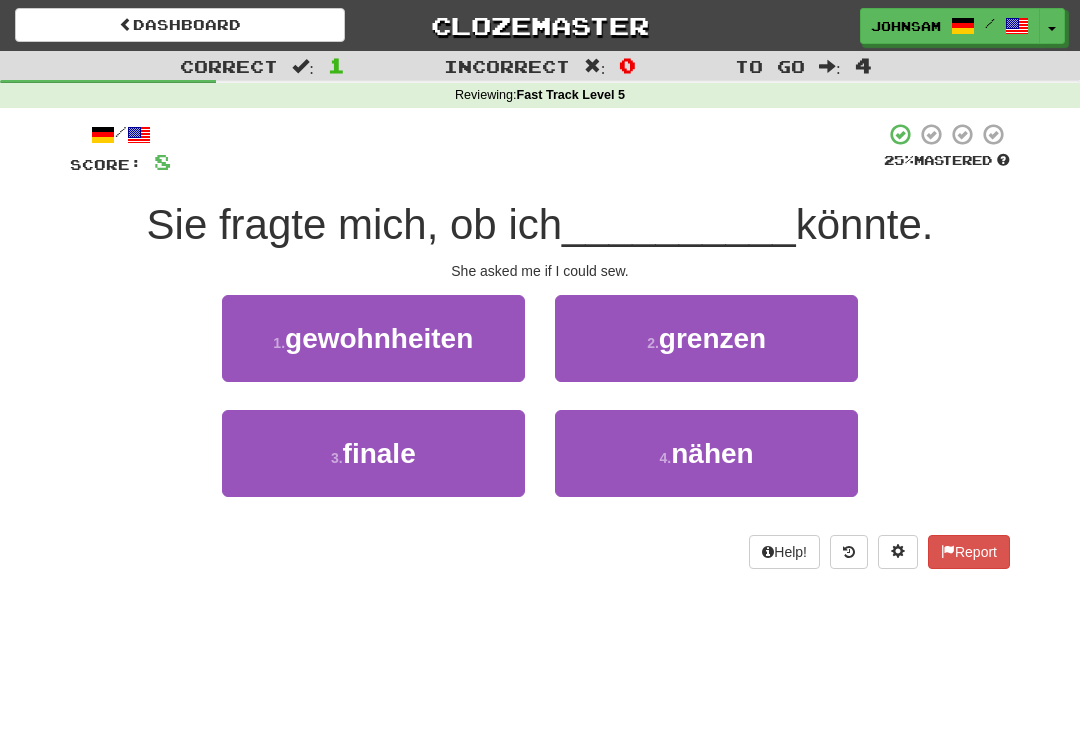 click on "nähen" at bounding box center [712, 453] 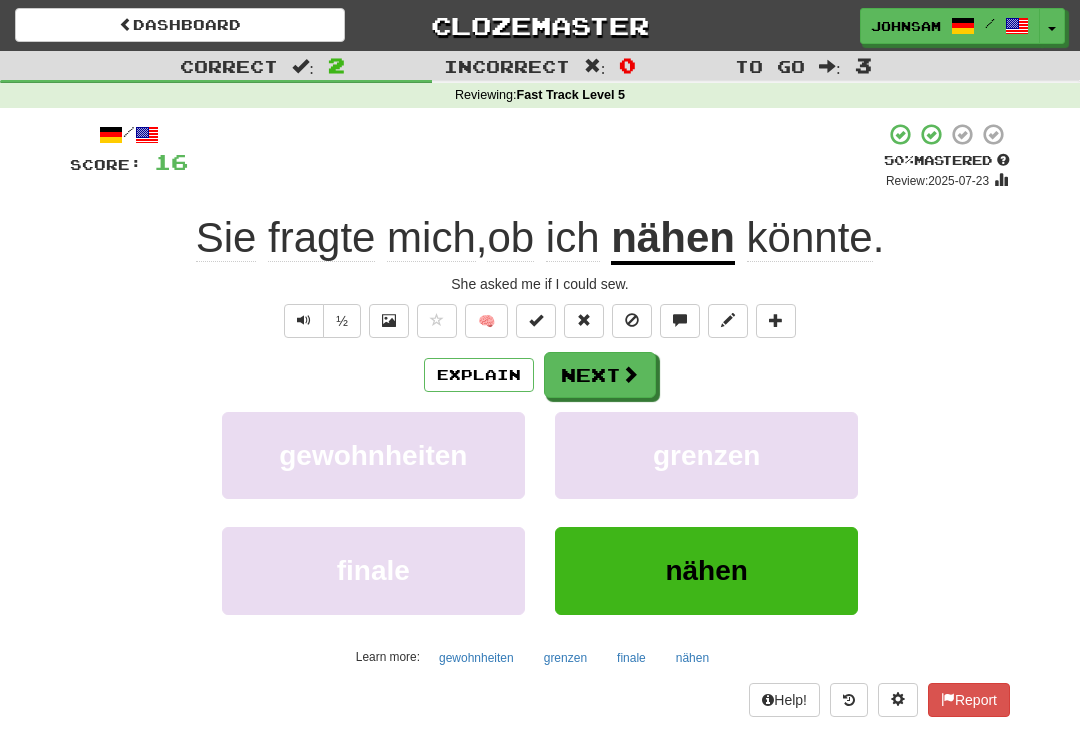 click on "Next" at bounding box center [600, 375] 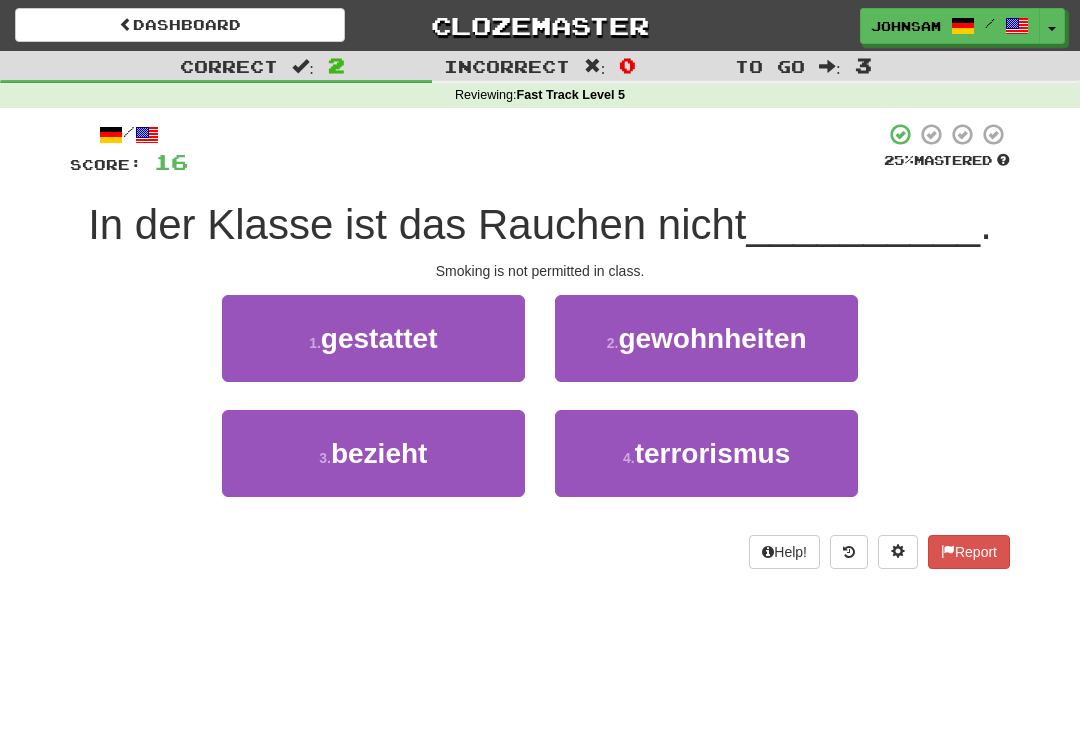 click on "1 .  gestattet" at bounding box center [373, 338] 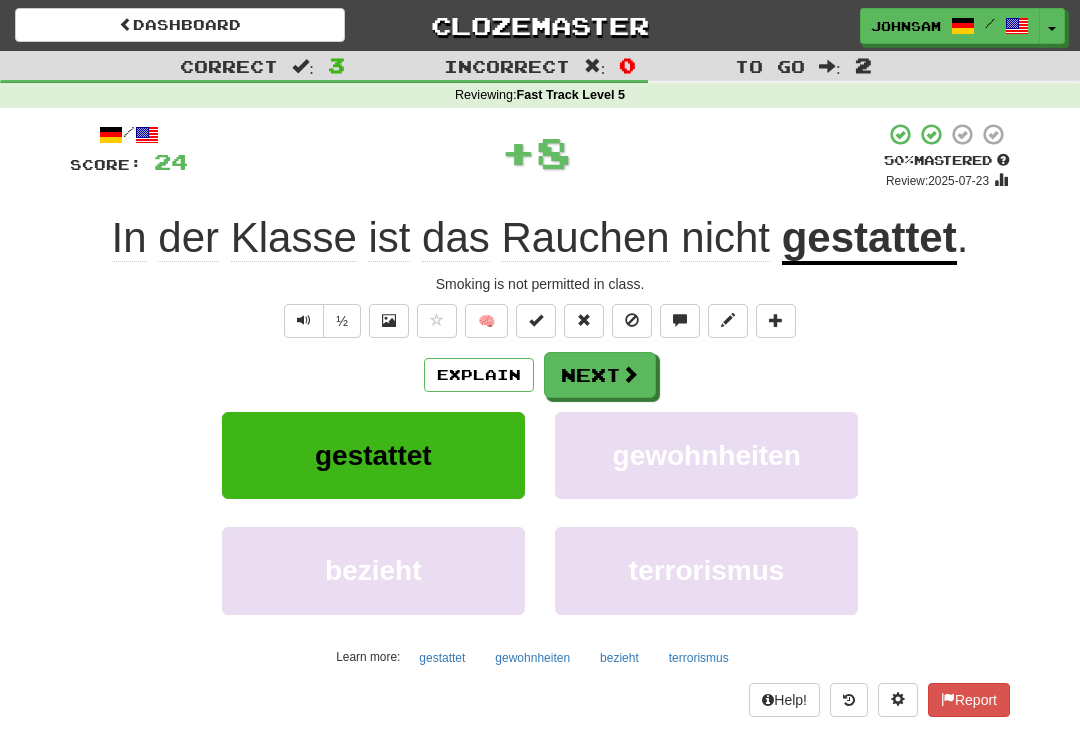 click on "Next" at bounding box center [600, 375] 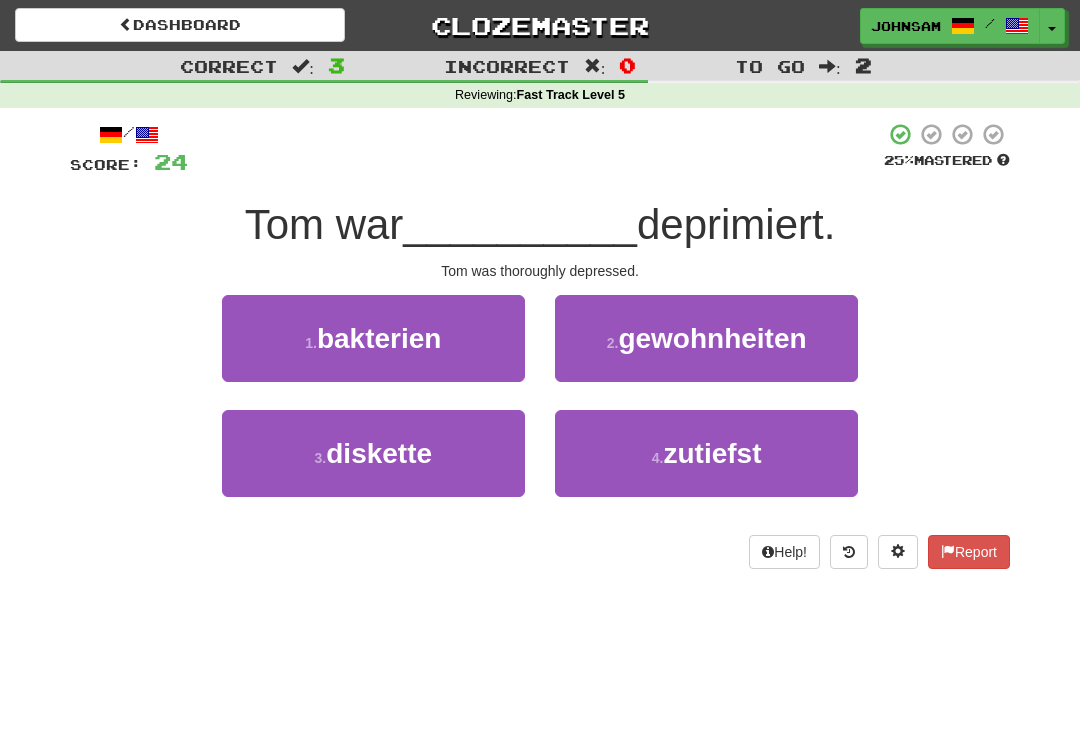 click on "4 .  zutiefst" at bounding box center (706, 453) 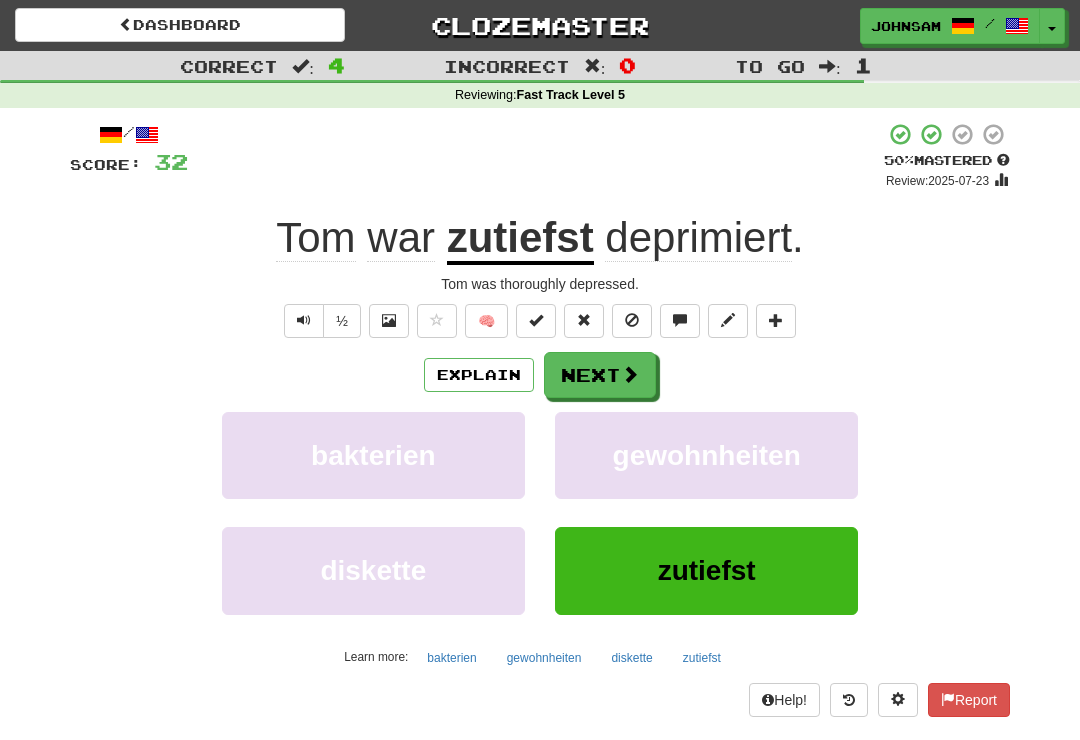click at bounding box center (630, 374) 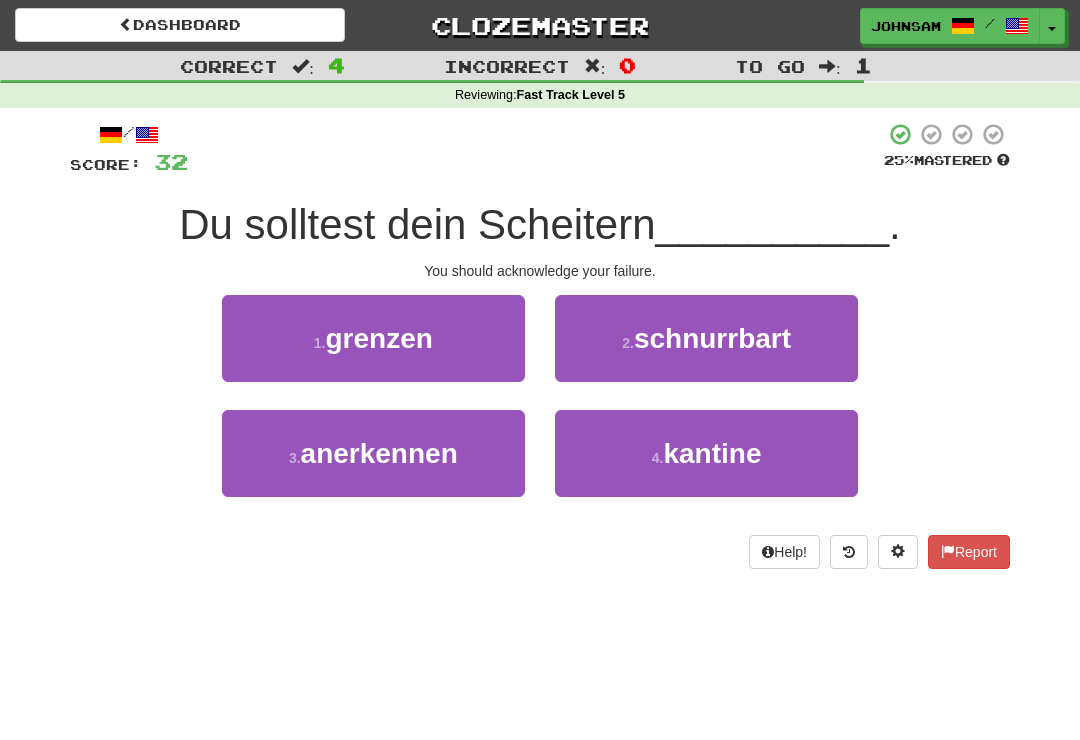 click on "3 .  anerkennen" at bounding box center (373, 453) 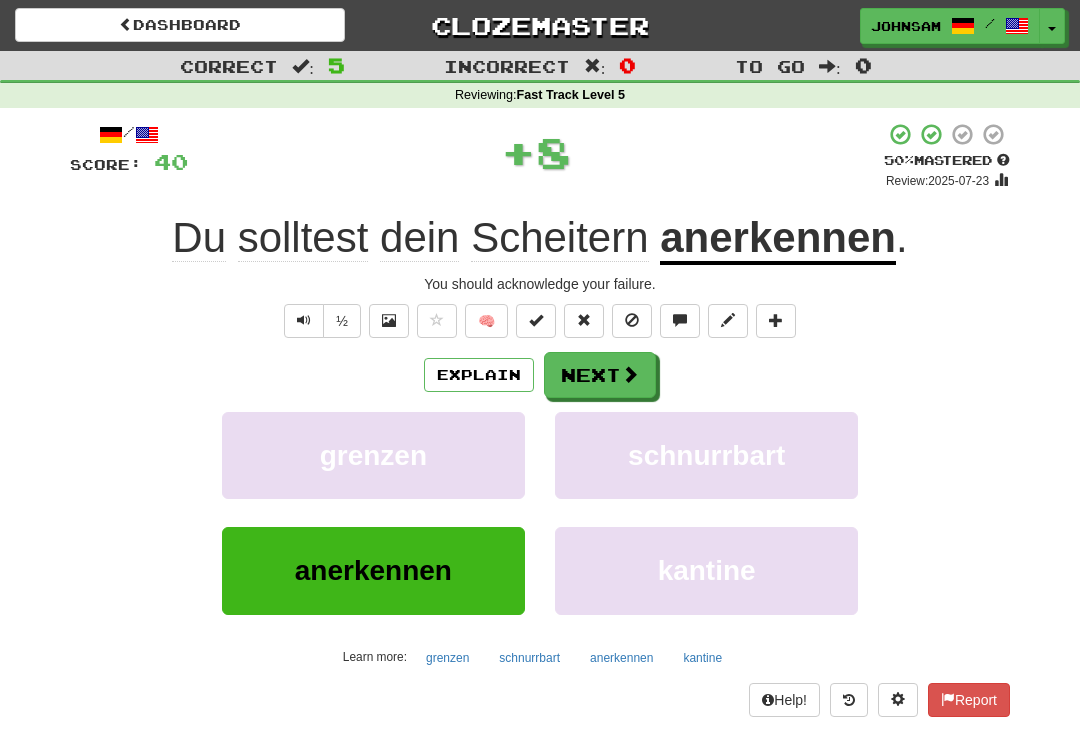 click on "Next" at bounding box center (600, 375) 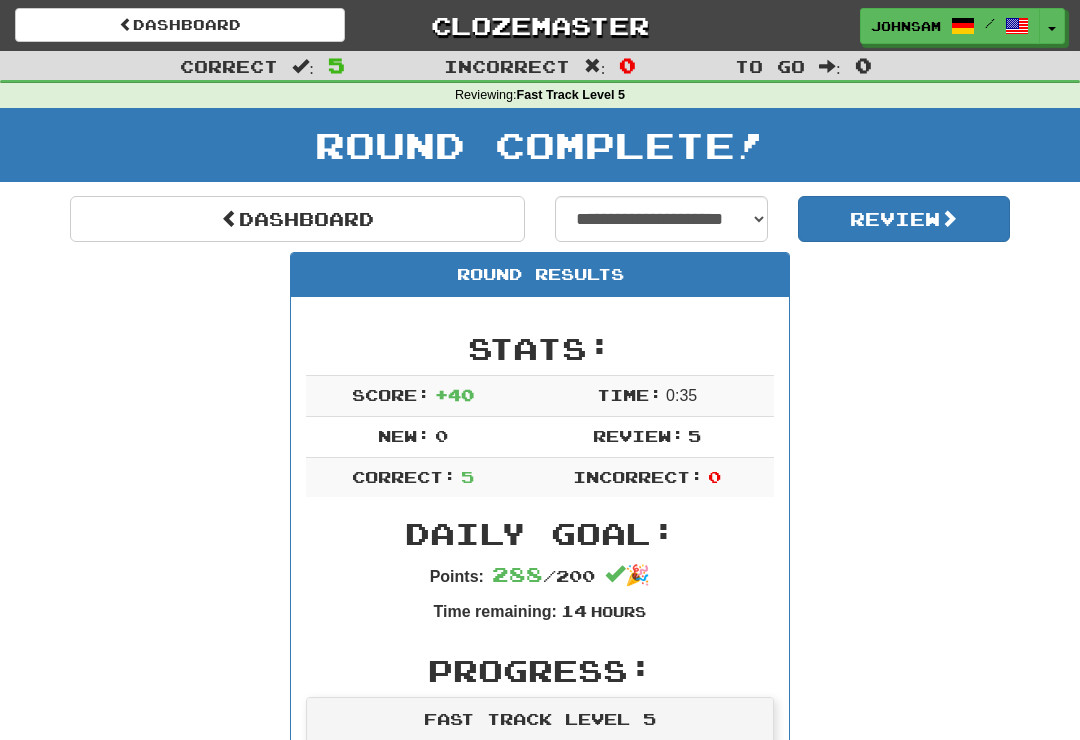 click on "Dashboard" at bounding box center [297, 219] 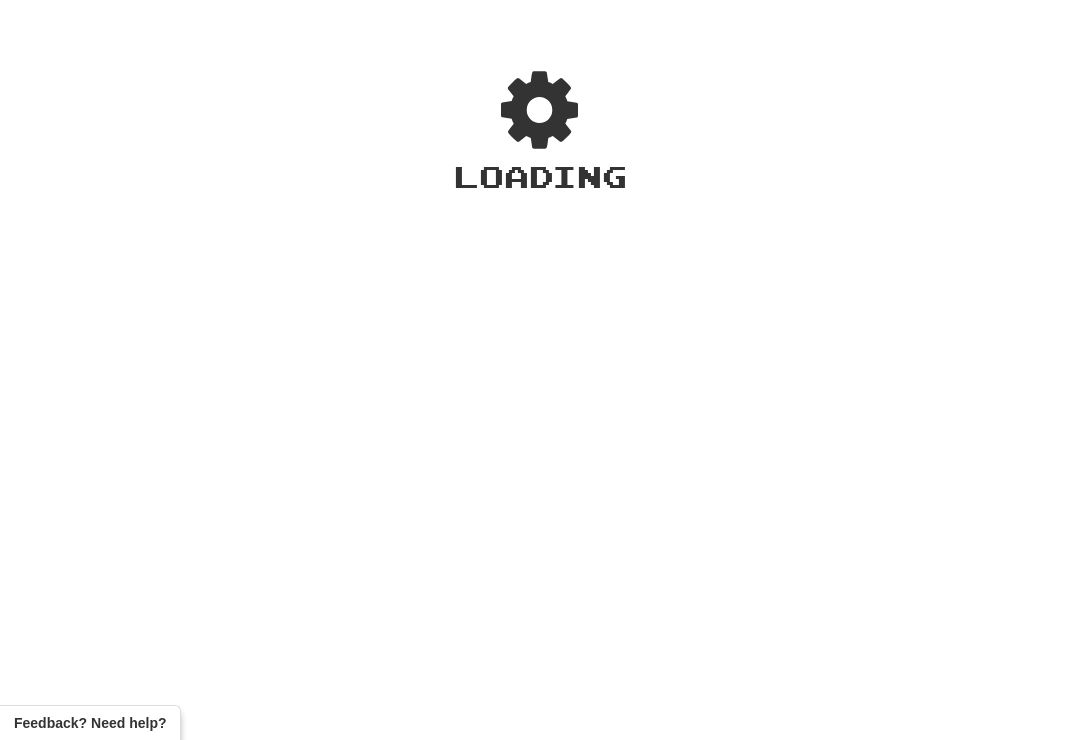 scroll, scrollTop: 0, scrollLeft: 0, axis: both 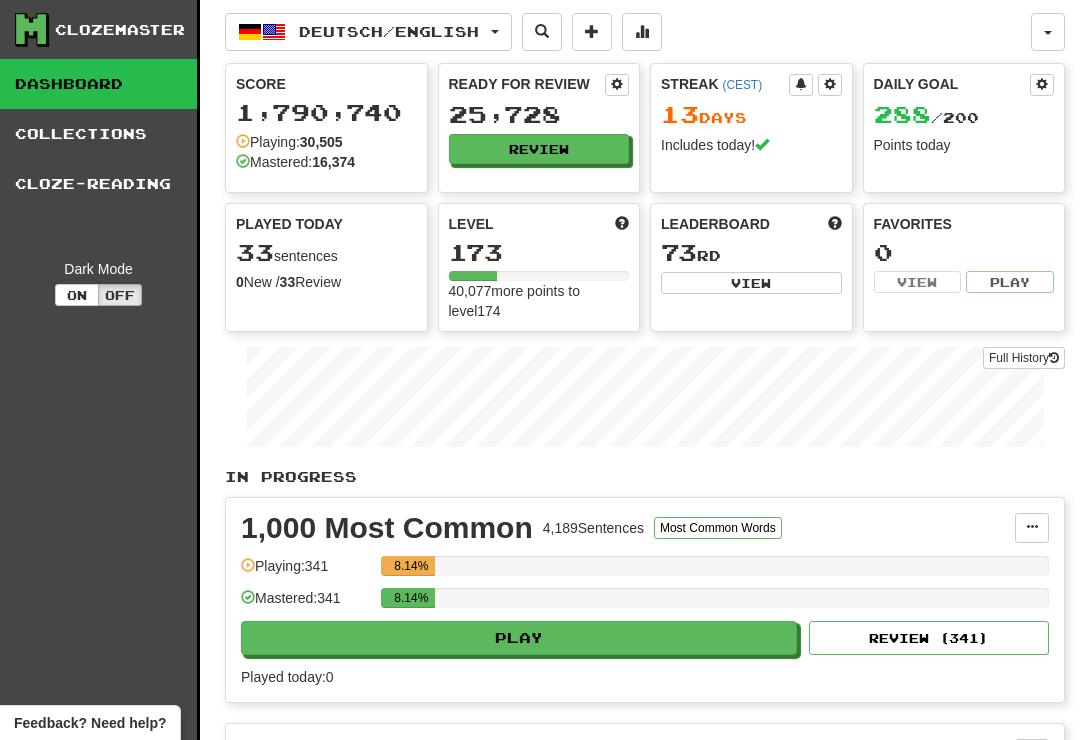 click on "Review" at bounding box center (539, 149) 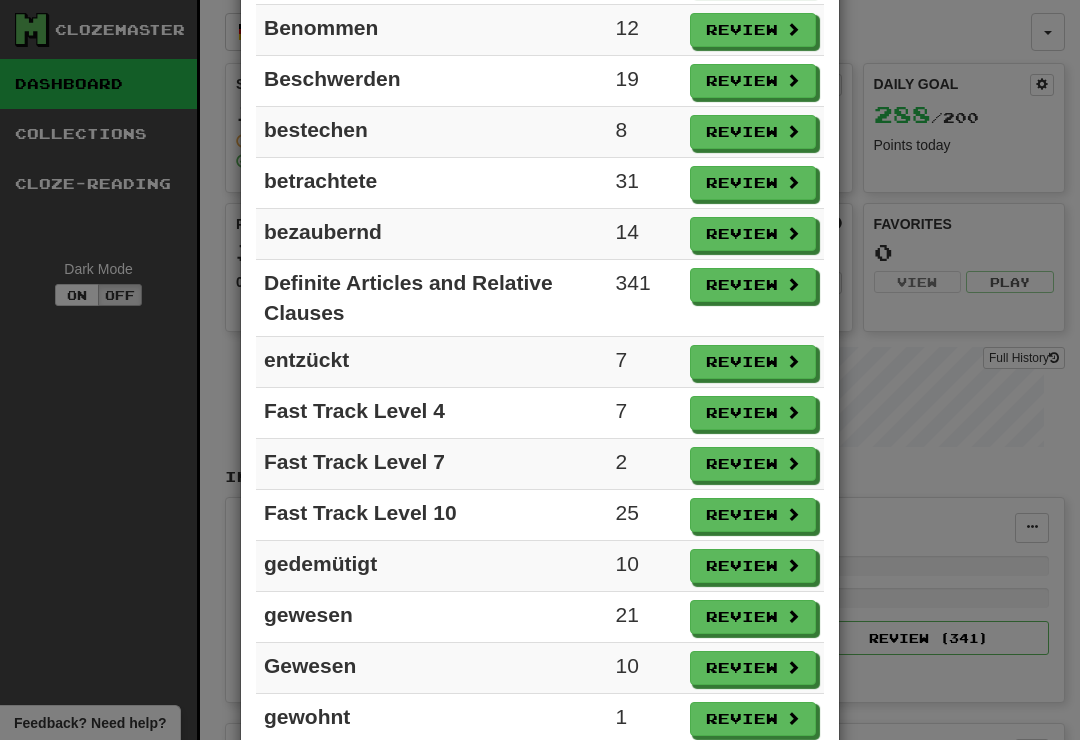 scroll, scrollTop: 790, scrollLeft: 0, axis: vertical 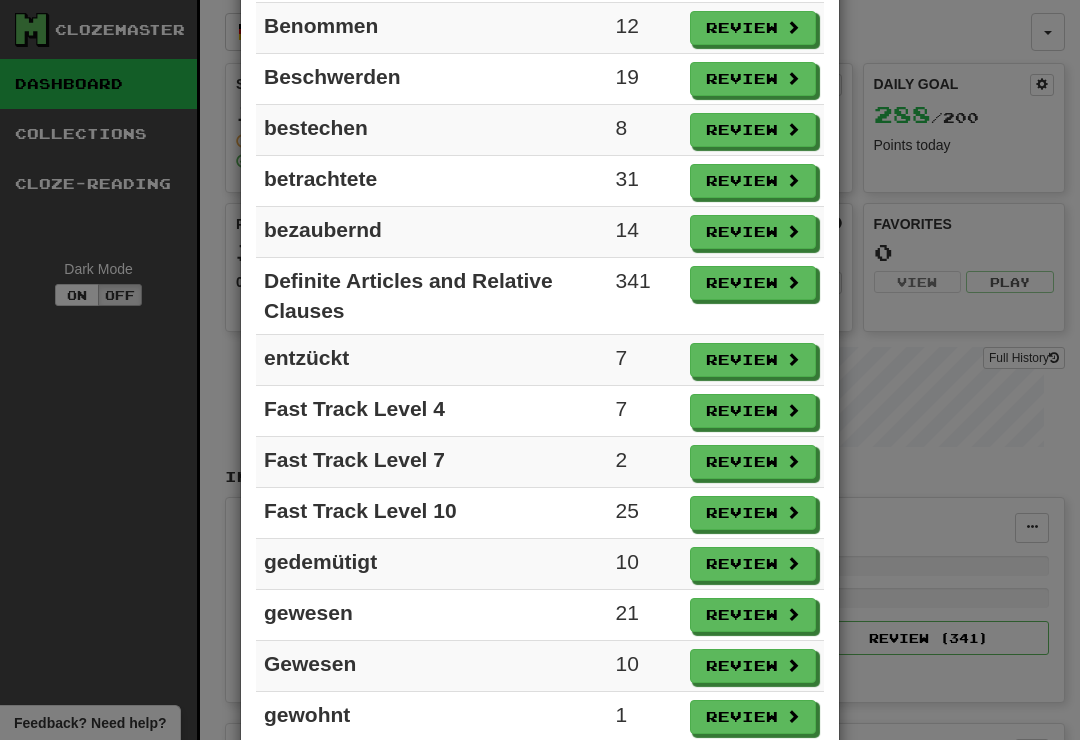click on "Review" at bounding box center (753, 411) 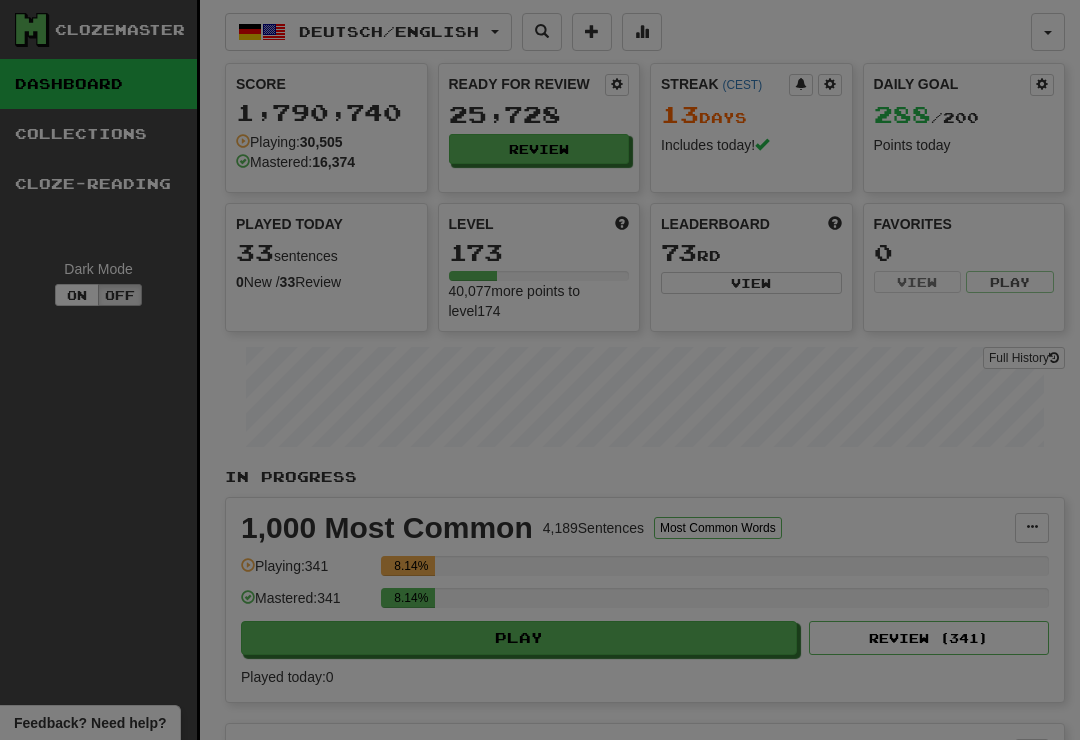 select on "**" 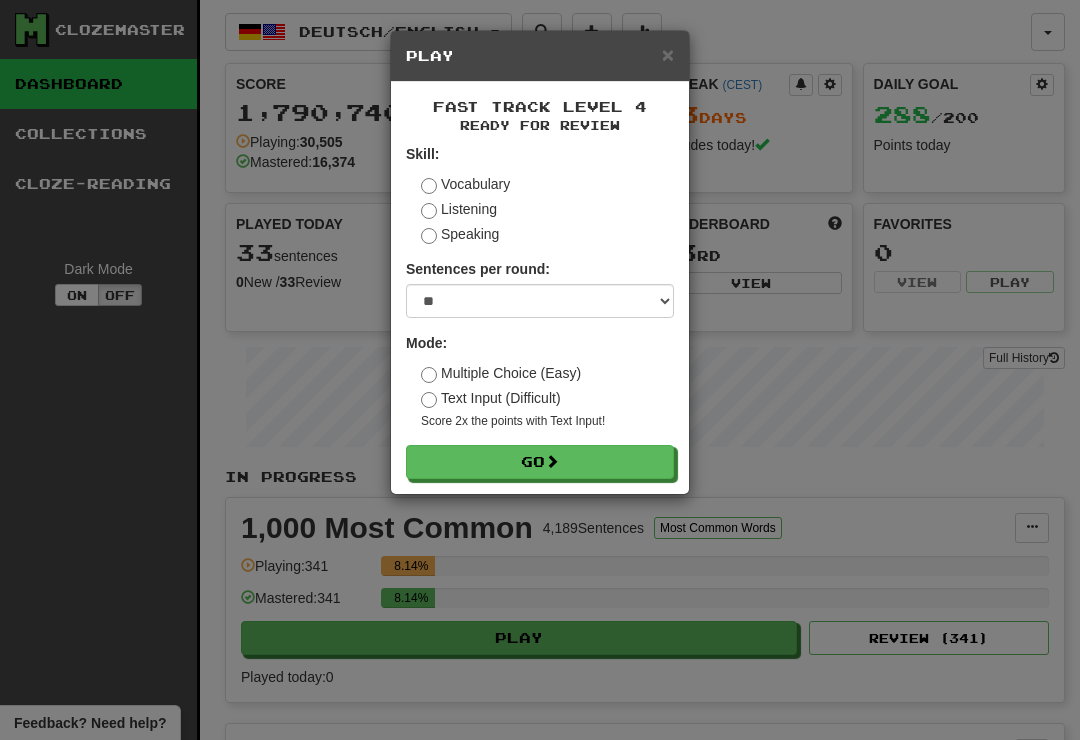 click on "Go" at bounding box center (540, 462) 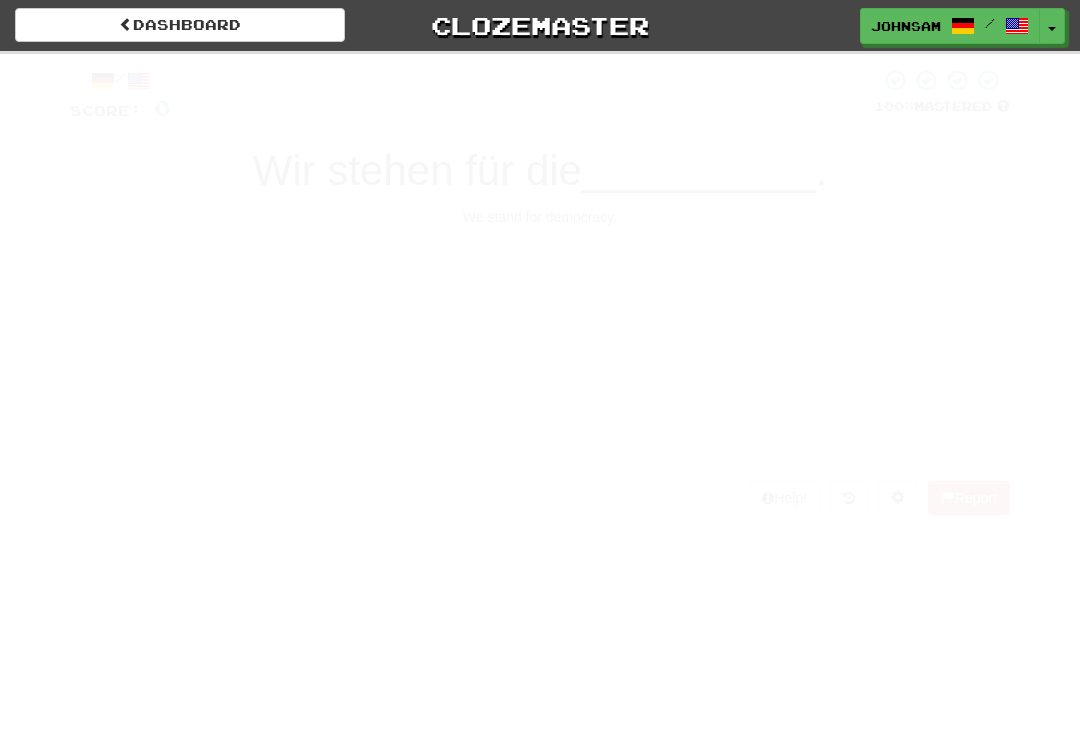 scroll, scrollTop: 0, scrollLeft: 0, axis: both 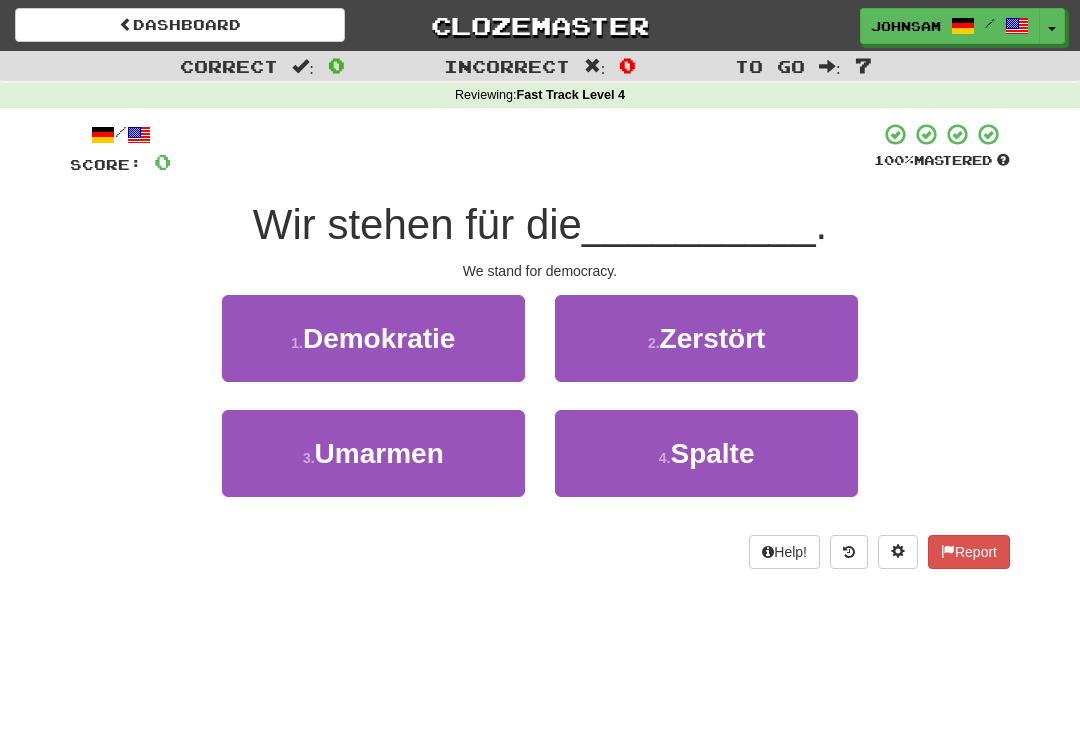 click on "1 .  Demokratie" at bounding box center (373, 338) 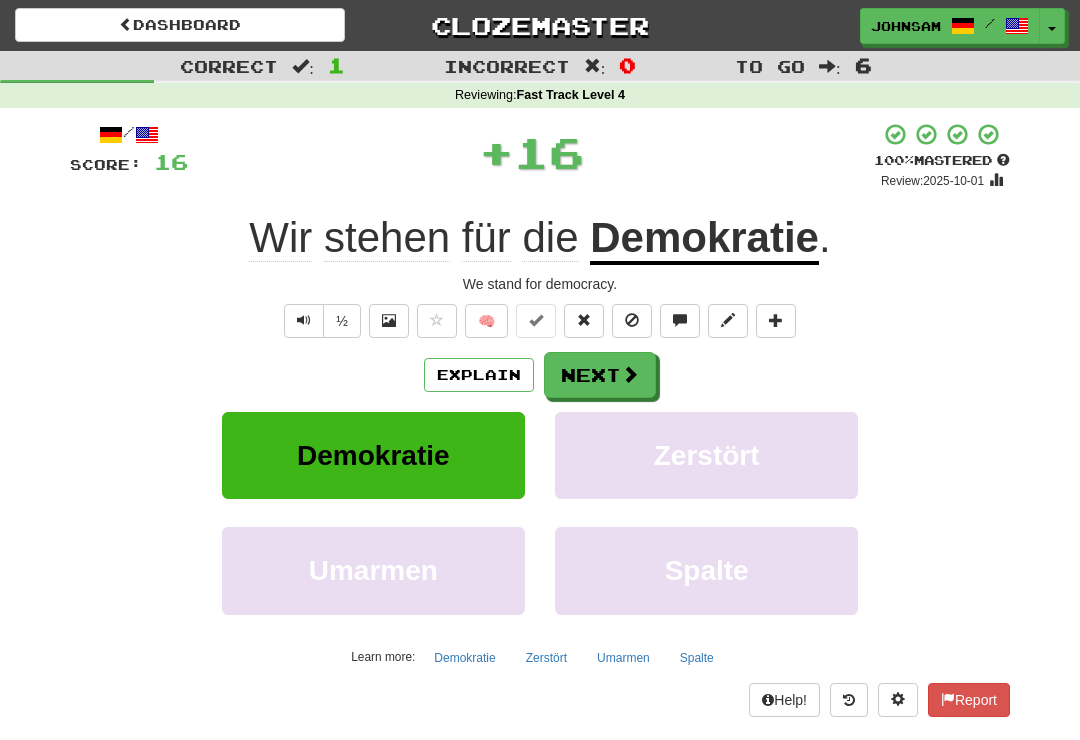 click on "Next" at bounding box center (600, 375) 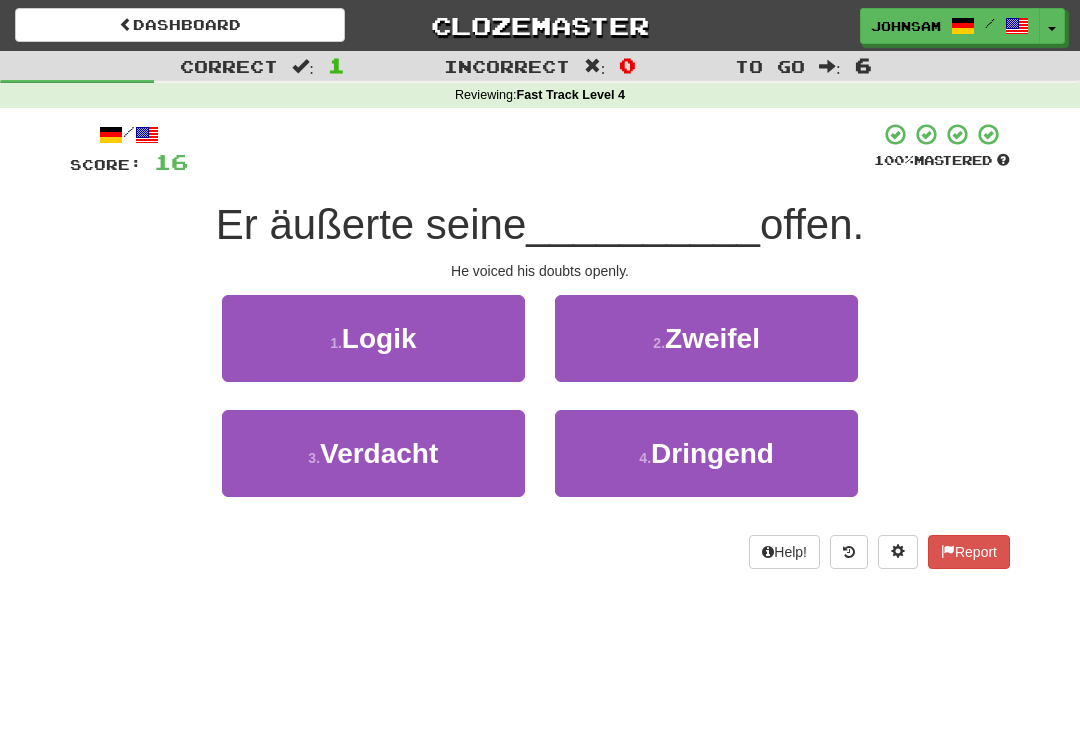 click on "Zweifel" at bounding box center [712, 338] 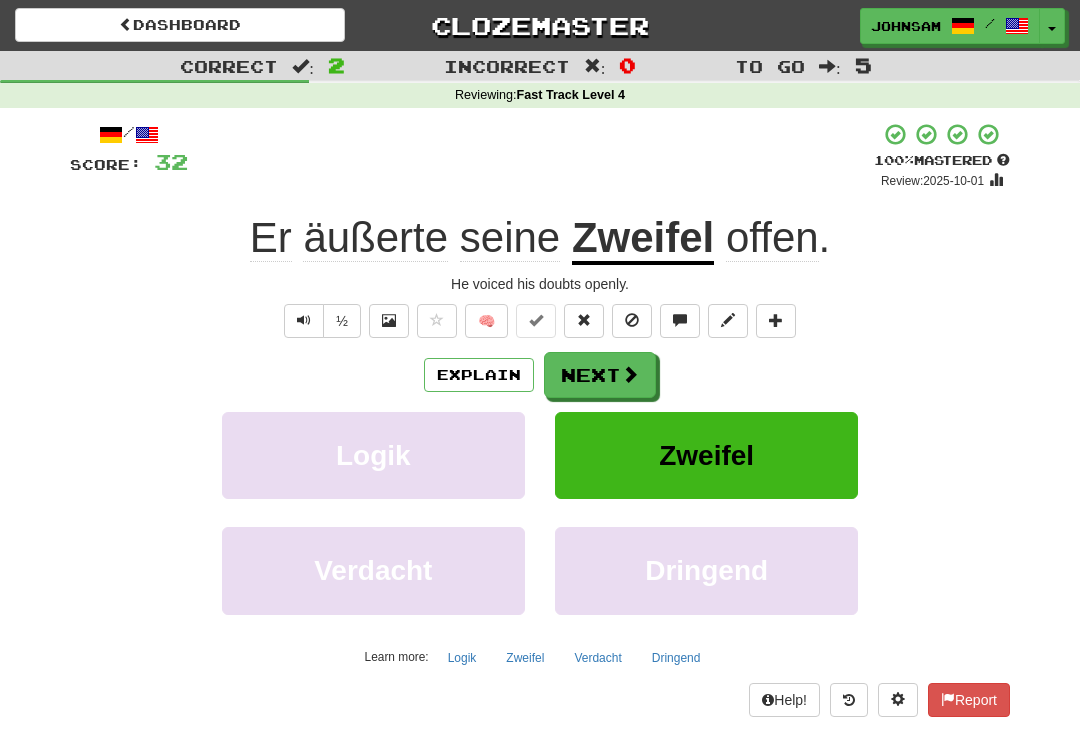 click on "Next" at bounding box center (600, 375) 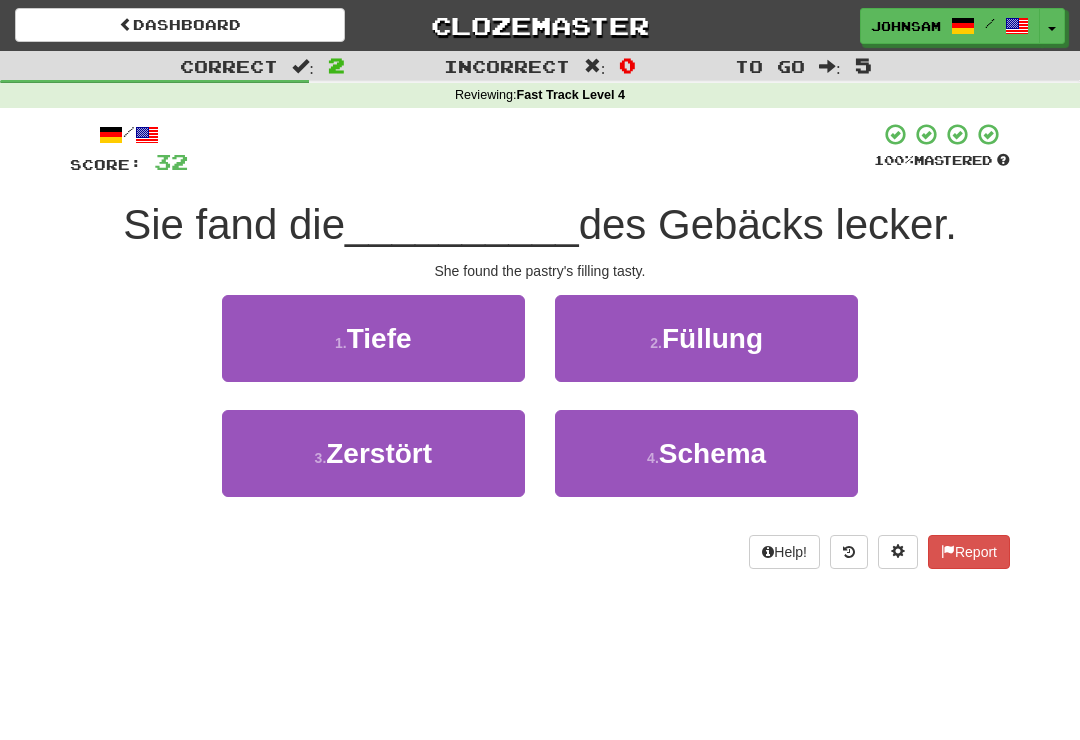 click on "2 .  Füllung" at bounding box center (706, 338) 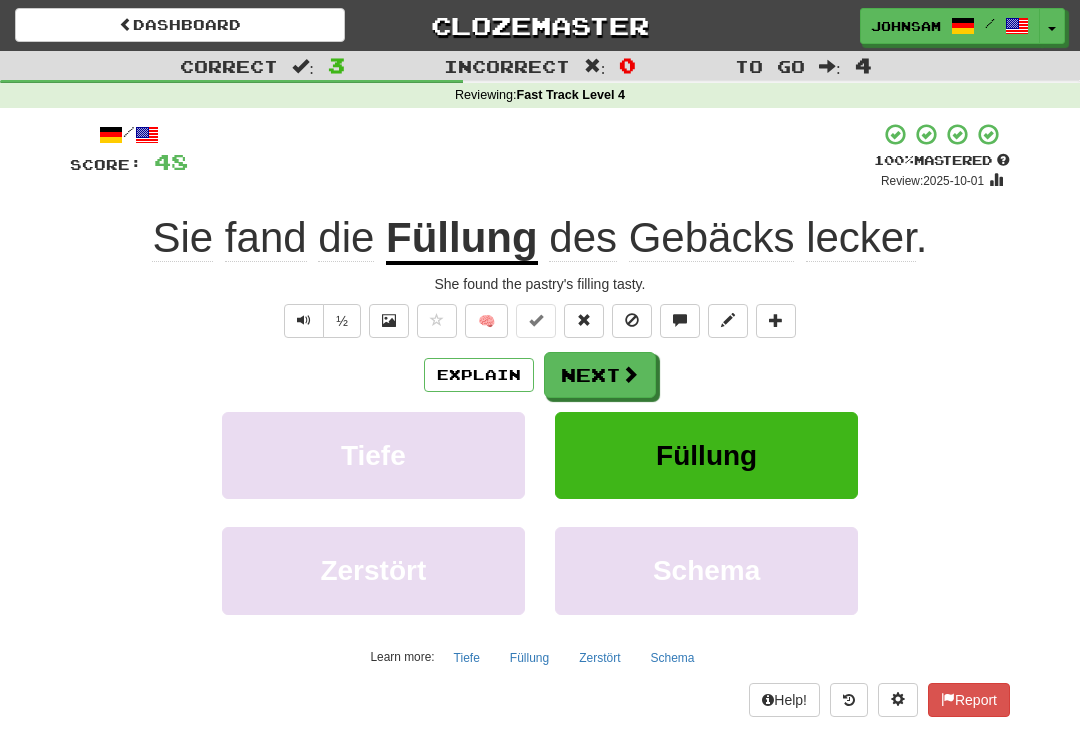 click on "Next" at bounding box center [600, 375] 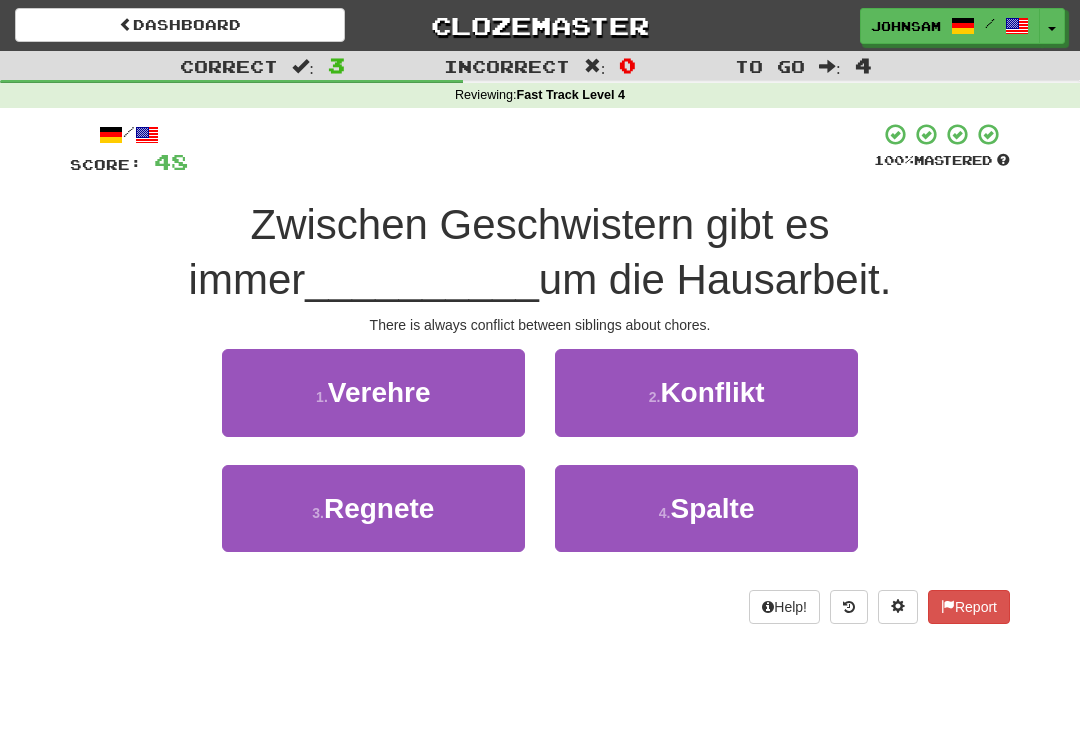 click on "Konflikt" at bounding box center (712, 392) 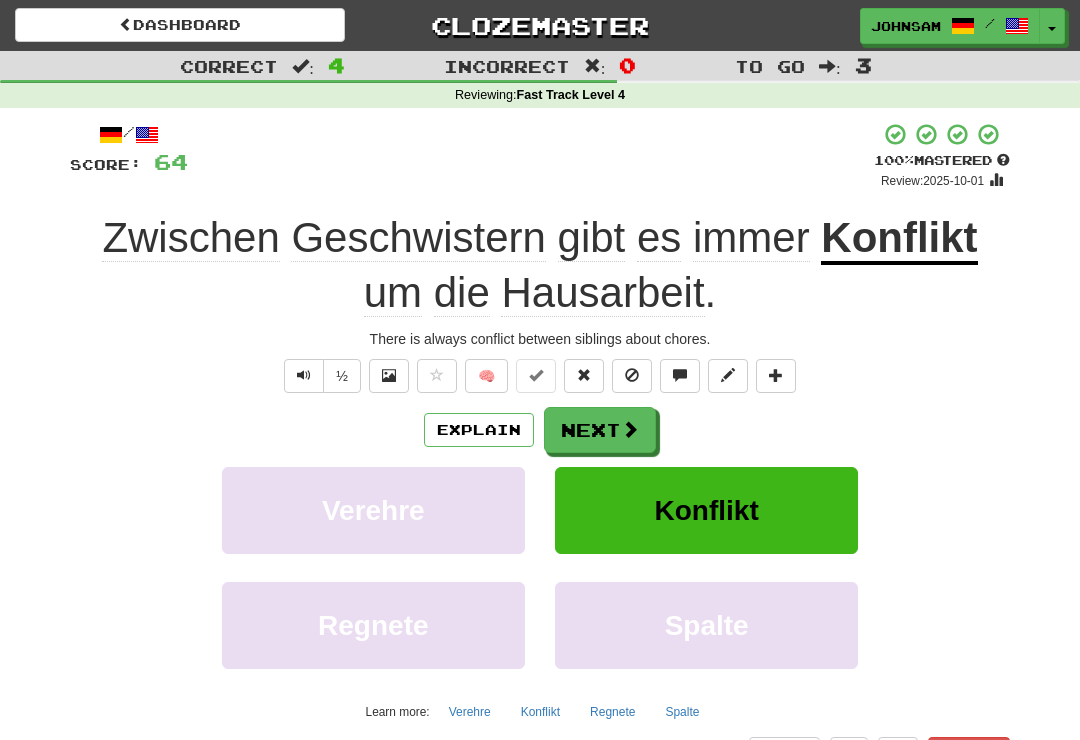 click on "Next" at bounding box center [600, 430] 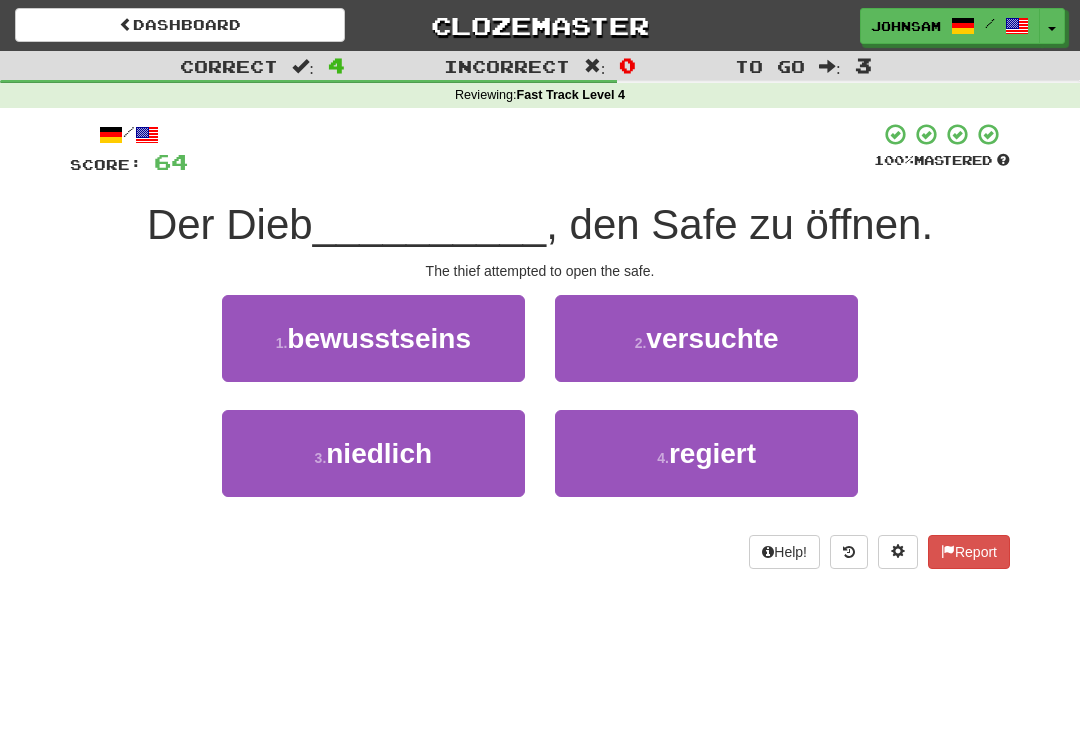 click on "2 .  versuchte" at bounding box center (706, 338) 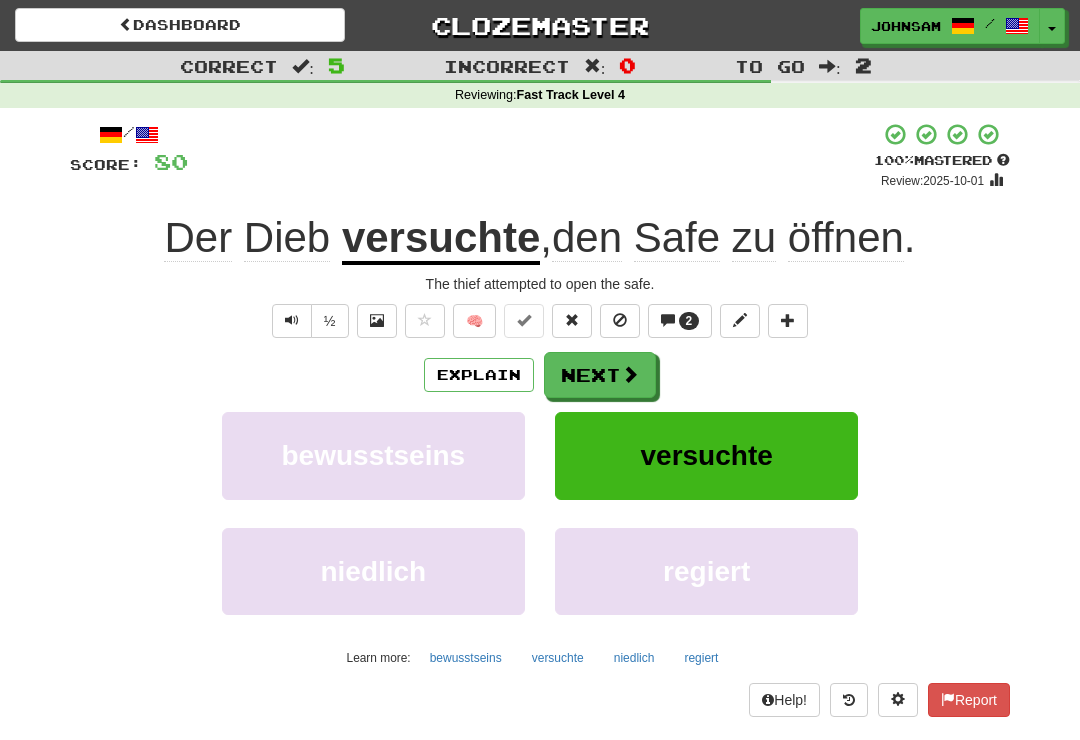 click at bounding box center (630, 374) 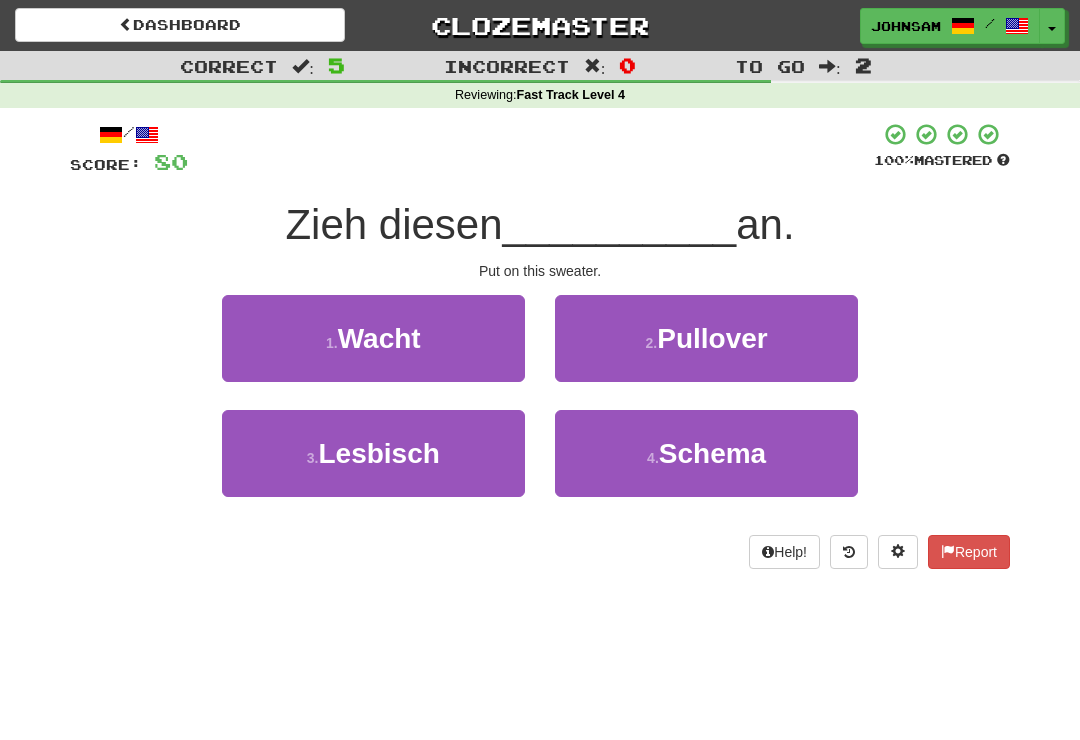 click on "Pullover" at bounding box center [712, 338] 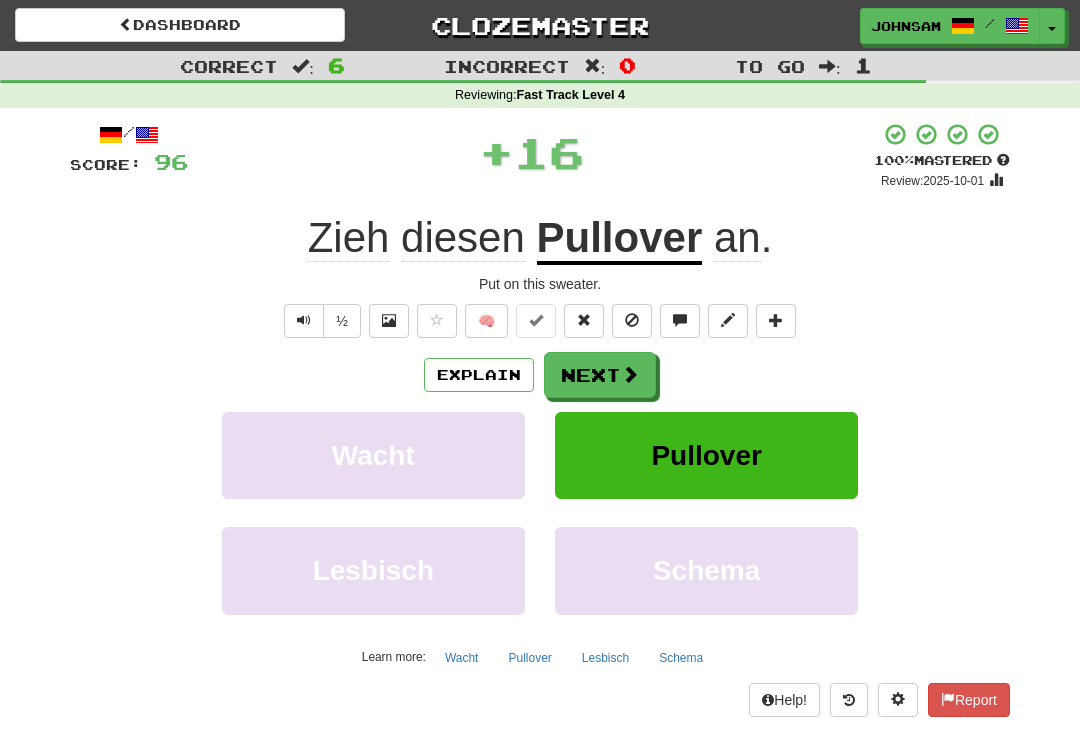 click on "Next" at bounding box center (600, 375) 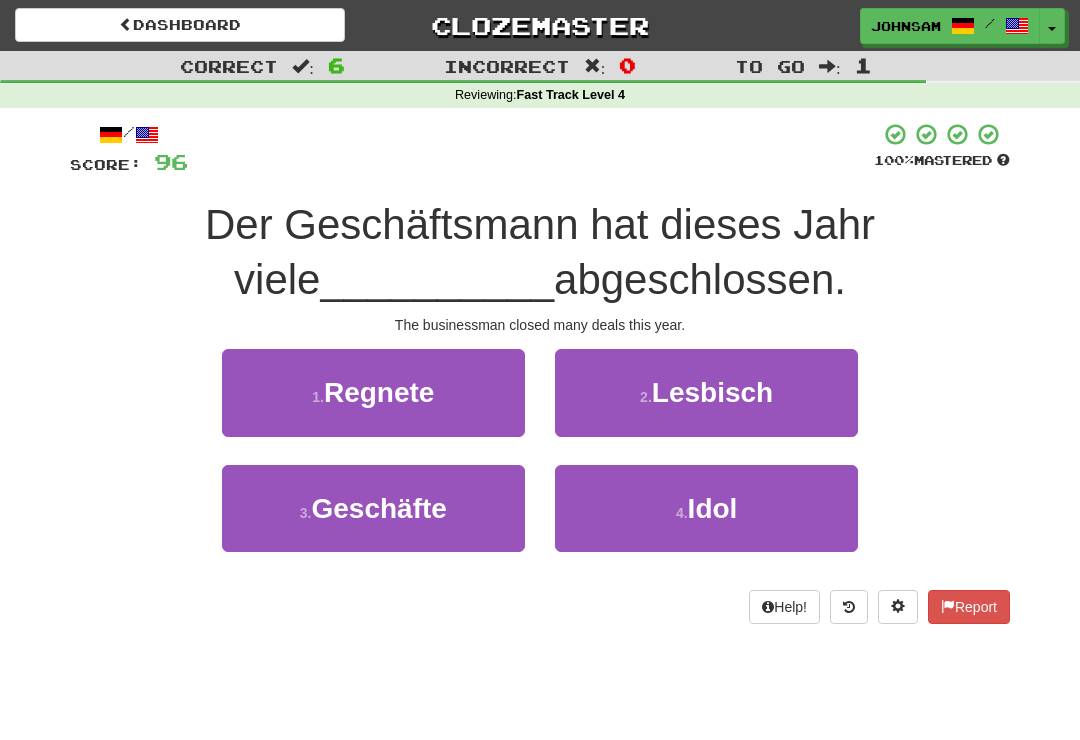 click on "3 .  Geschäfte" at bounding box center (373, 508) 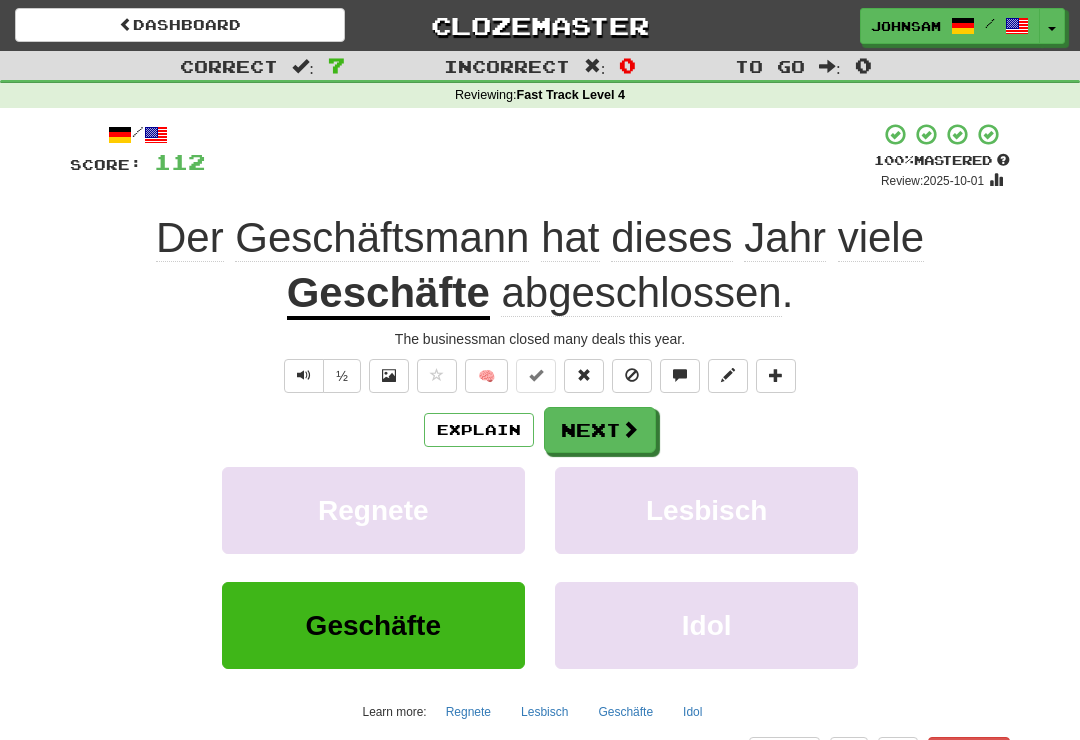 click on "Next" at bounding box center [600, 430] 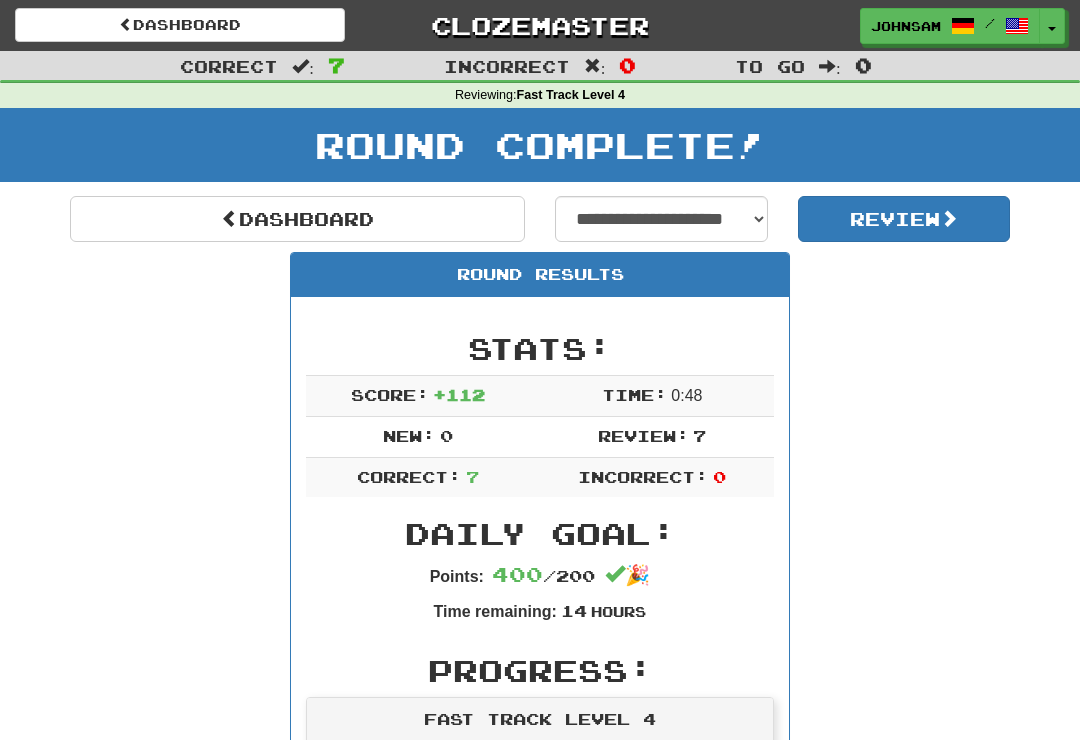 click on "Dashboard" at bounding box center [297, 219] 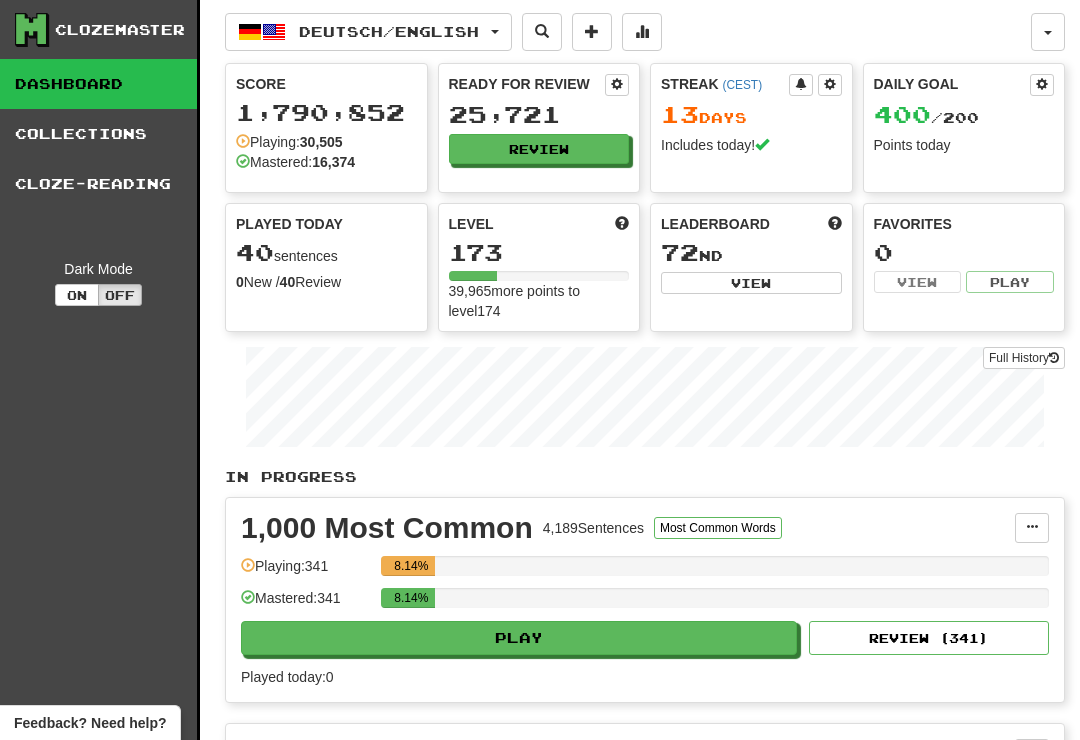 scroll, scrollTop: 0, scrollLeft: 0, axis: both 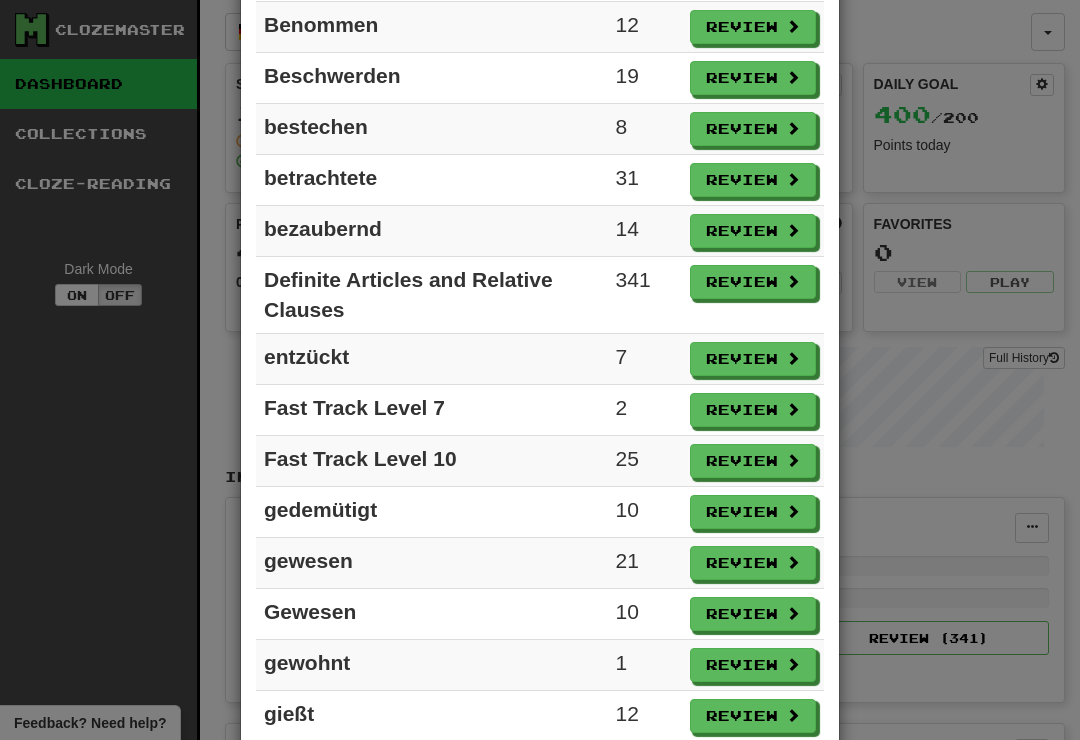 click on "Review" at bounding box center [753, 410] 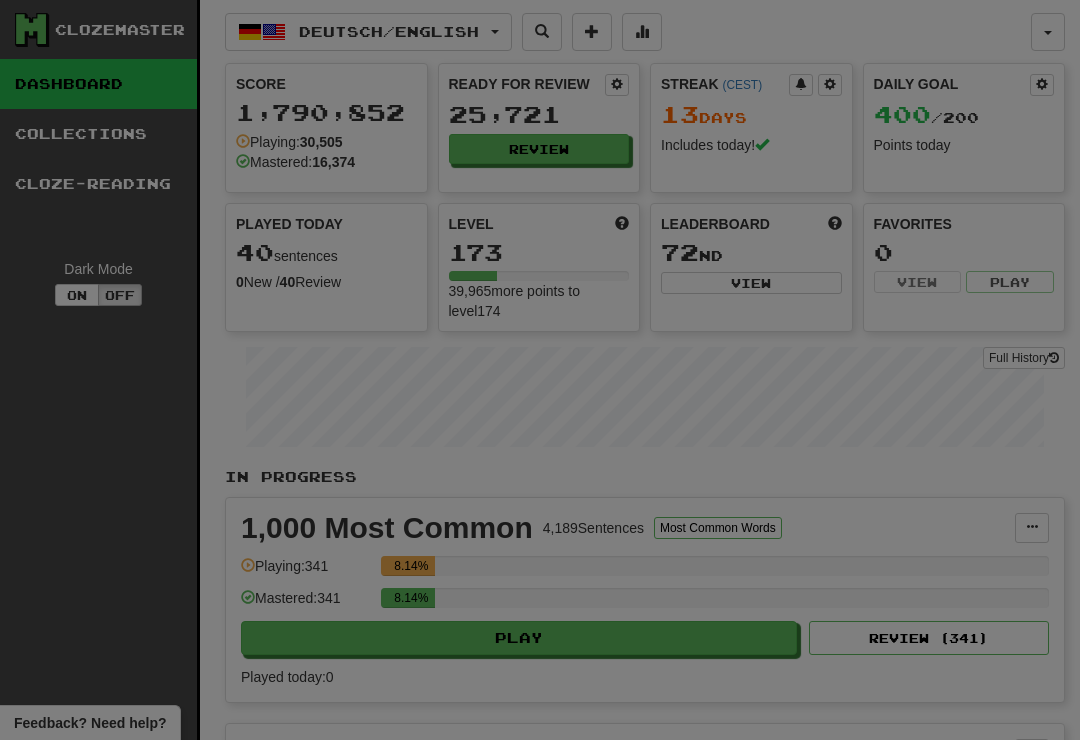 select on "**" 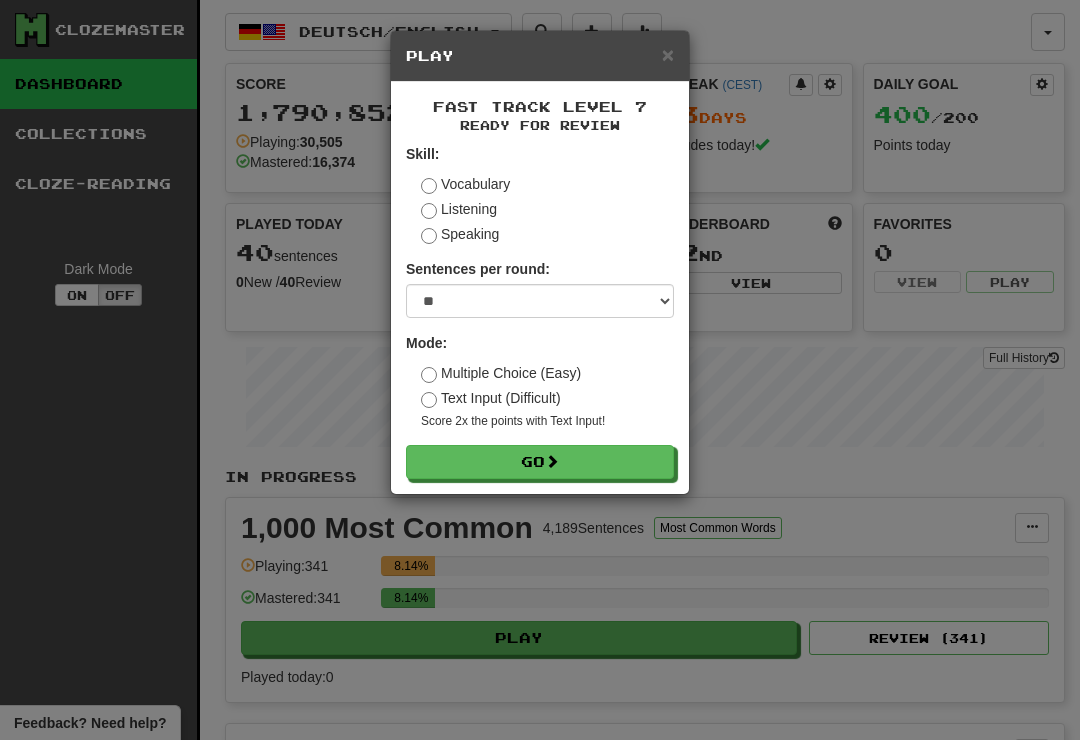 click on "Go" at bounding box center (540, 462) 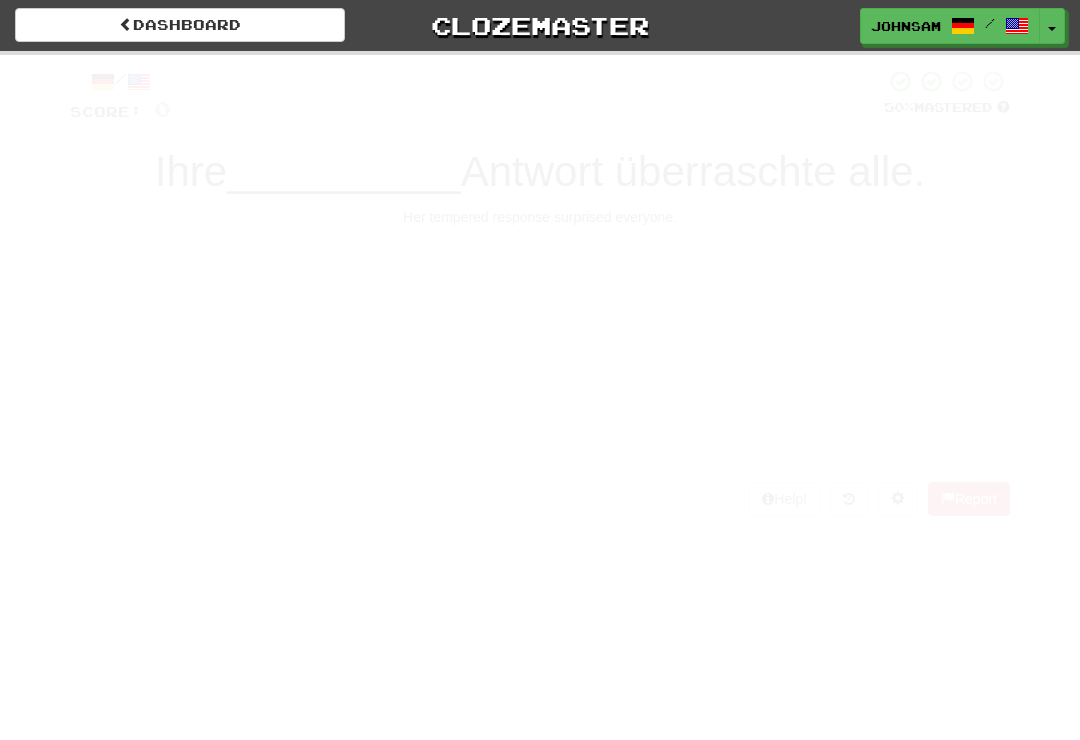 scroll, scrollTop: 0, scrollLeft: 0, axis: both 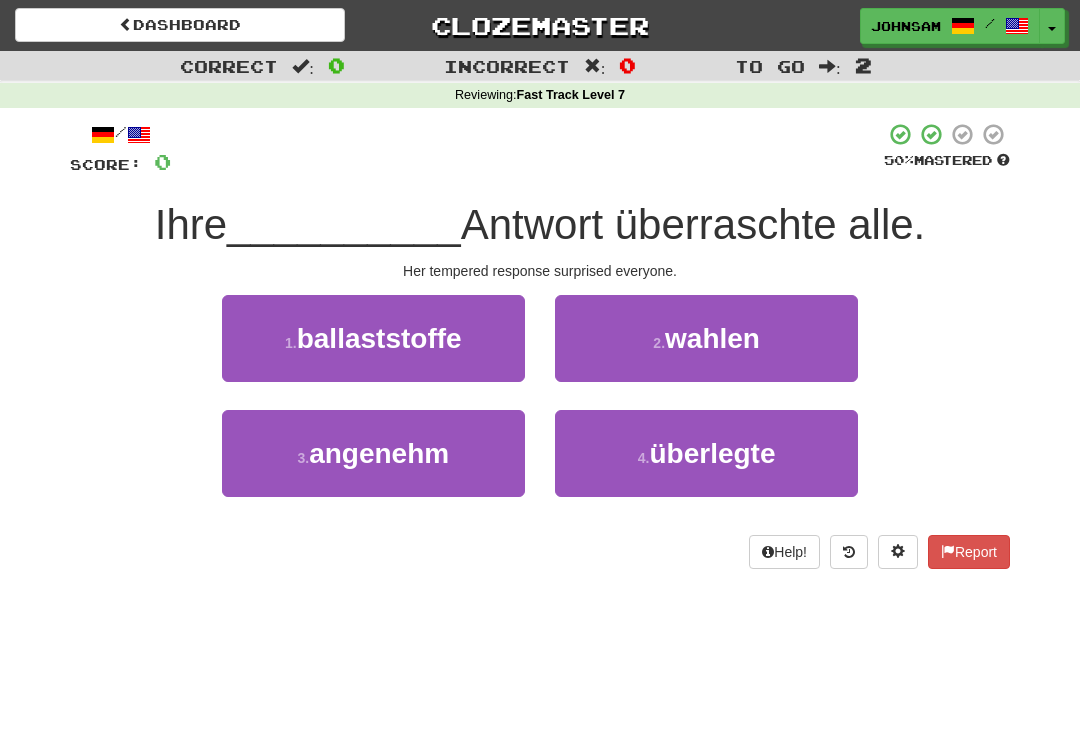 click on "4 .  überlegte" at bounding box center [706, 453] 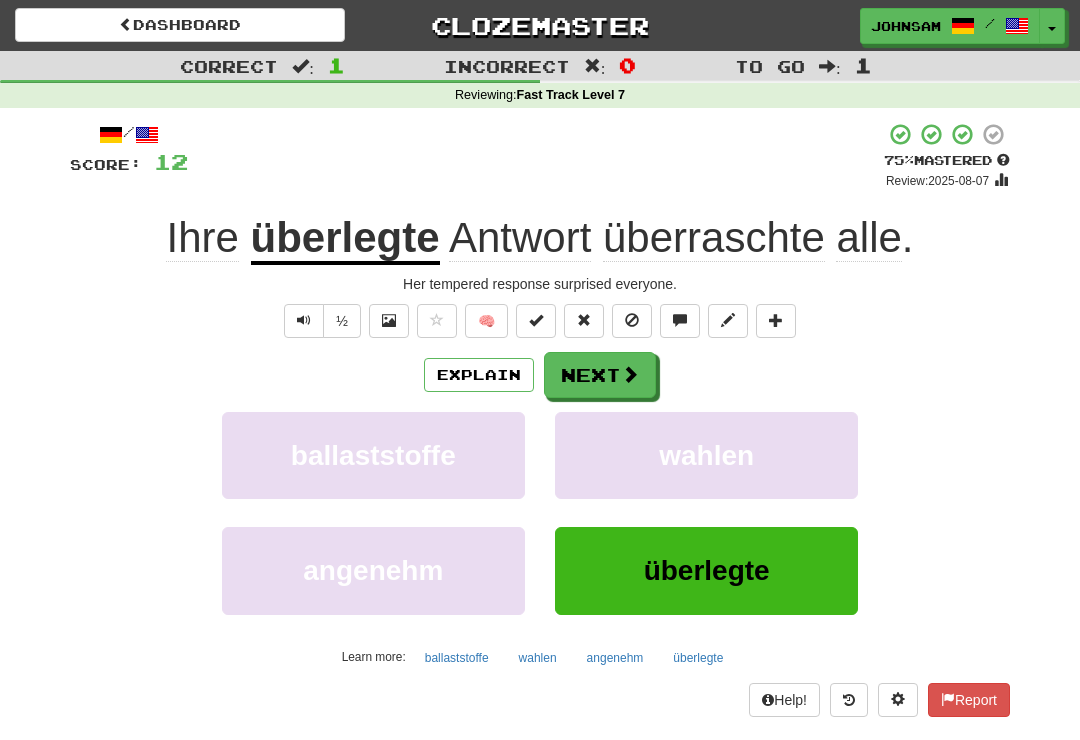 click at bounding box center [304, 320] 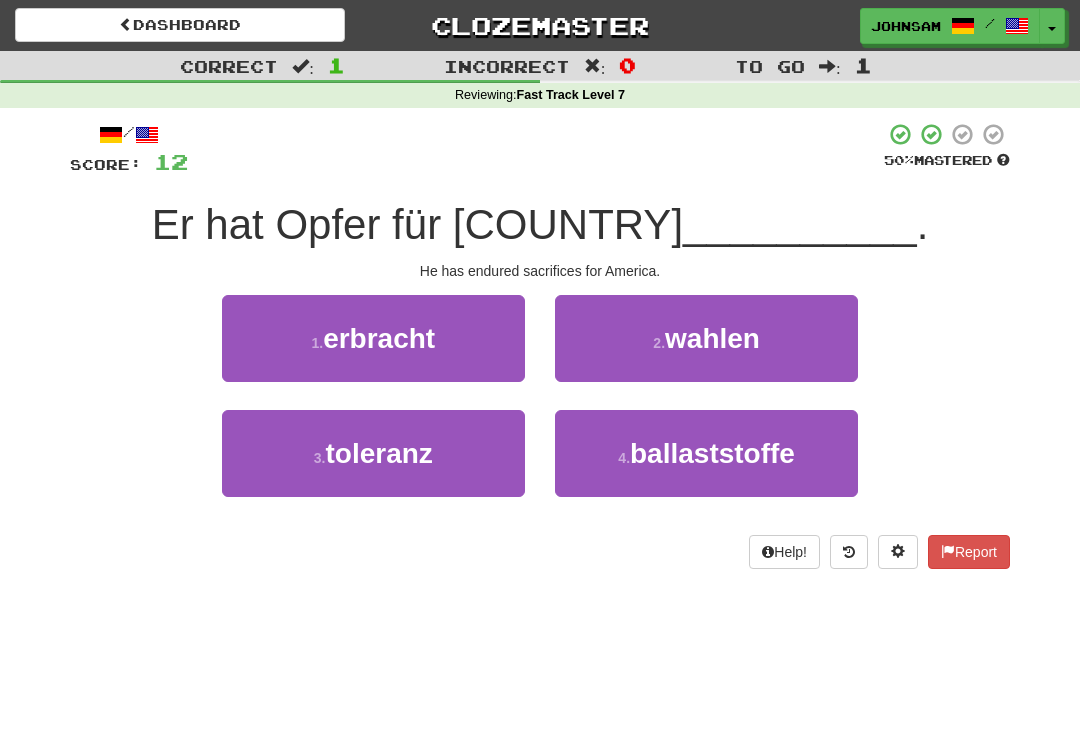 click on "1 .  erbracht" at bounding box center (373, 338) 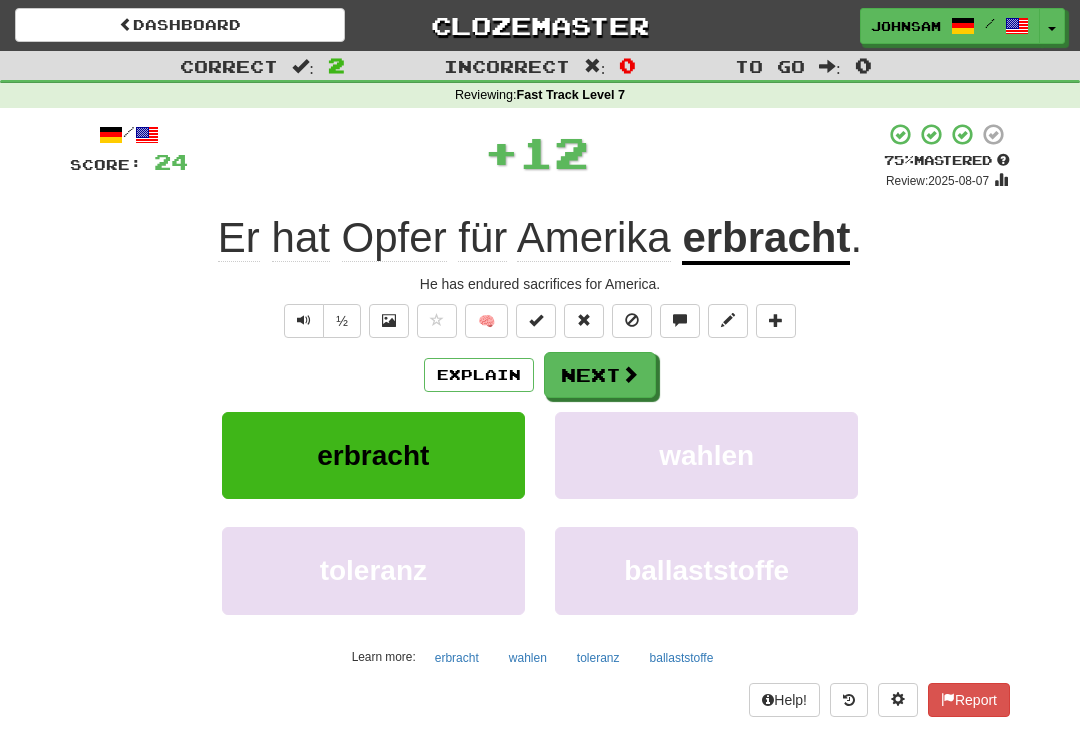 click on "Next" at bounding box center (600, 375) 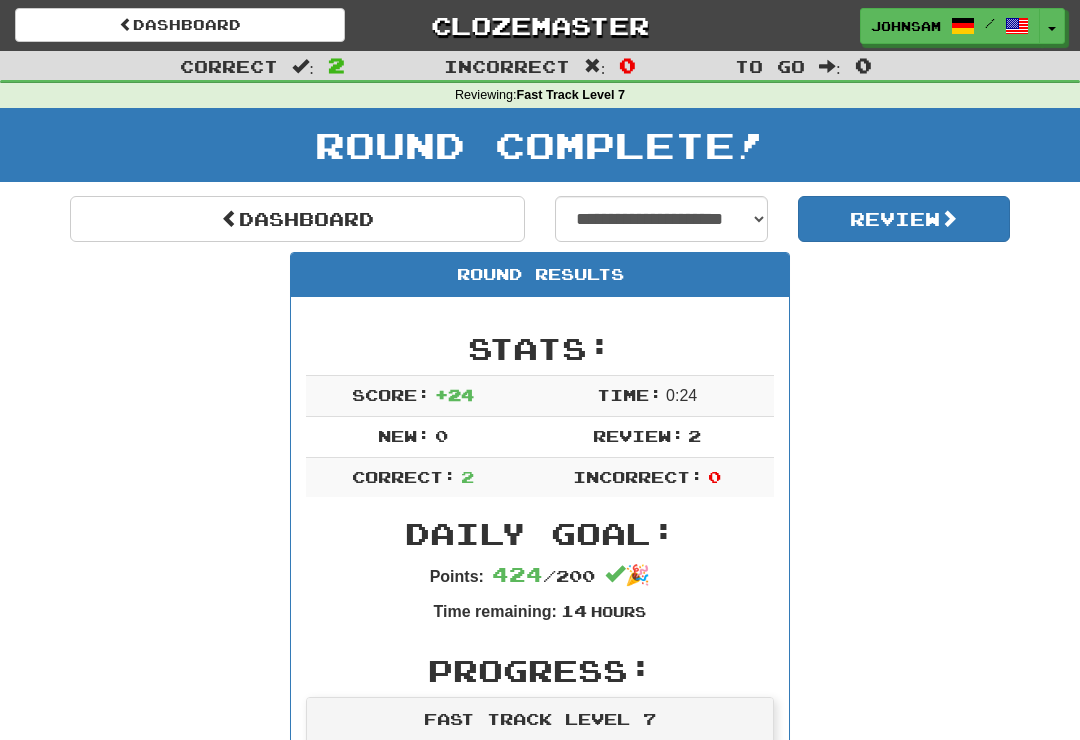 click on "Dashboard" at bounding box center (297, 219) 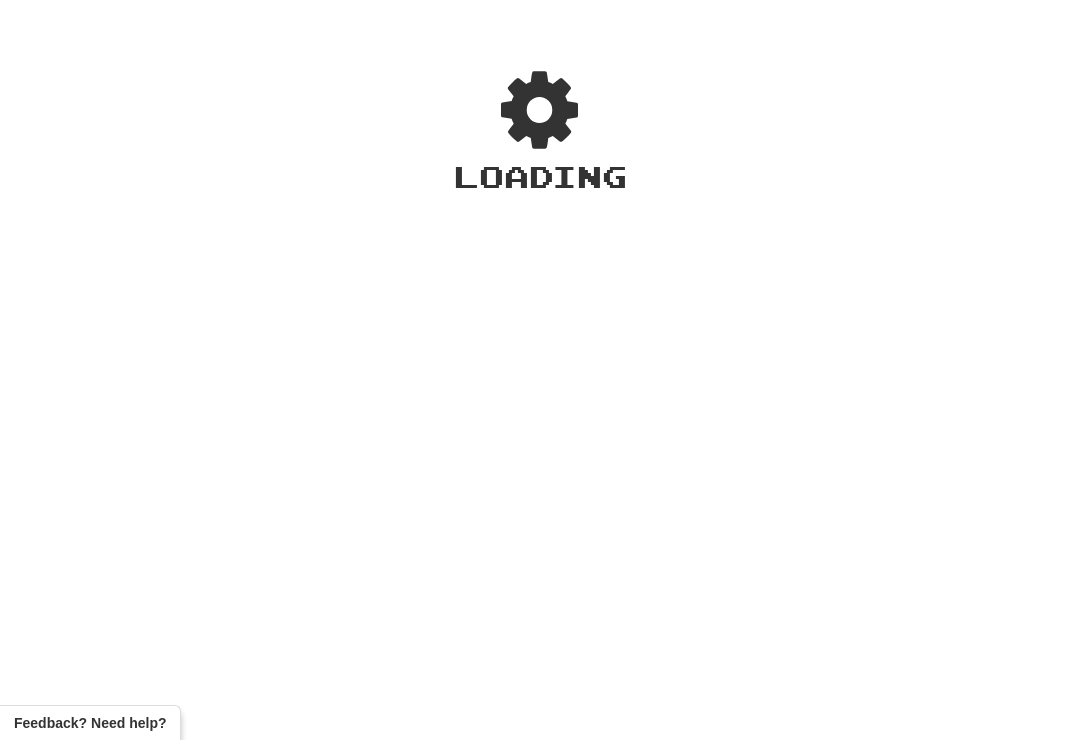 scroll, scrollTop: 0, scrollLeft: 0, axis: both 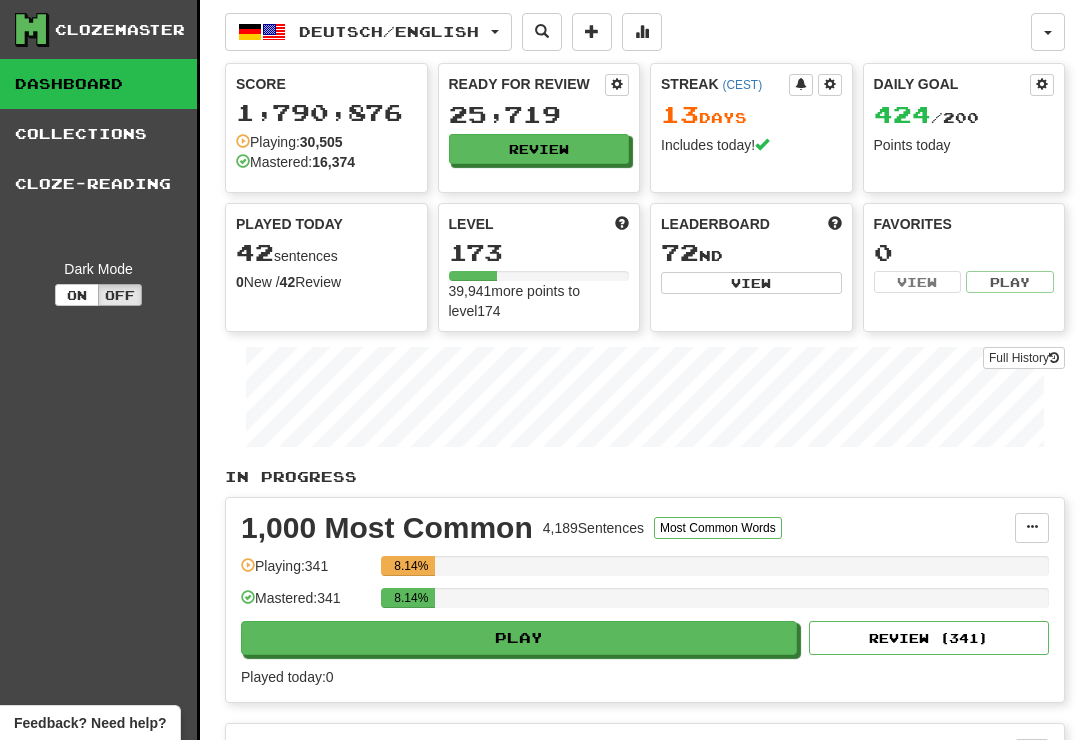 click on "Review" at bounding box center (539, 149) 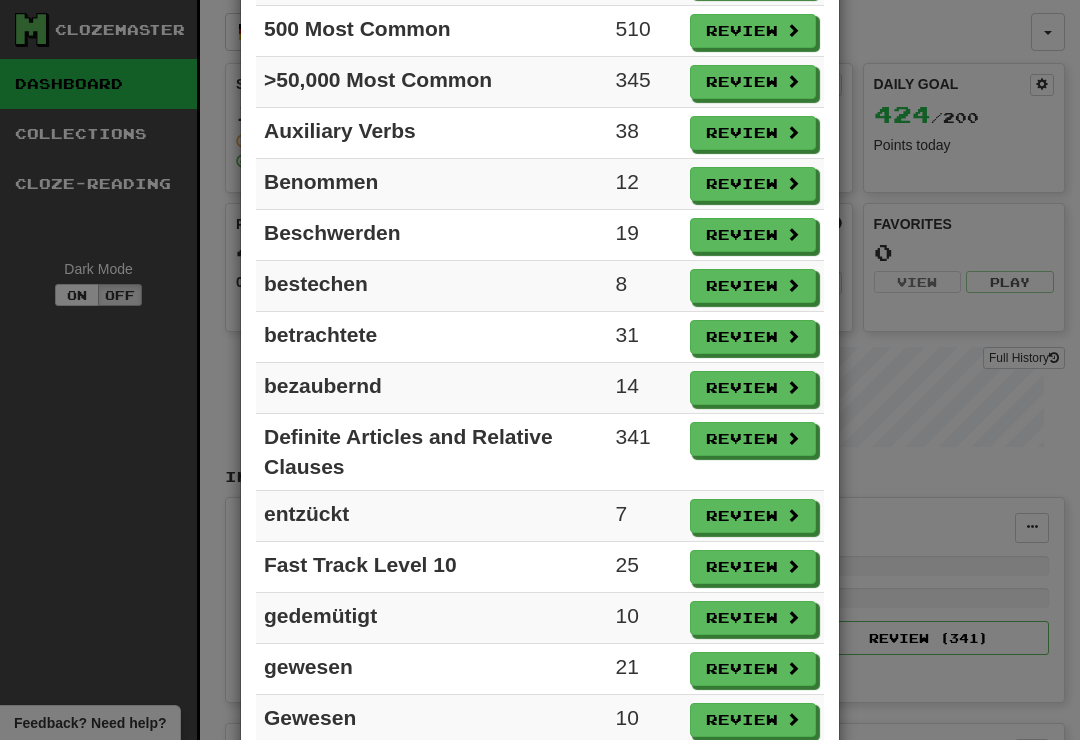 scroll, scrollTop: 635, scrollLeft: 0, axis: vertical 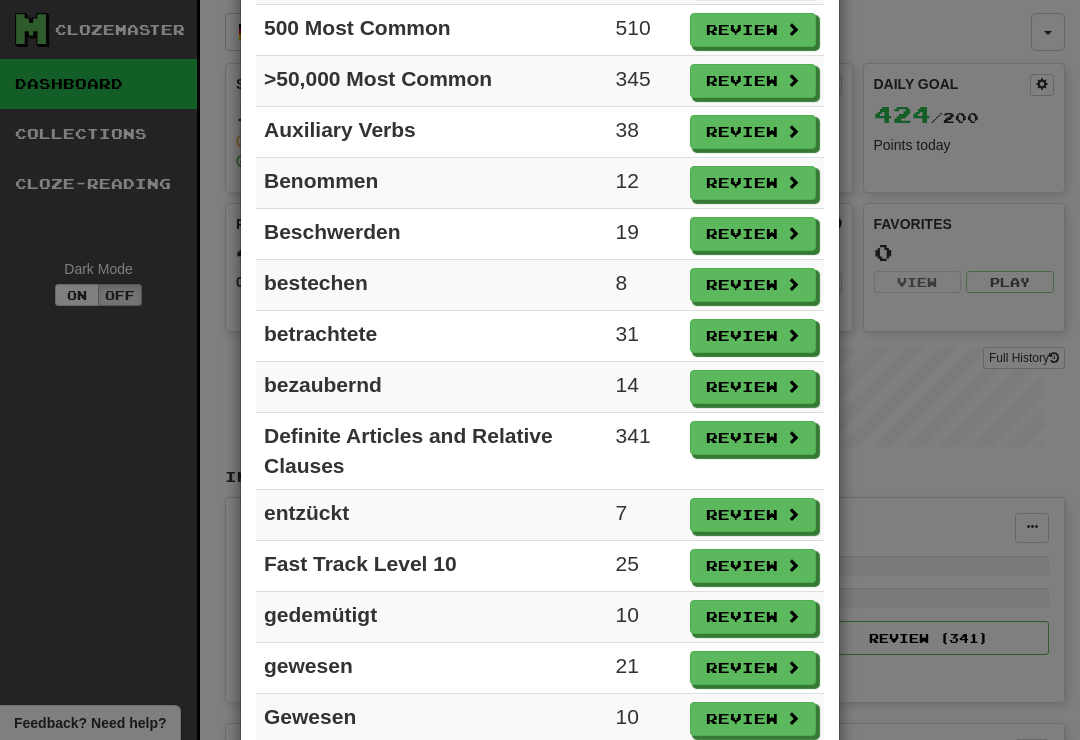 click on "Review" at bounding box center (753, 566) 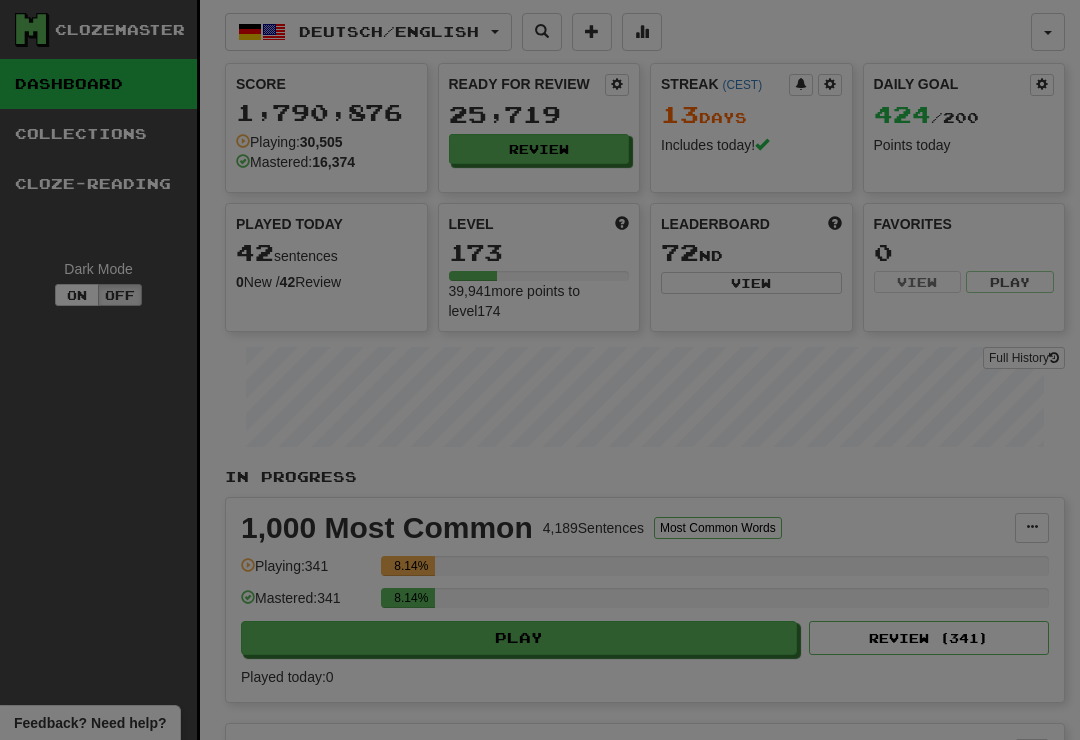 select on "**" 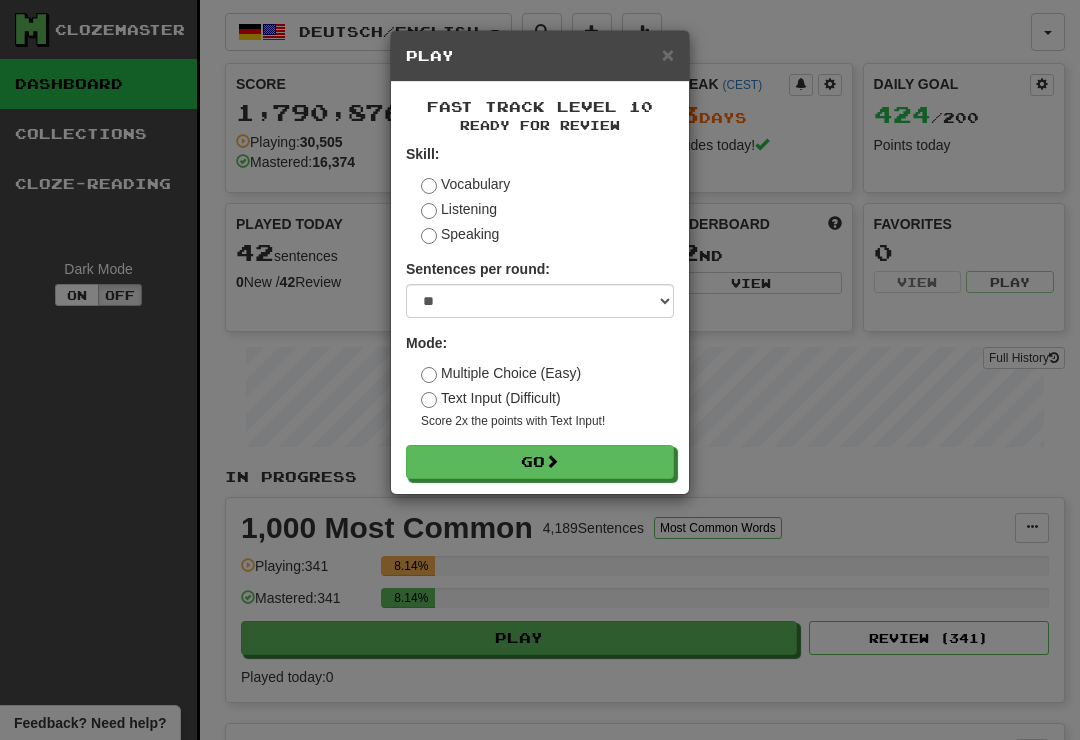click on "Go" at bounding box center (540, 462) 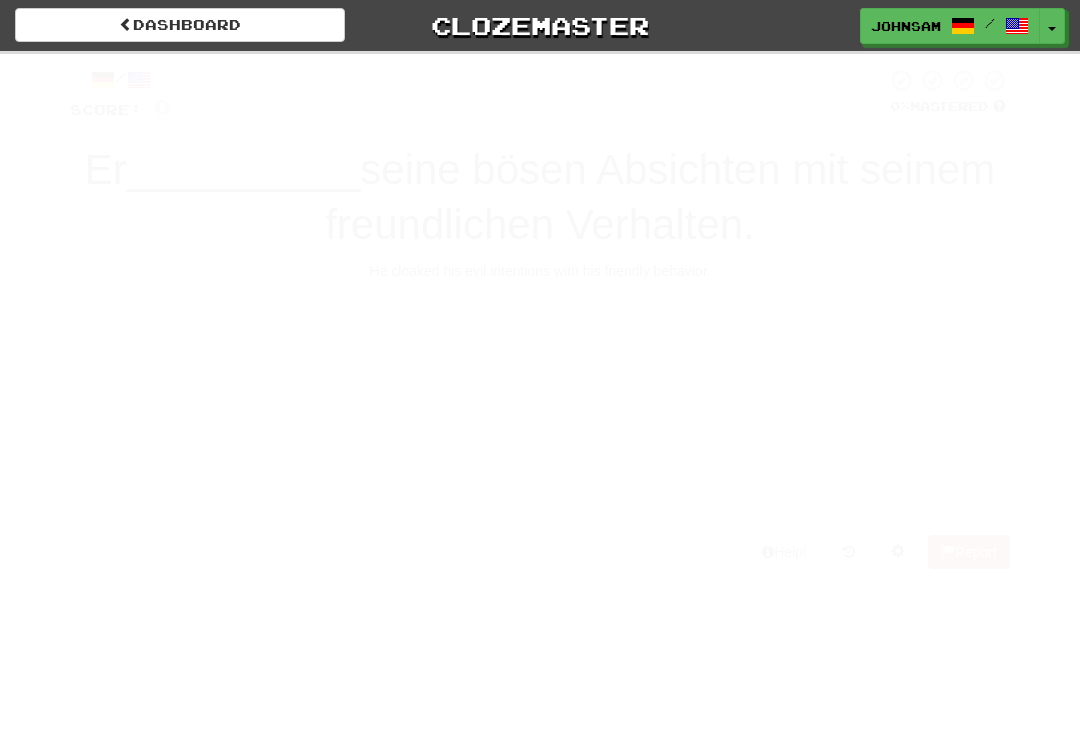 scroll, scrollTop: 0, scrollLeft: 0, axis: both 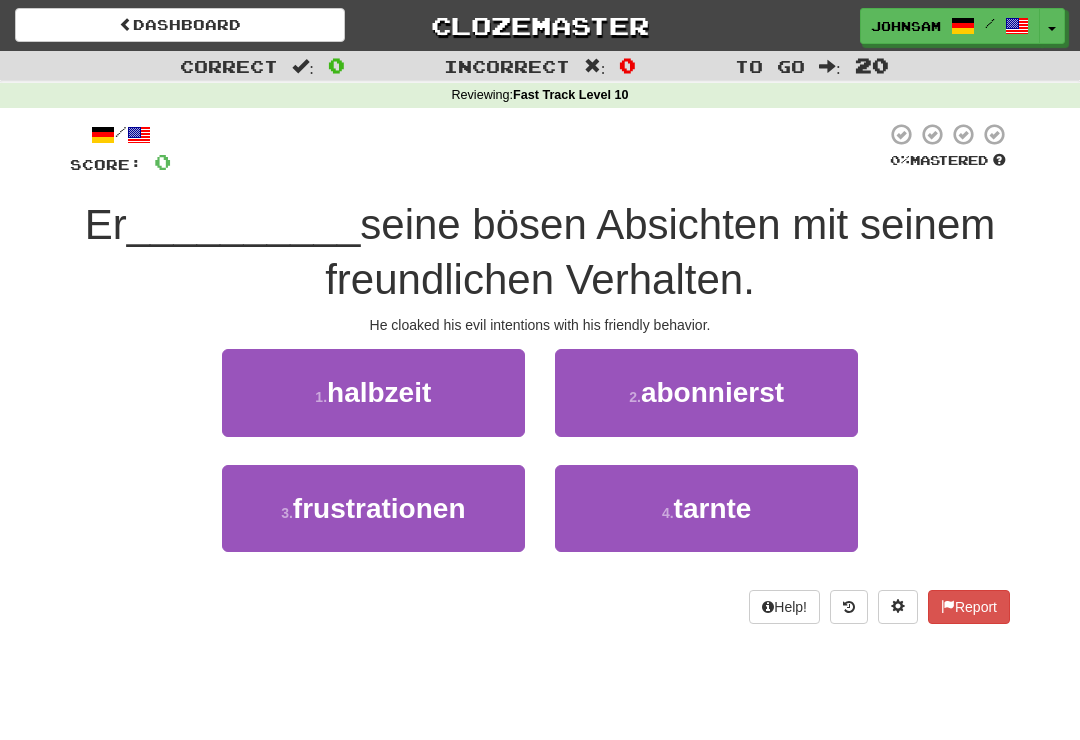 click on "tarnte" at bounding box center (713, 508) 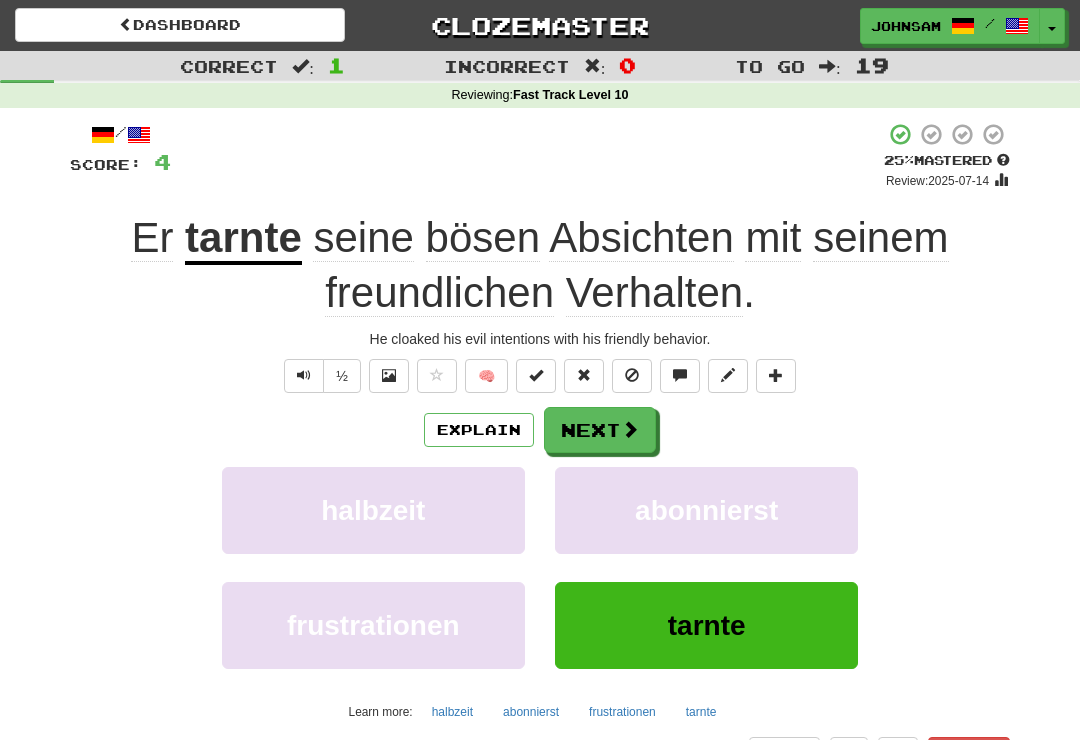 click at bounding box center [304, 376] 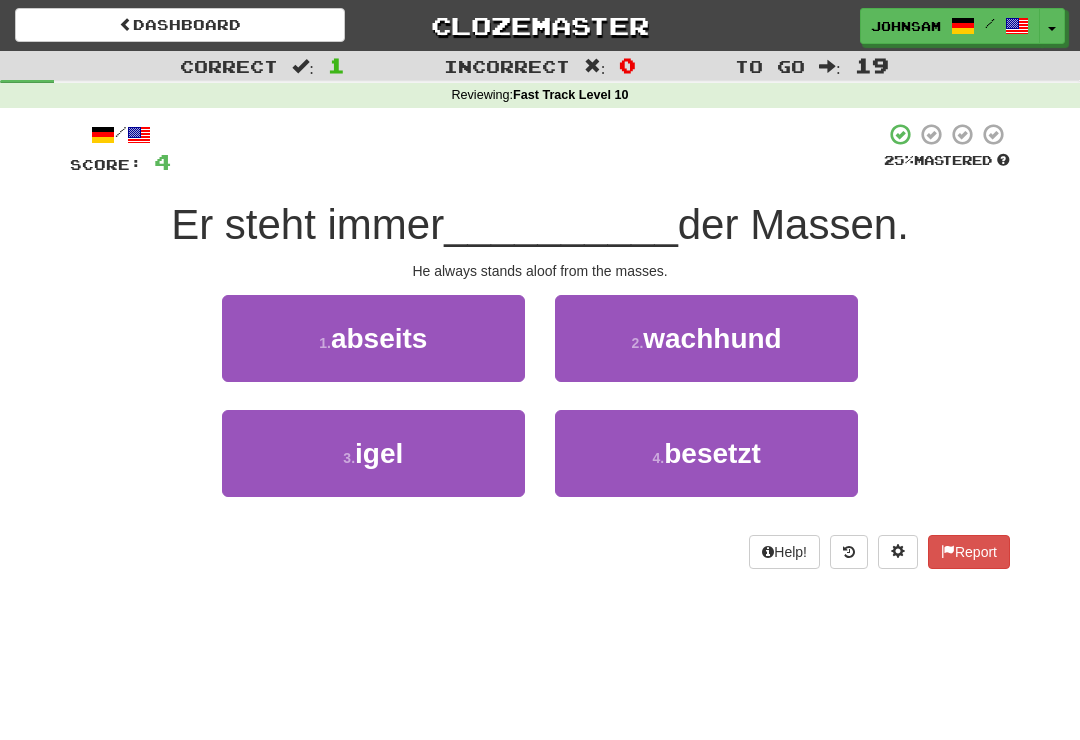 click on "abseits" at bounding box center [379, 338] 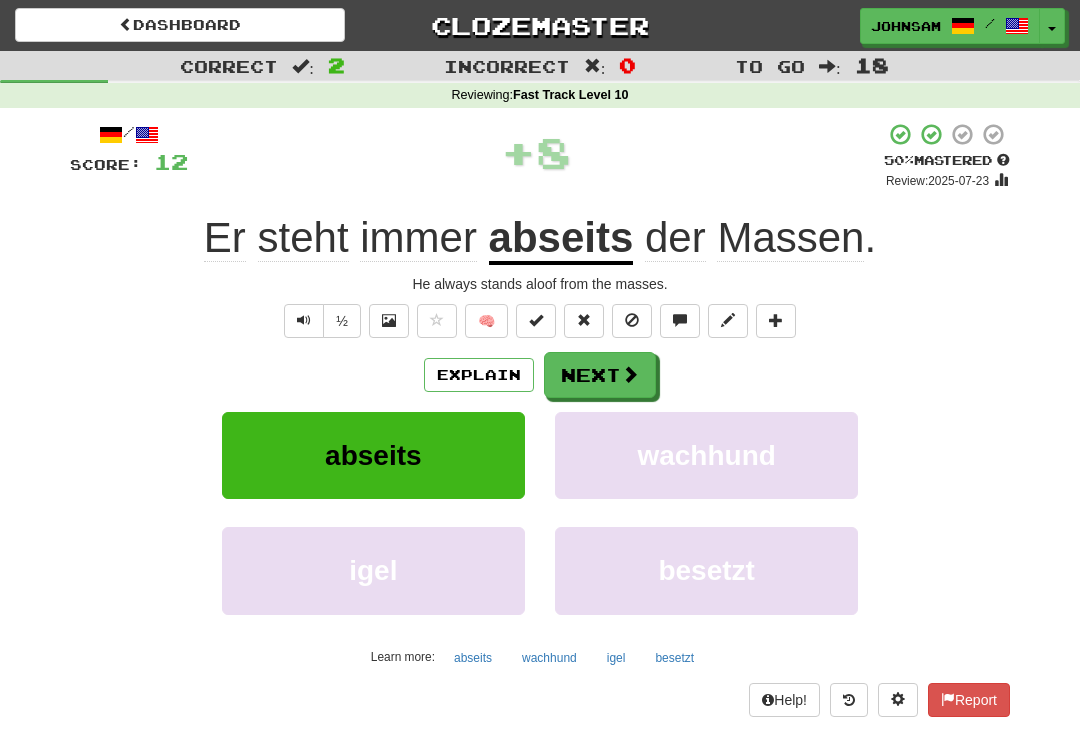 click at bounding box center [304, 320] 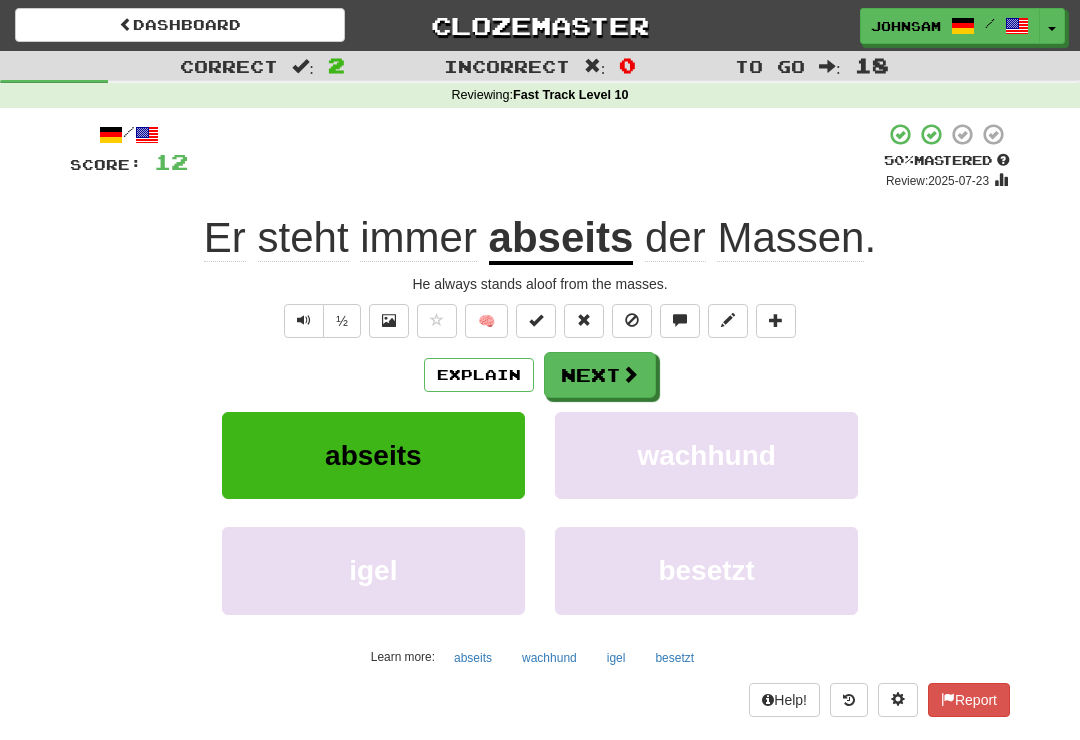 click on "Next" at bounding box center [600, 375] 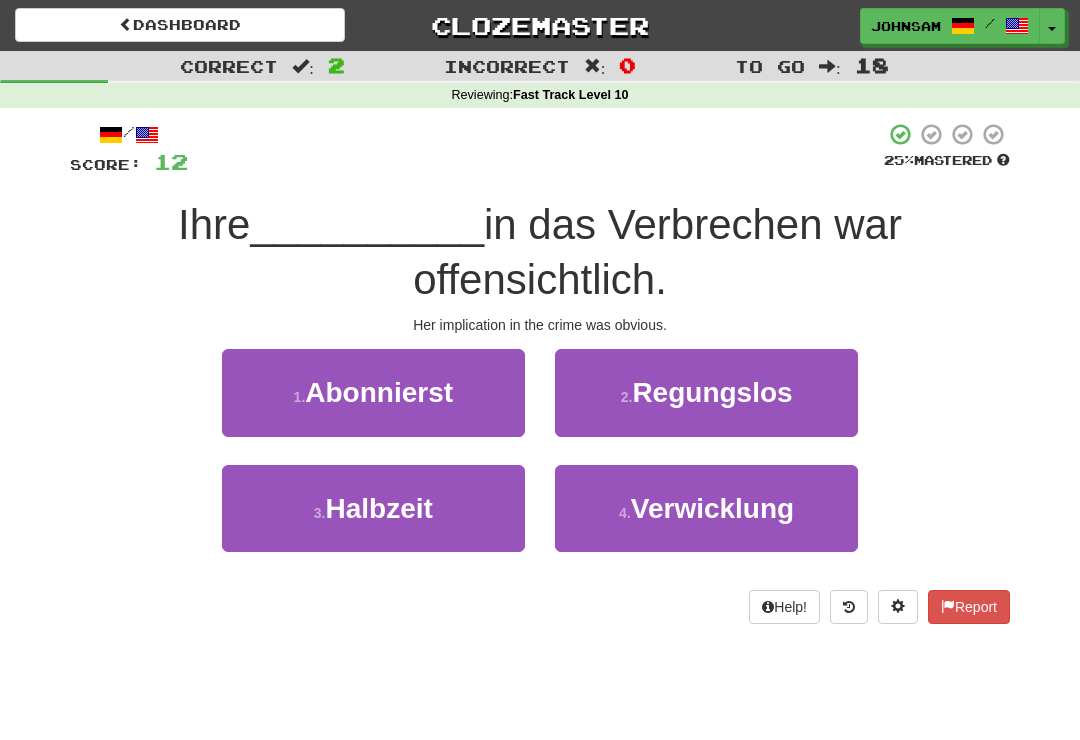 click on "Verwicklung" at bounding box center [712, 508] 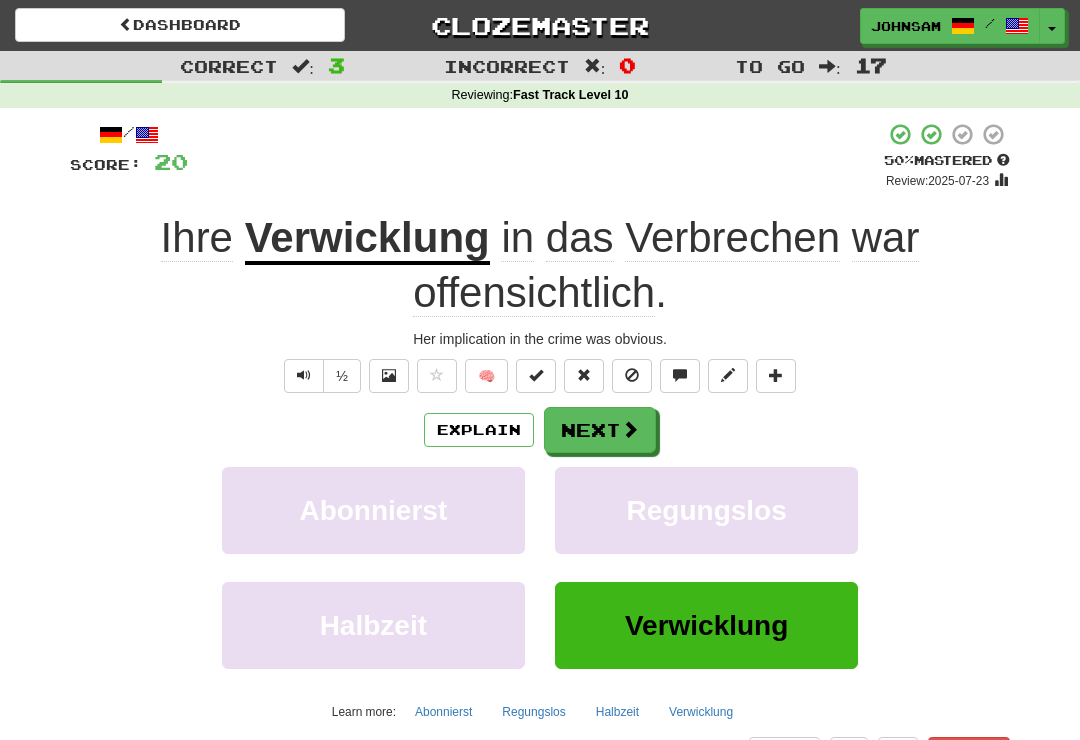 click on "Next" at bounding box center (600, 430) 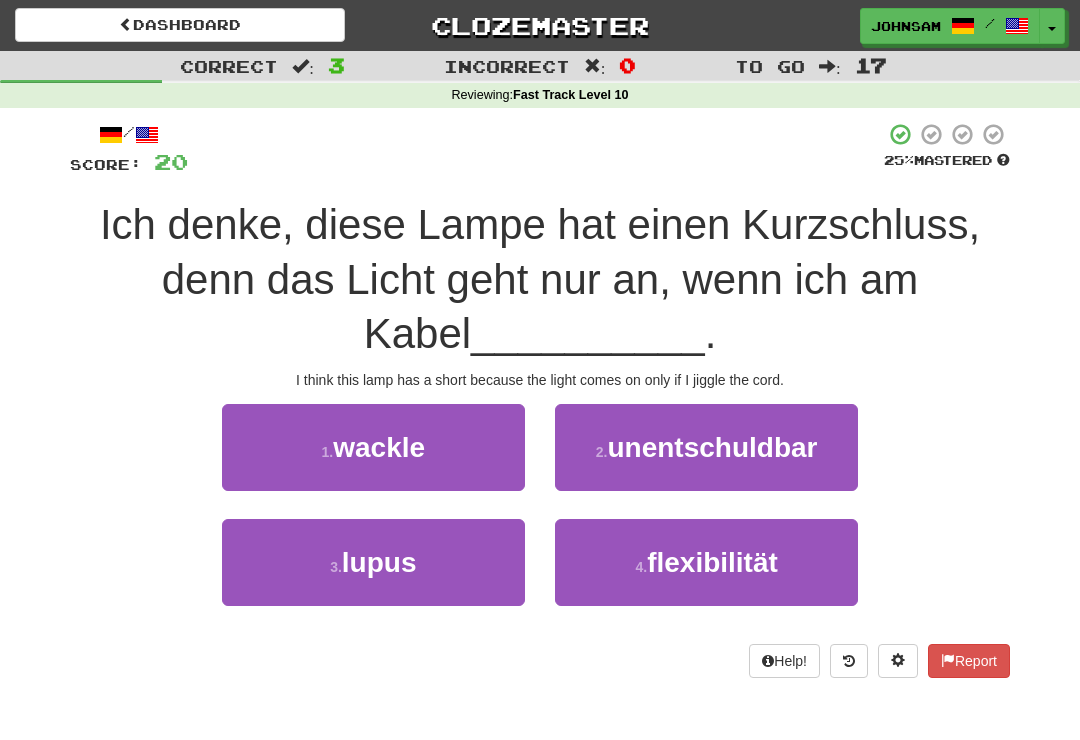 click on "1 .  wackle" at bounding box center [373, 447] 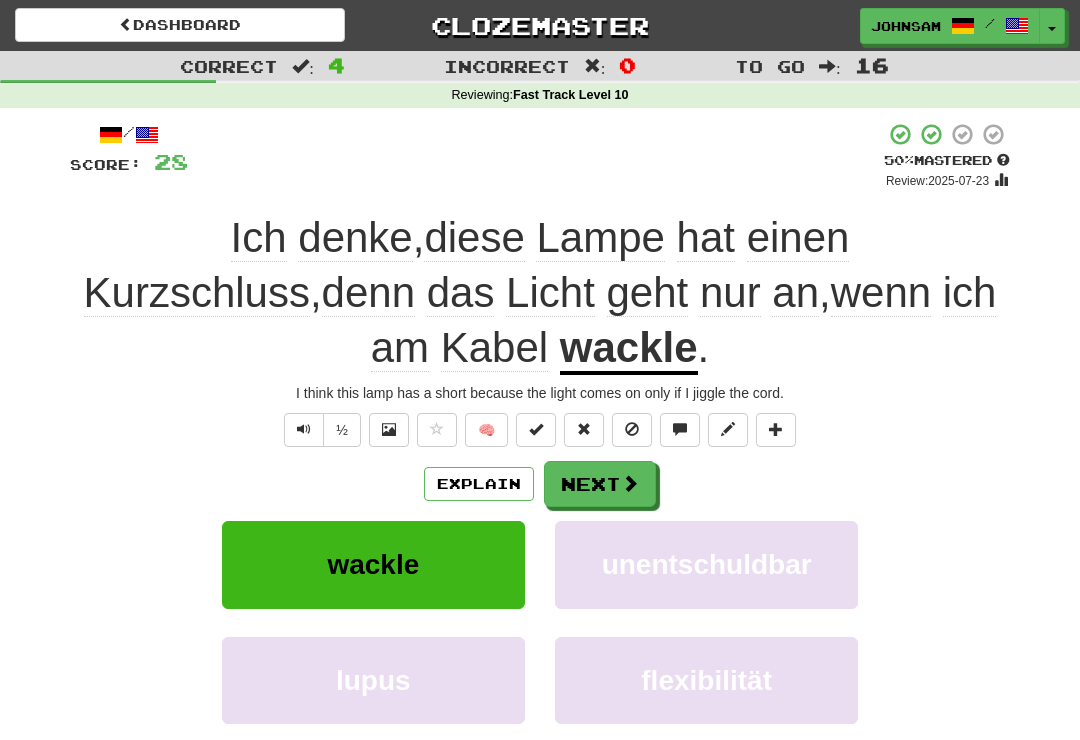 click on "Next" at bounding box center [600, 484] 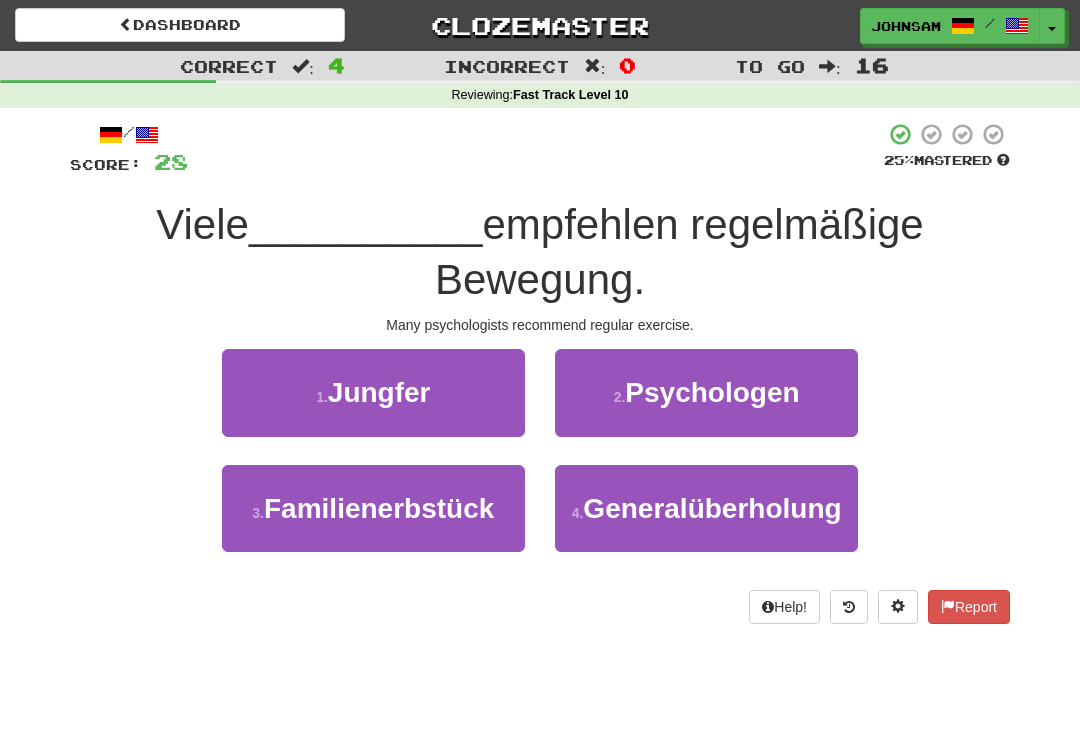 click on "2 .  Psychologen" at bounding box center [706, 392] 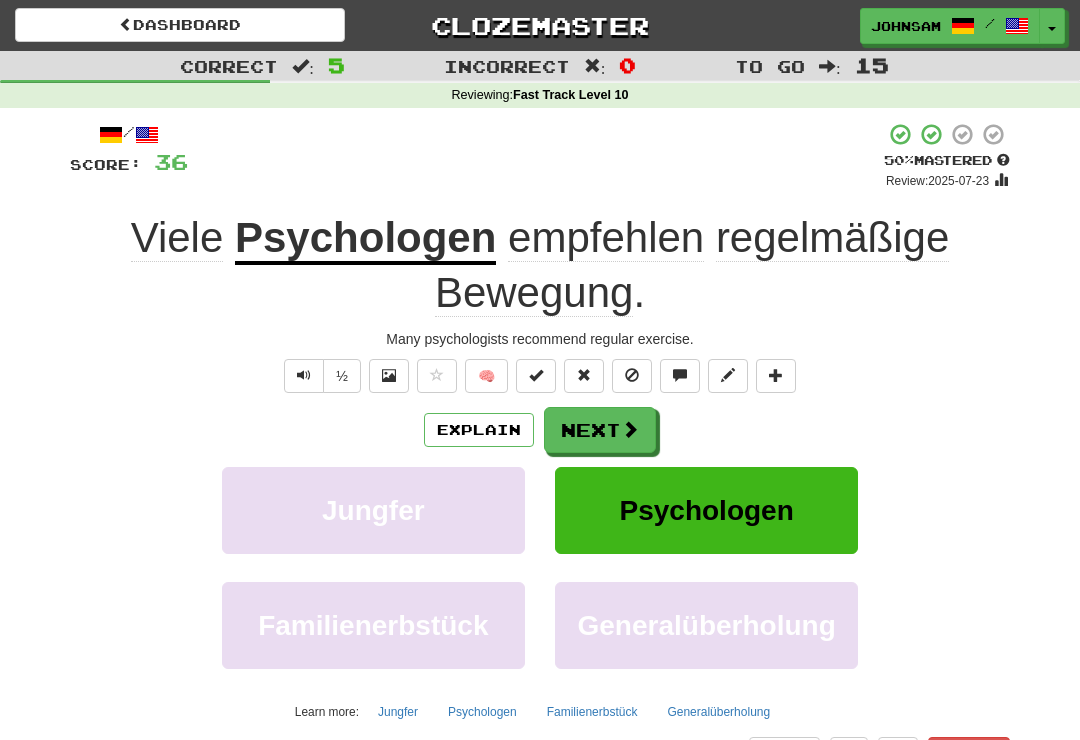 click on "Next" at bounding box center [600, 430] 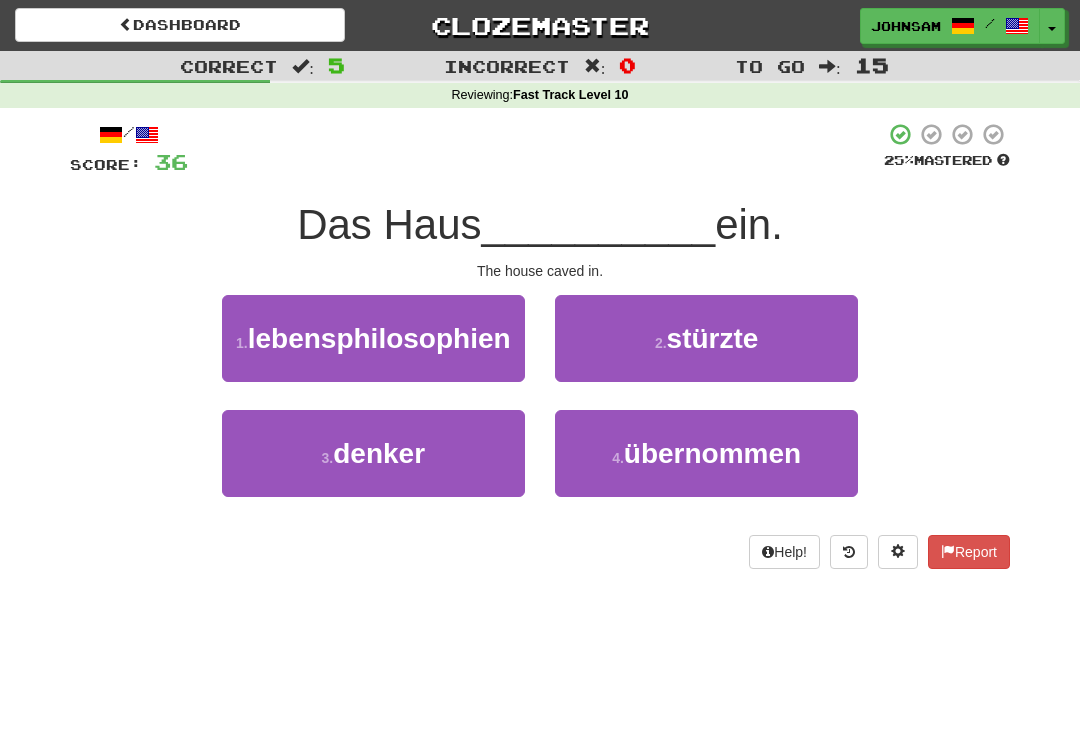 click on "2 .  stürzte" at bounding box center [706, 338] 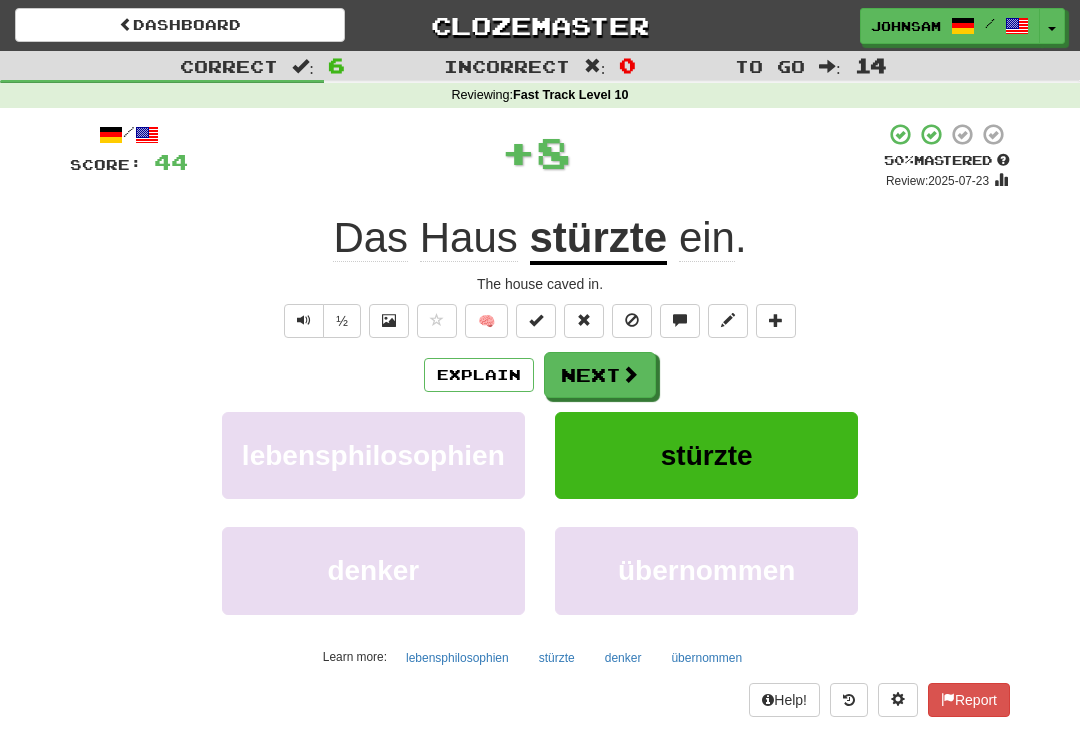 click at bounding box center [630, 374] 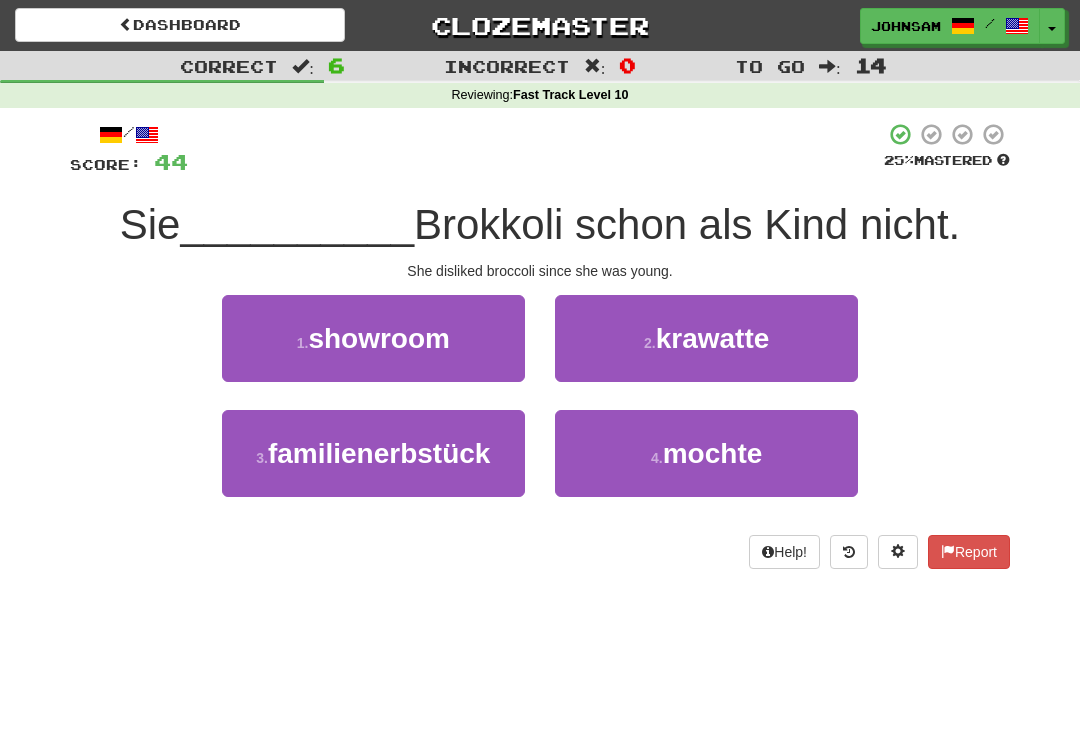 click on "4 .  mochte" at bounding box center (706, 453) 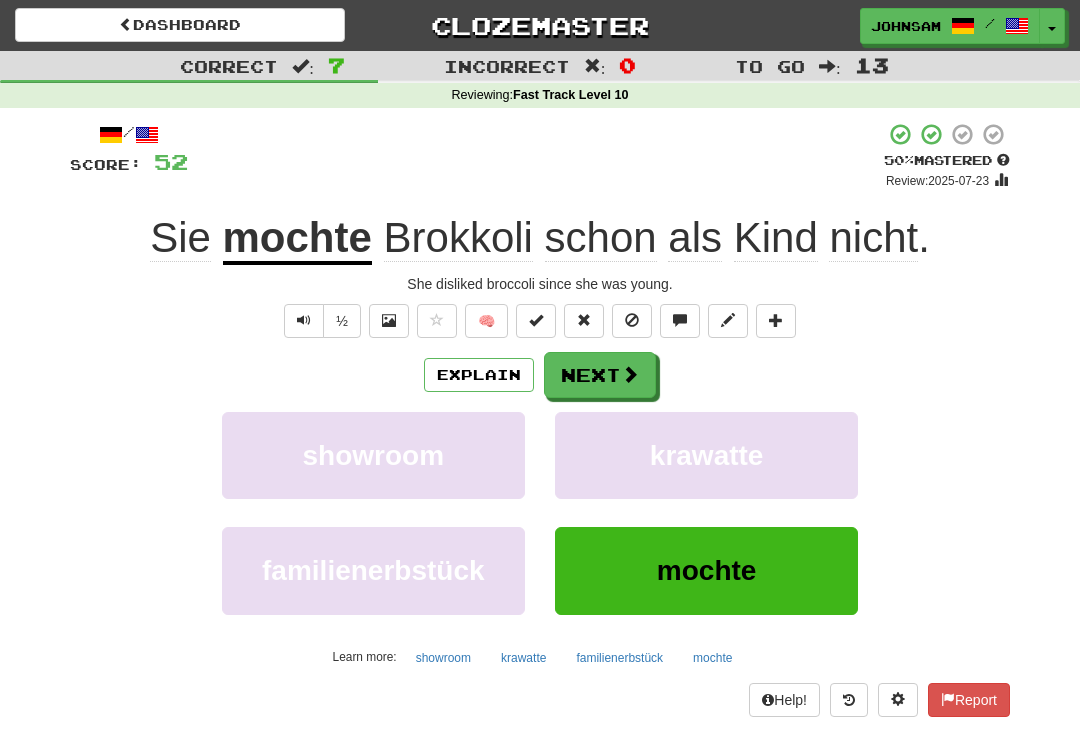 click on "Next" at bounding box center [600, 375] 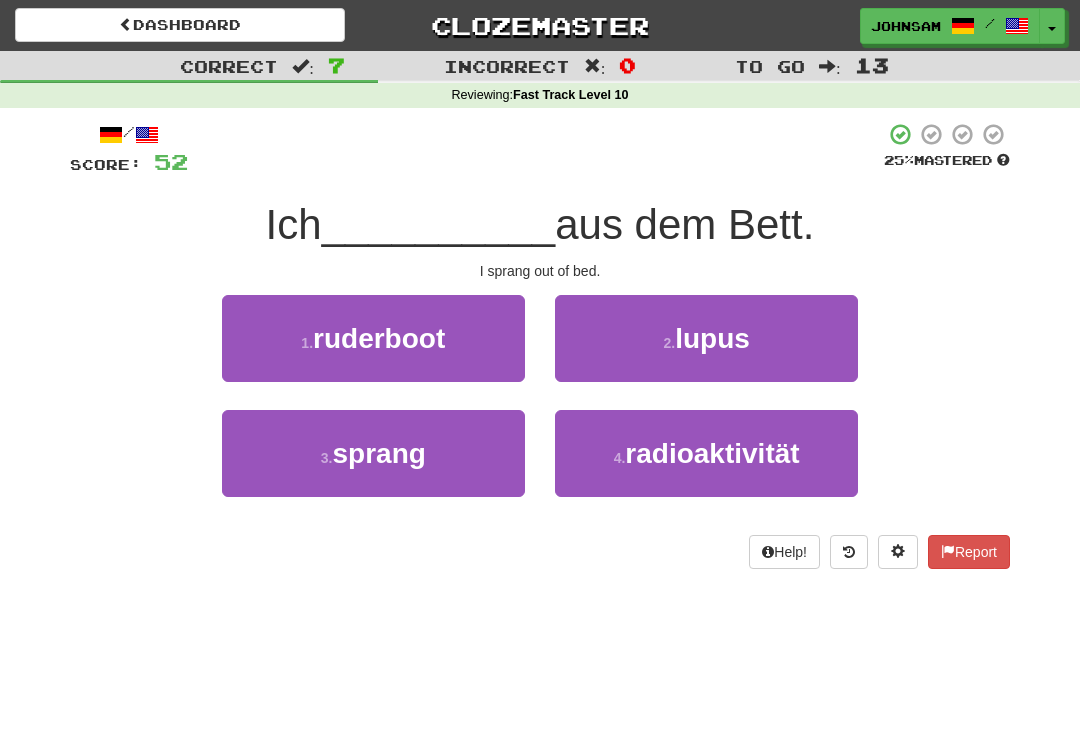 click on "3 .  sprang" at bounding box center (373, 453) 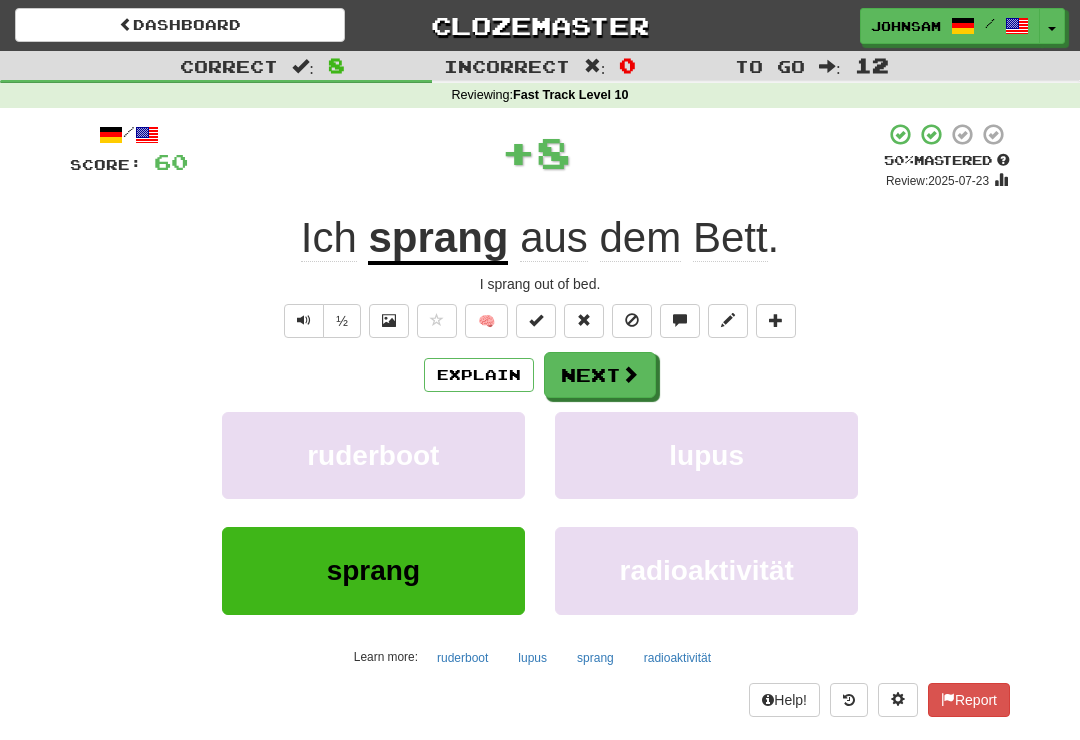 click at bounding box center [630, 374] 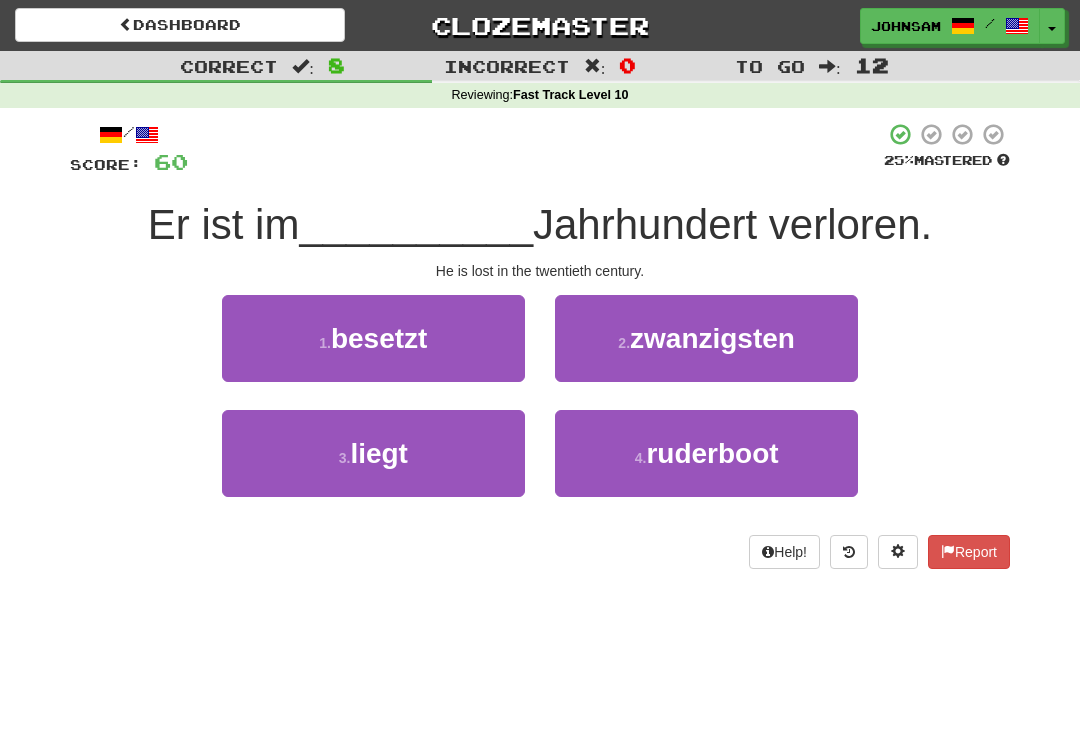 click on "zwanzigsten" at bounding box center (712, 338) 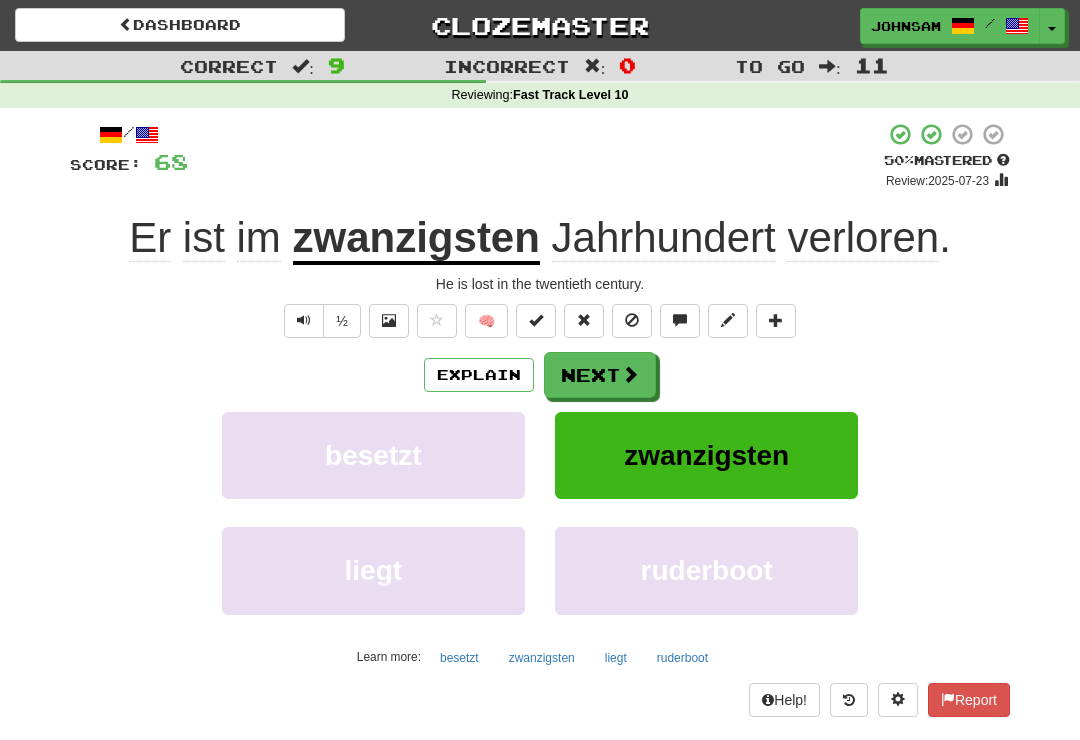 click at bounding box center [630, 374] 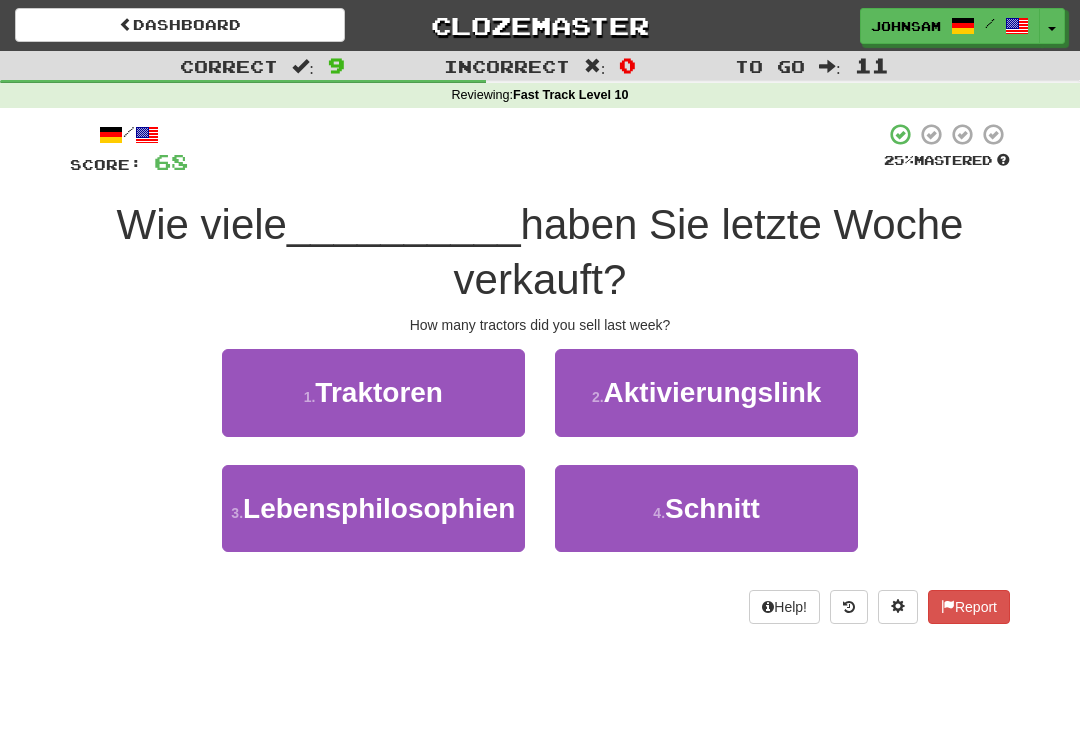 click on "1 .  Traktoren" at bounding box center (373, 392) 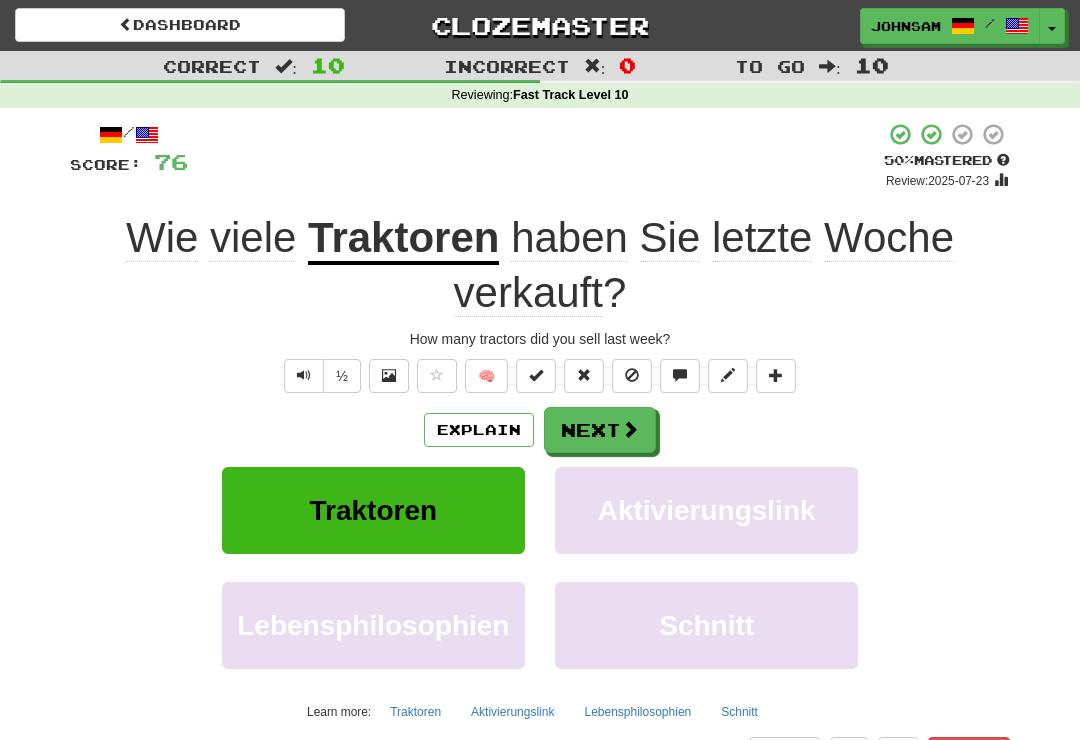click on "Next" at bounding box center [600, 430] 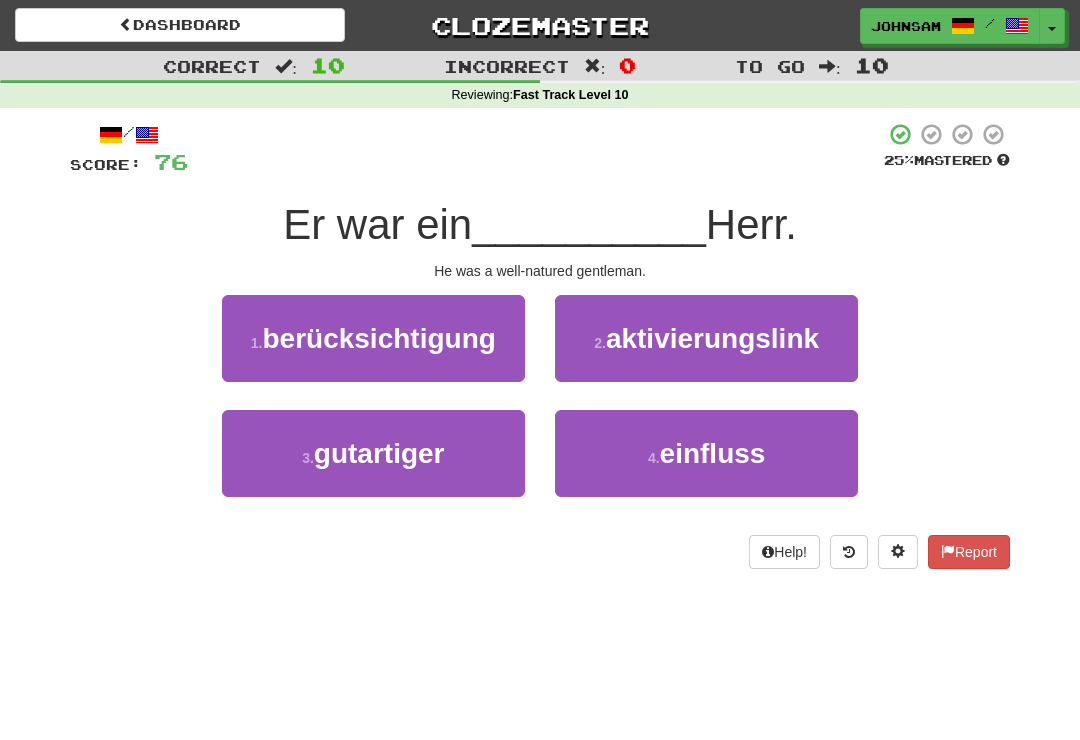 click on "3 .  gutartiger" at bounding box center (373, 453) 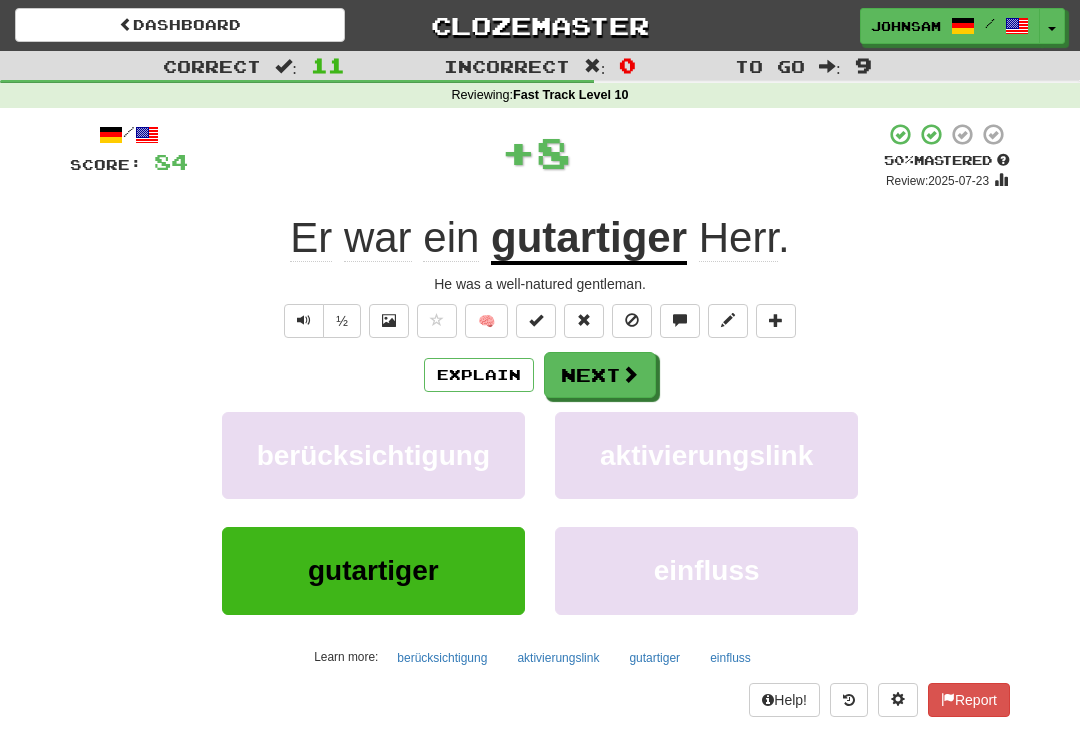 click at bounding box center (630, 374) 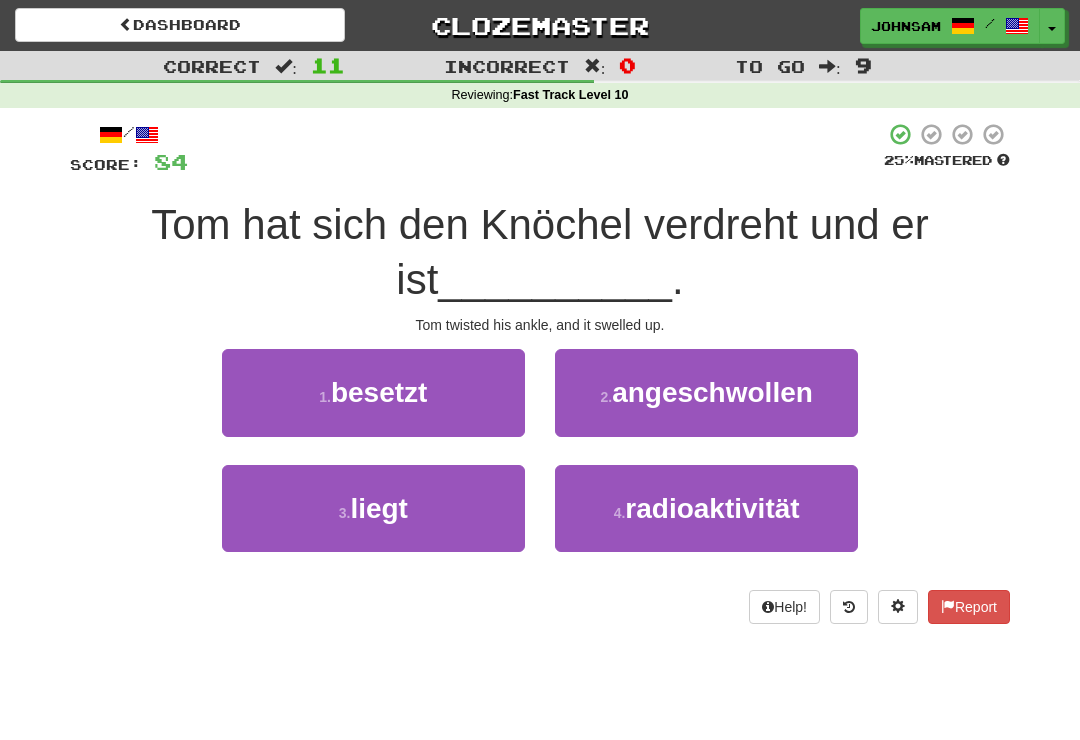 click on "2 .  angeschwollen" at bounding box center [706, 392] 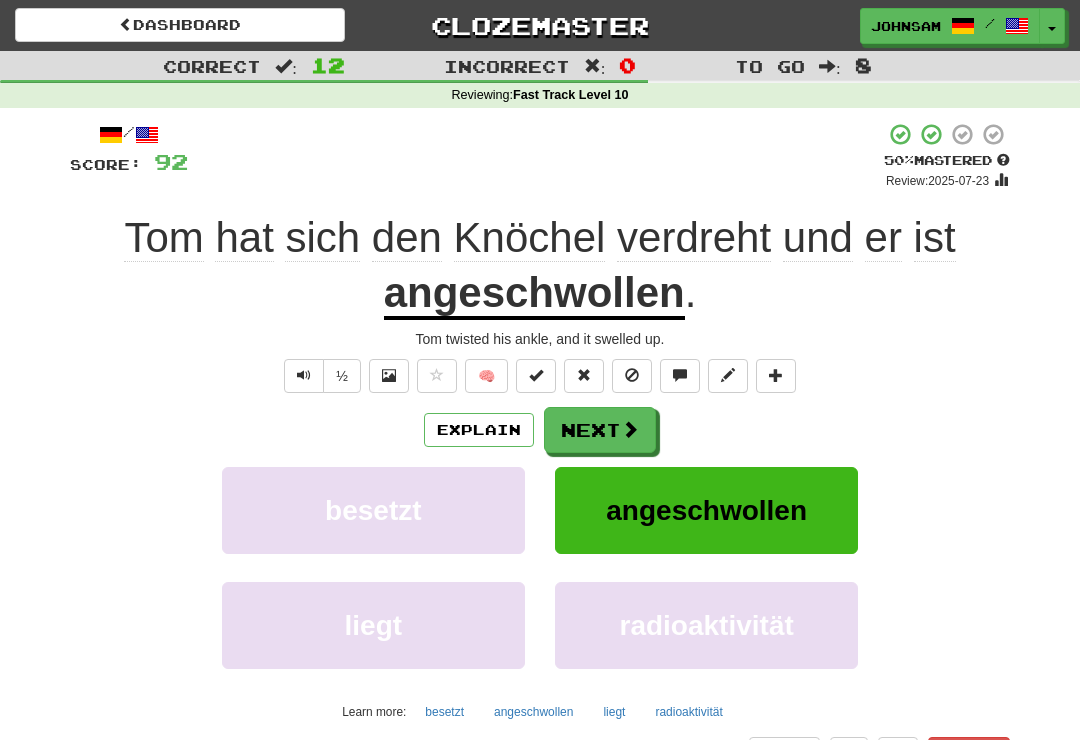 click on "Next" at bounding box center (600, 430) 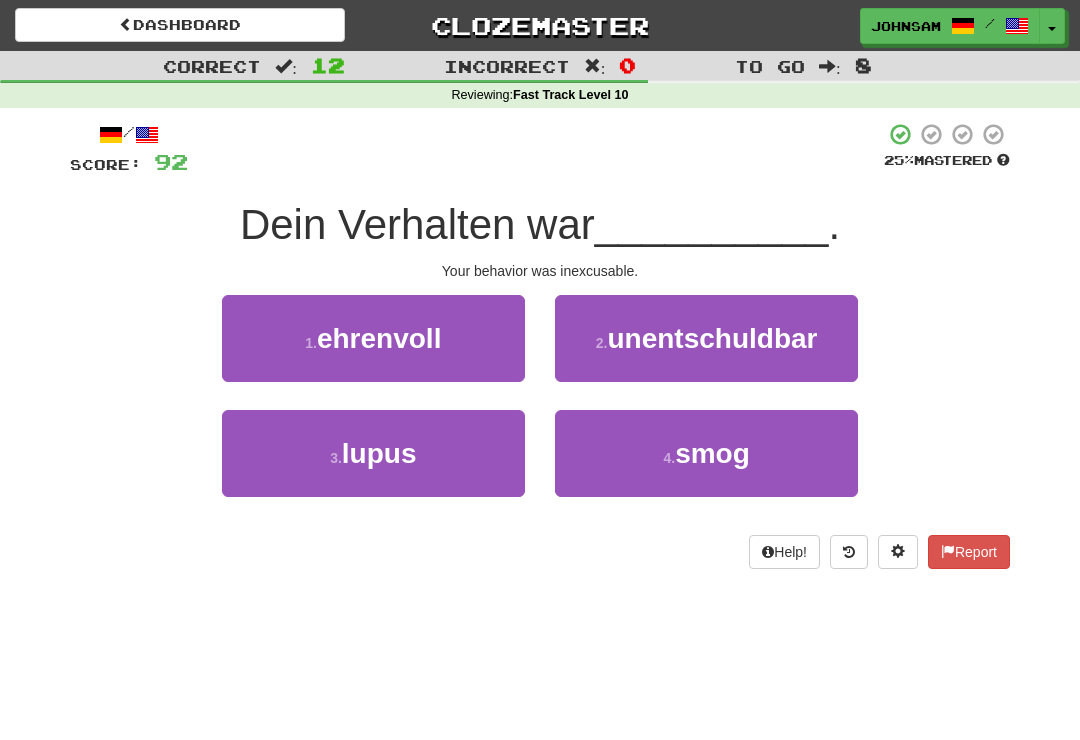click on "2 .  unentschuldbar" at bounding box center [706, 338] 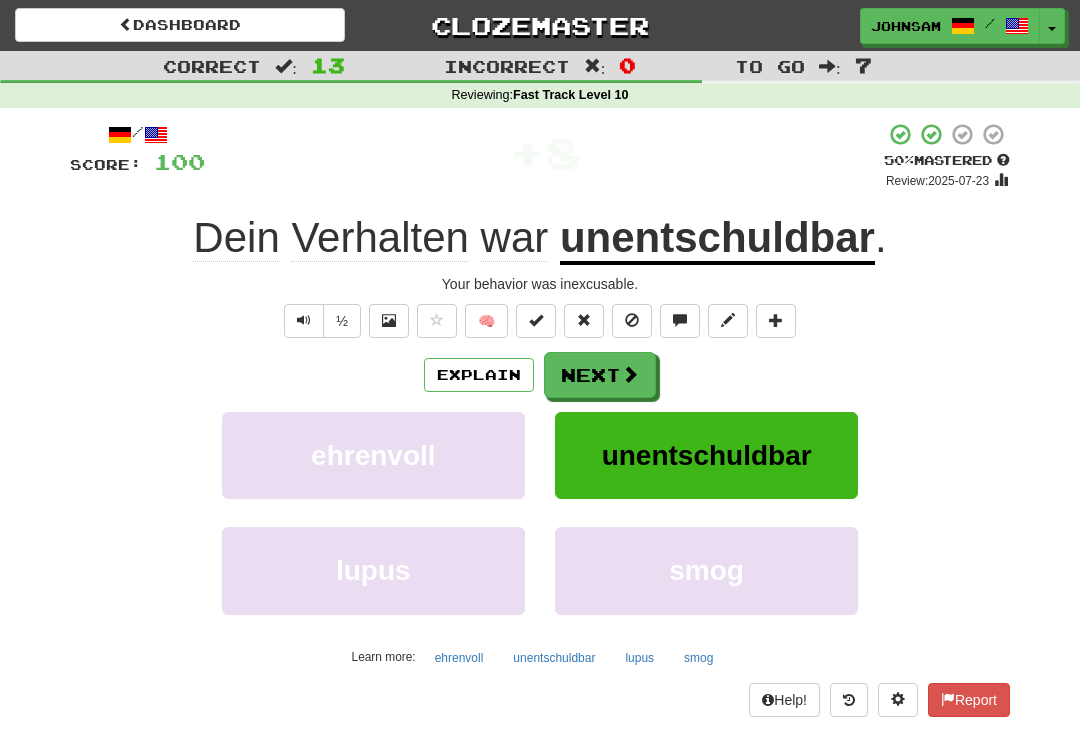click at bounding box center (630, 374) 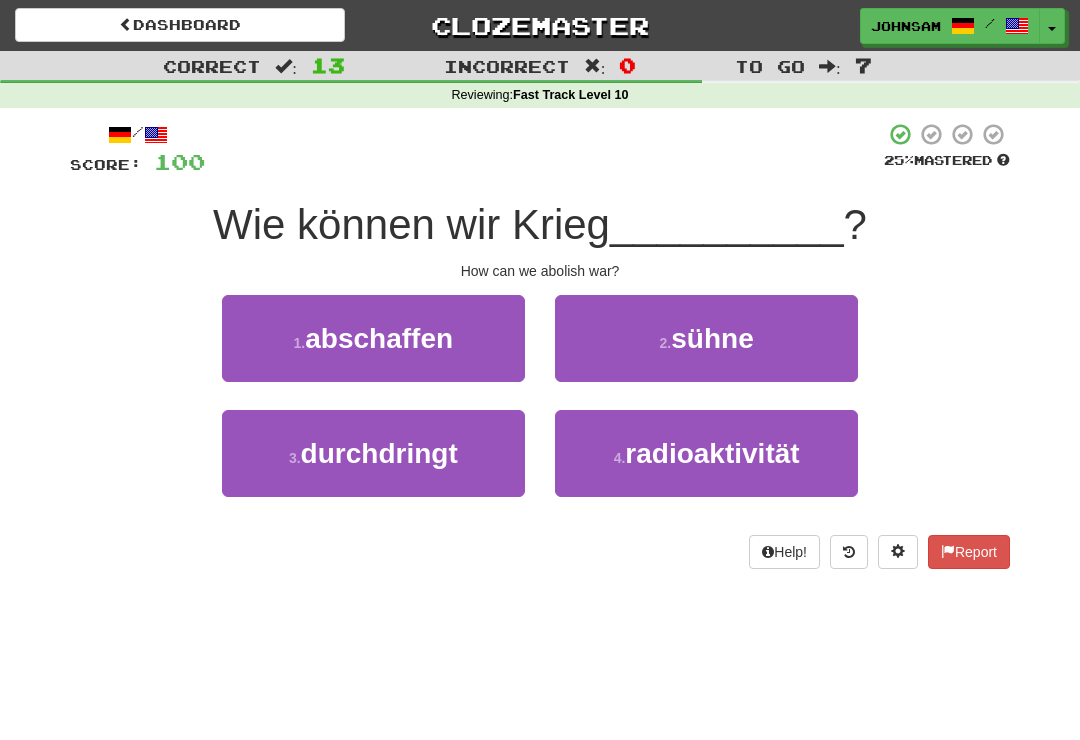 click on "1 .  abschaffen" at bounding box center [373, 338] 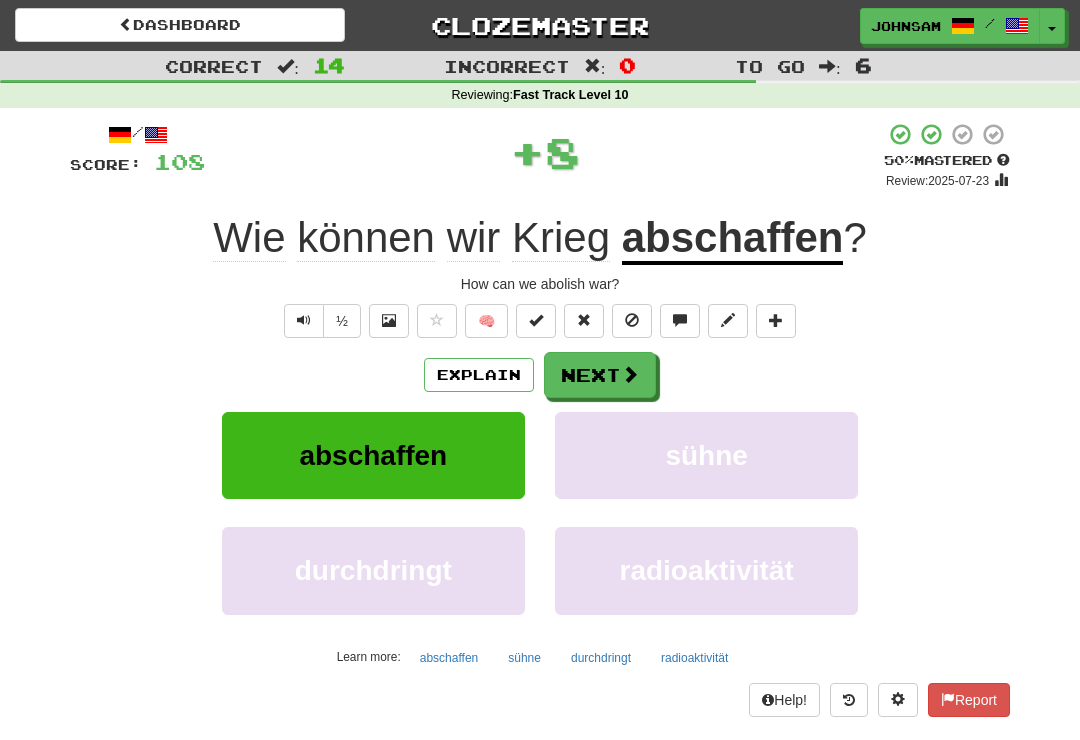 click at bounding box center (630, 374) 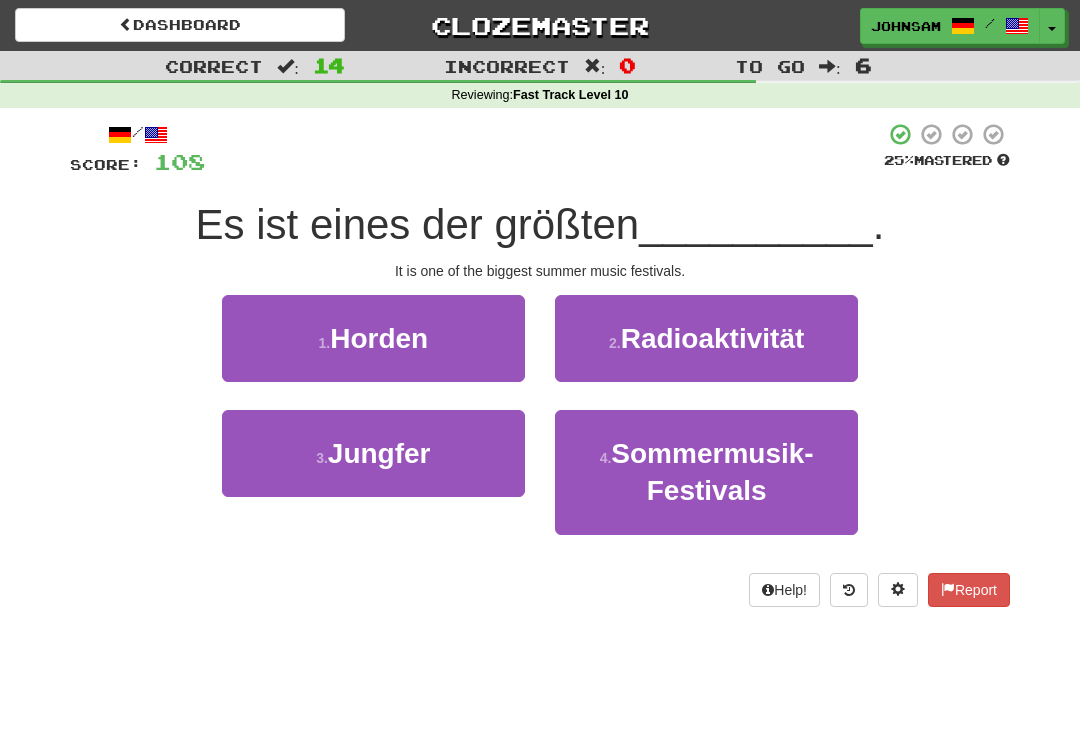 click on "Sommermusik-Festivals" at bounding box center [712, 472] 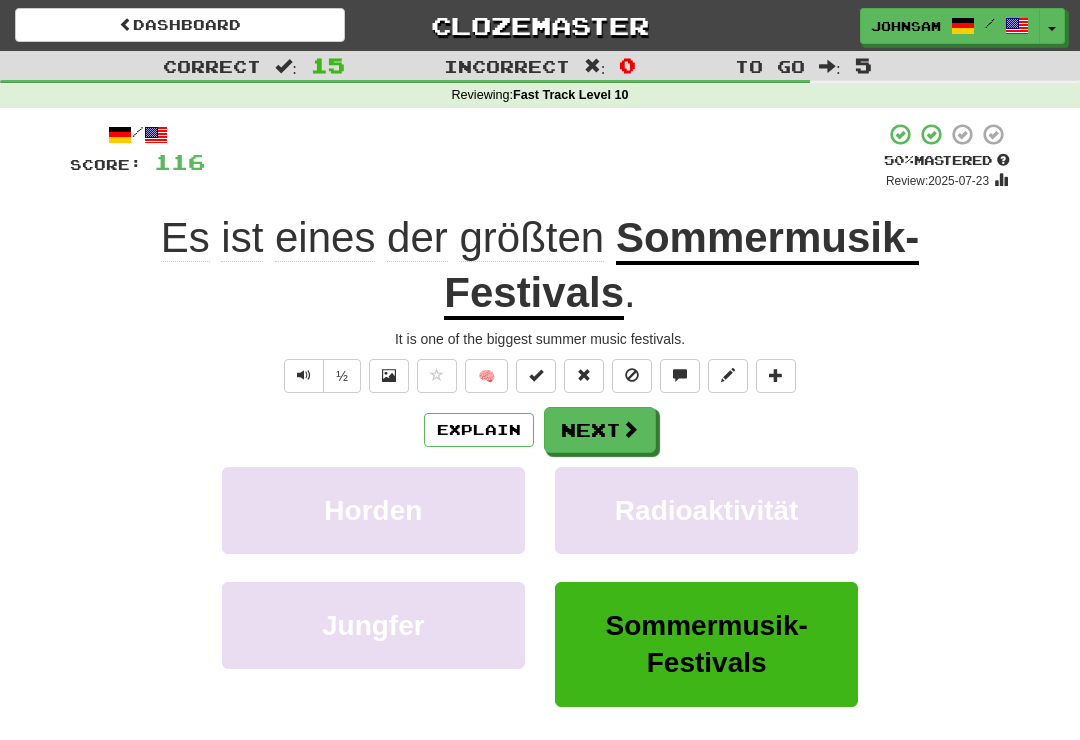 click on "Next" at bounding box center (600, 430) 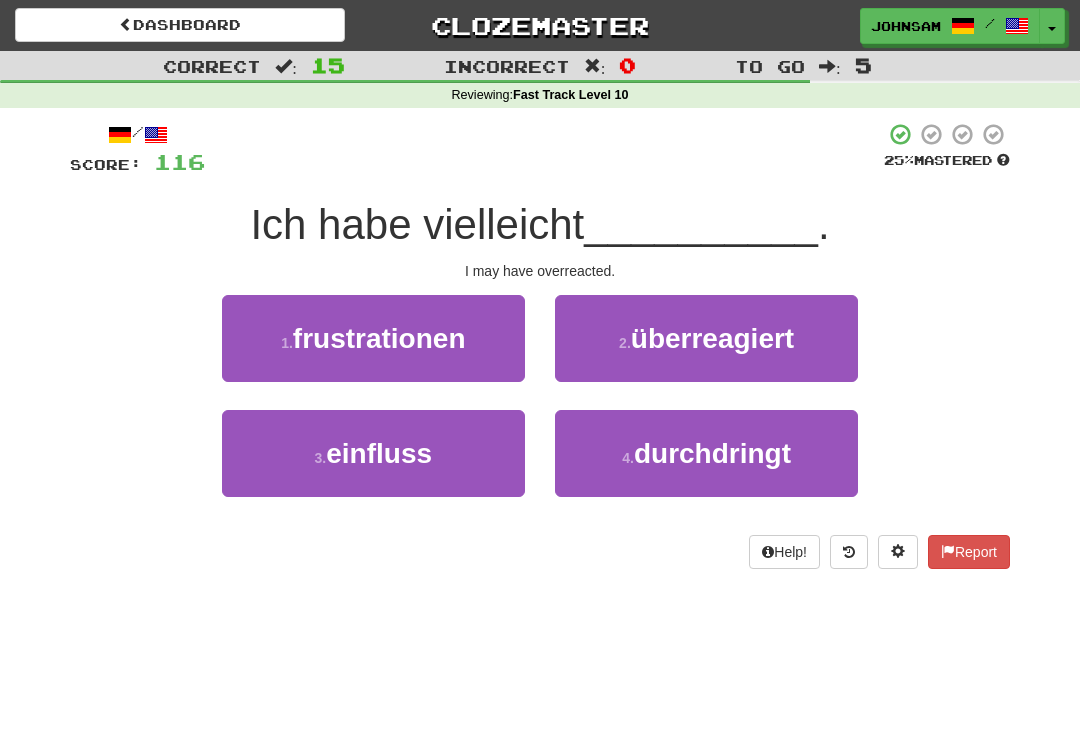 click on "2 .  überreagiert" at bounding box center [706, 338] 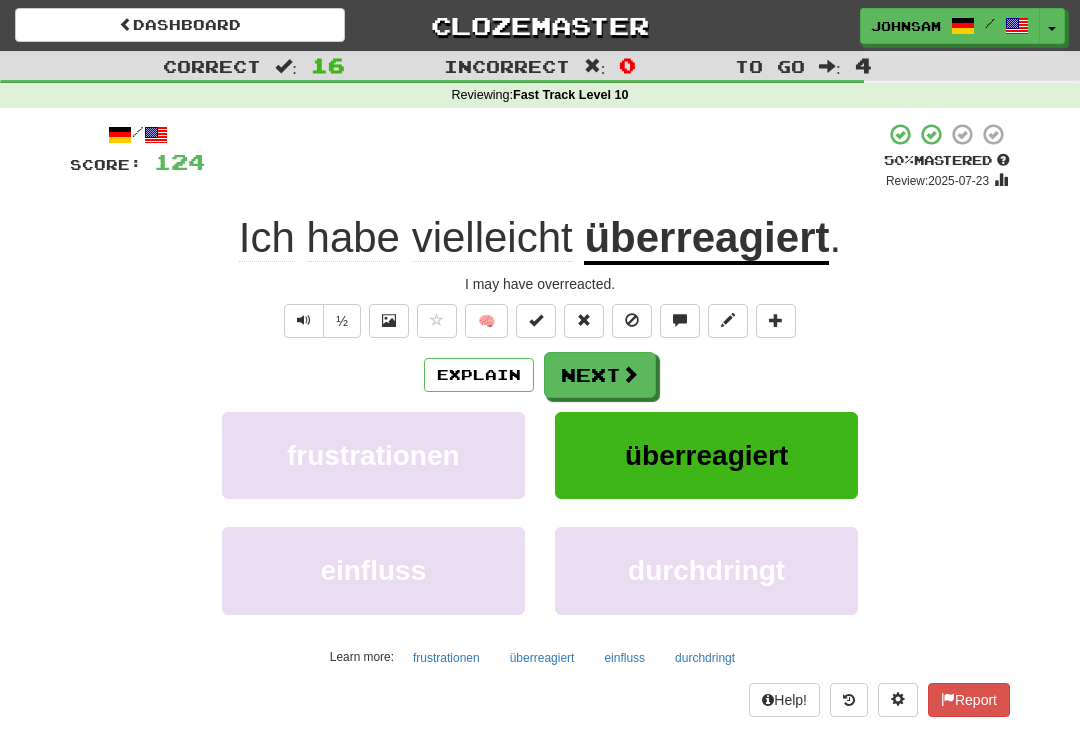 click at bounding box center [630, 374] 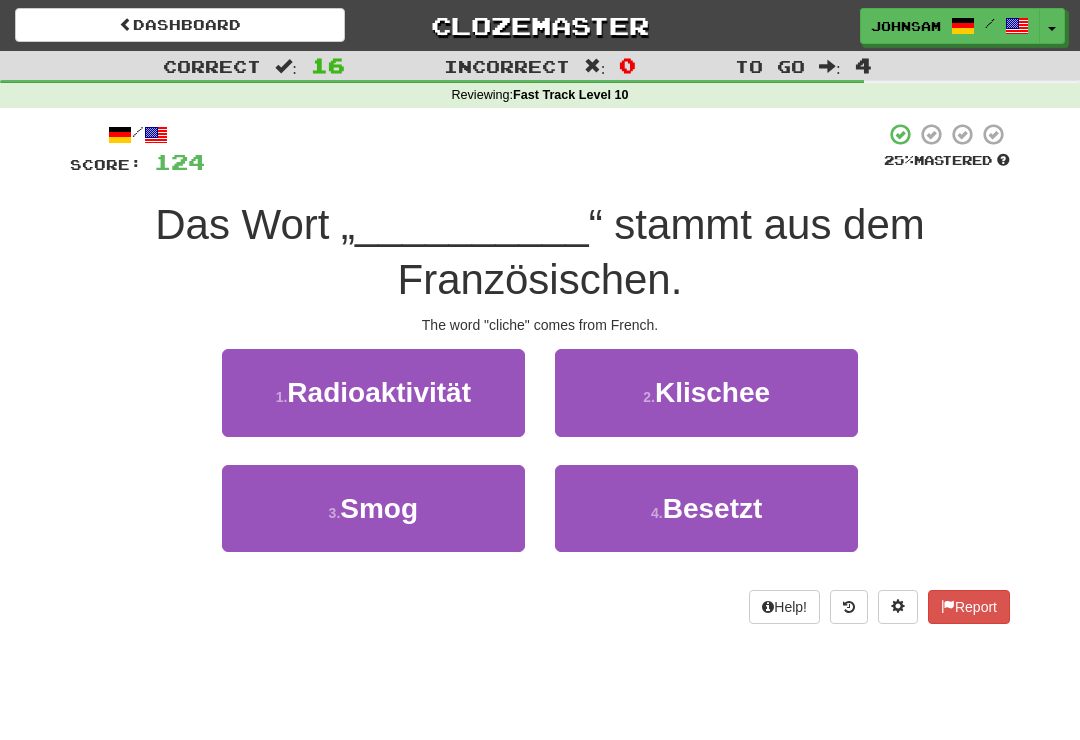click on "2 .  Klischee" at bounding box center [706, 392] 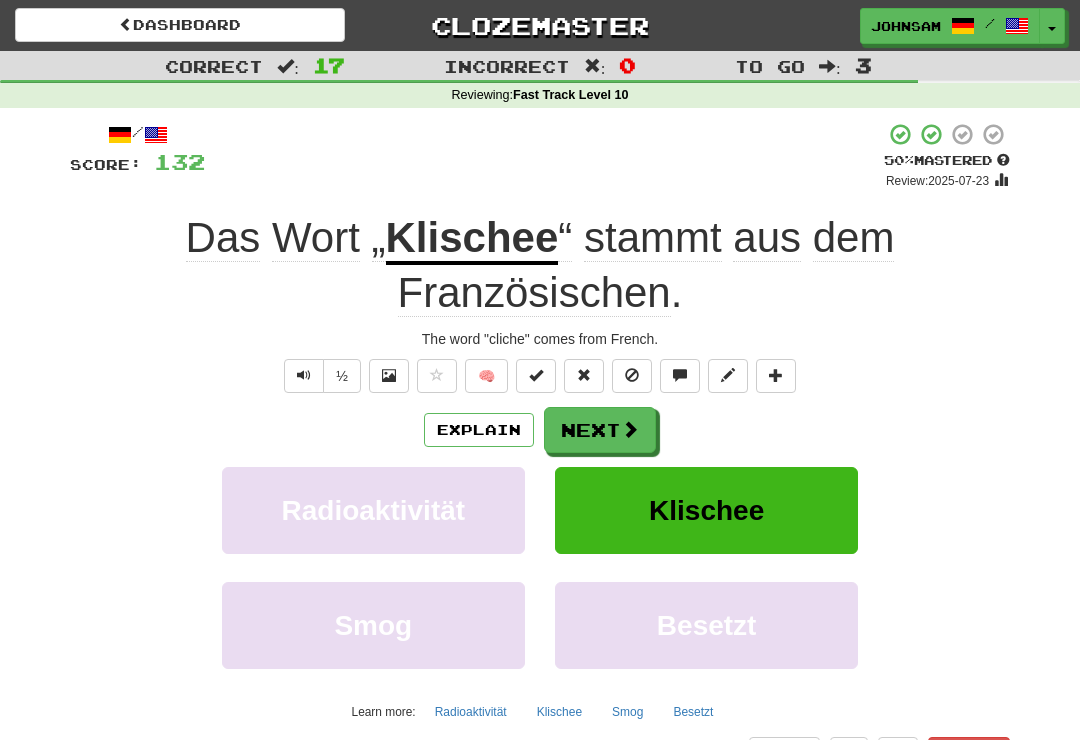 click on "Next" at bounding box center (600, 430) 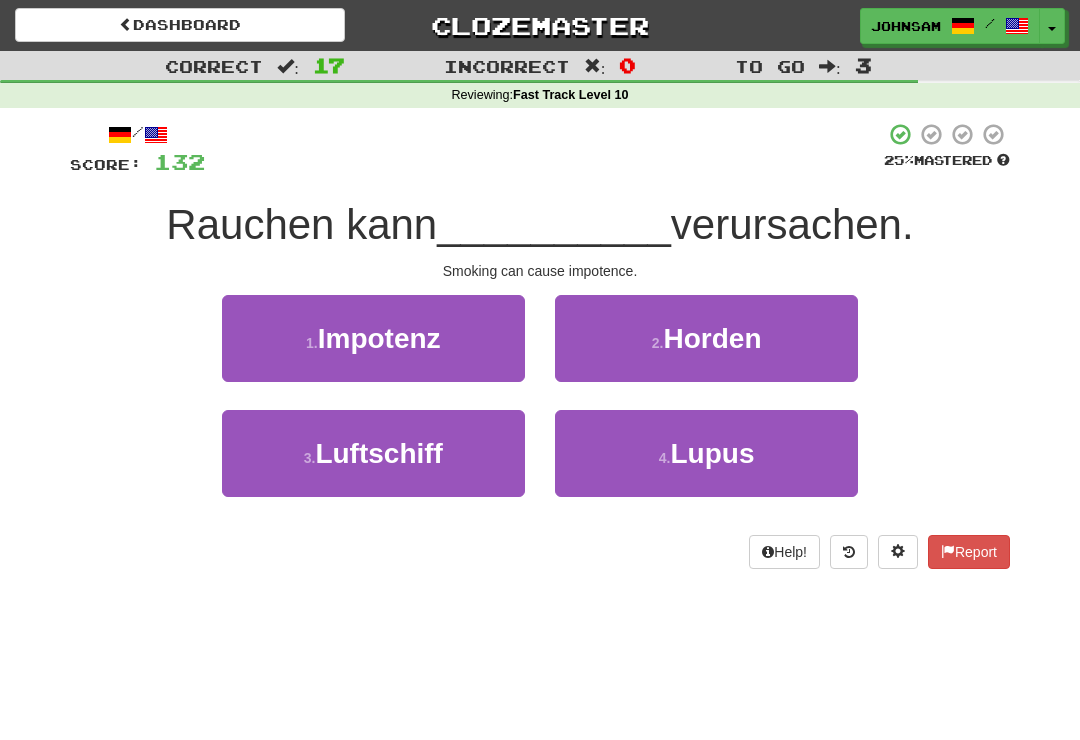 click on "1 .  Impotenz" at bounding box center [373, 338] 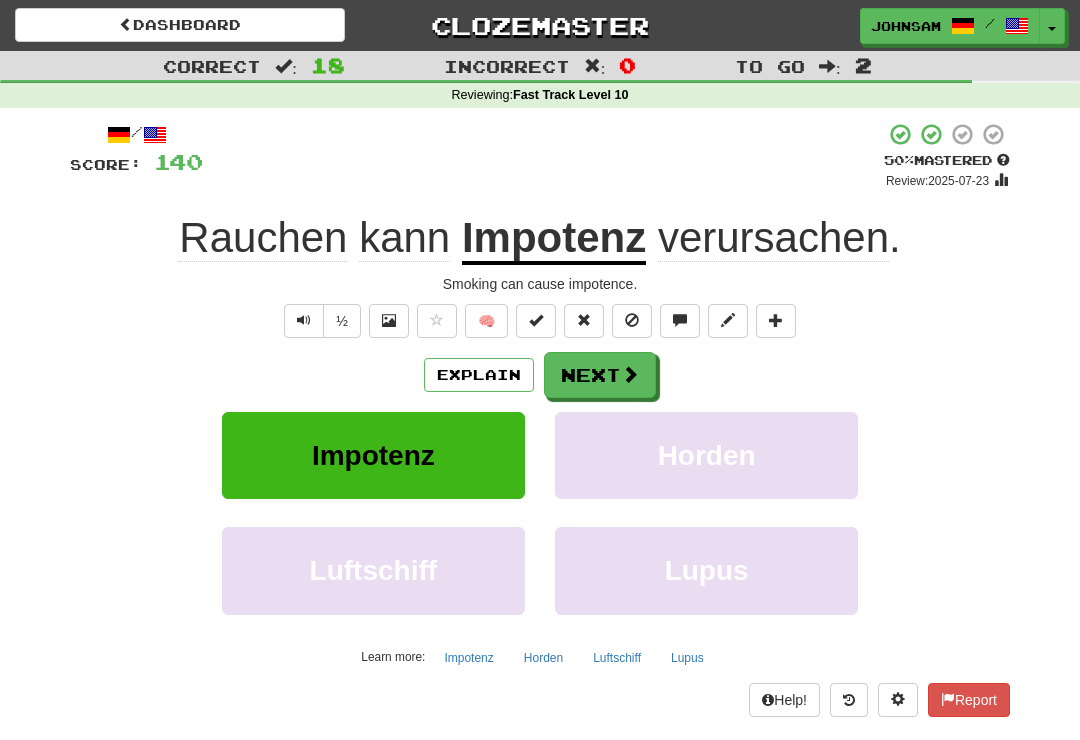 click at bounding box center (630, 374) 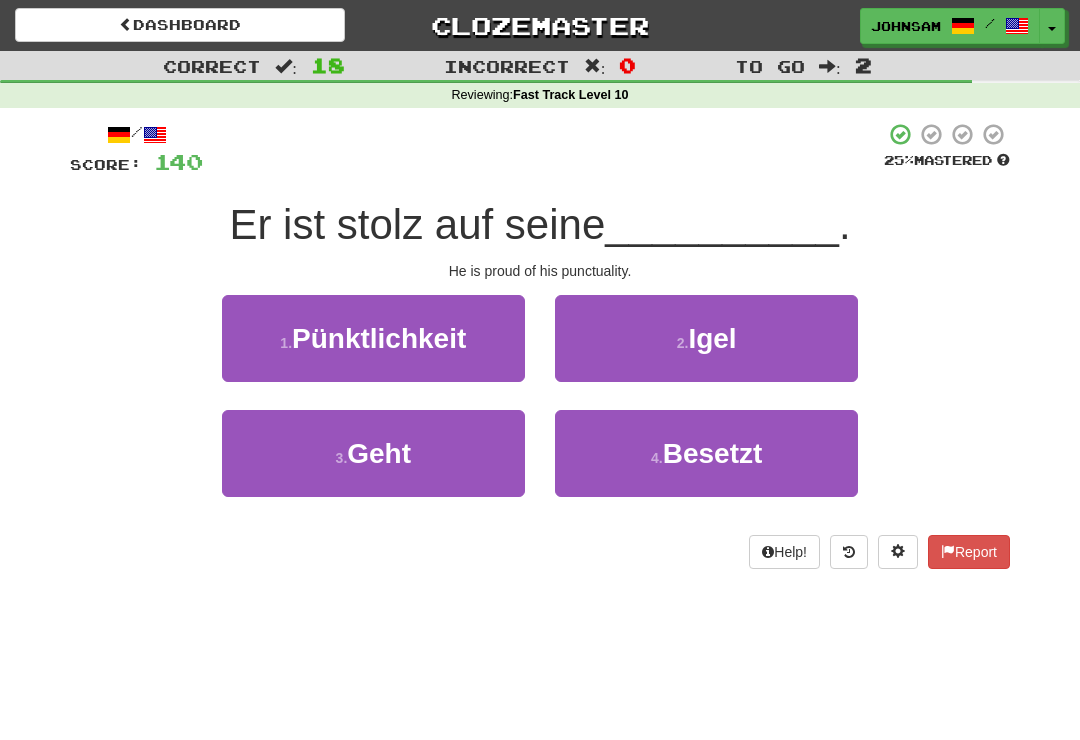 click on "1 .  Pünktlichkeit" at bounding box center [373, 338] 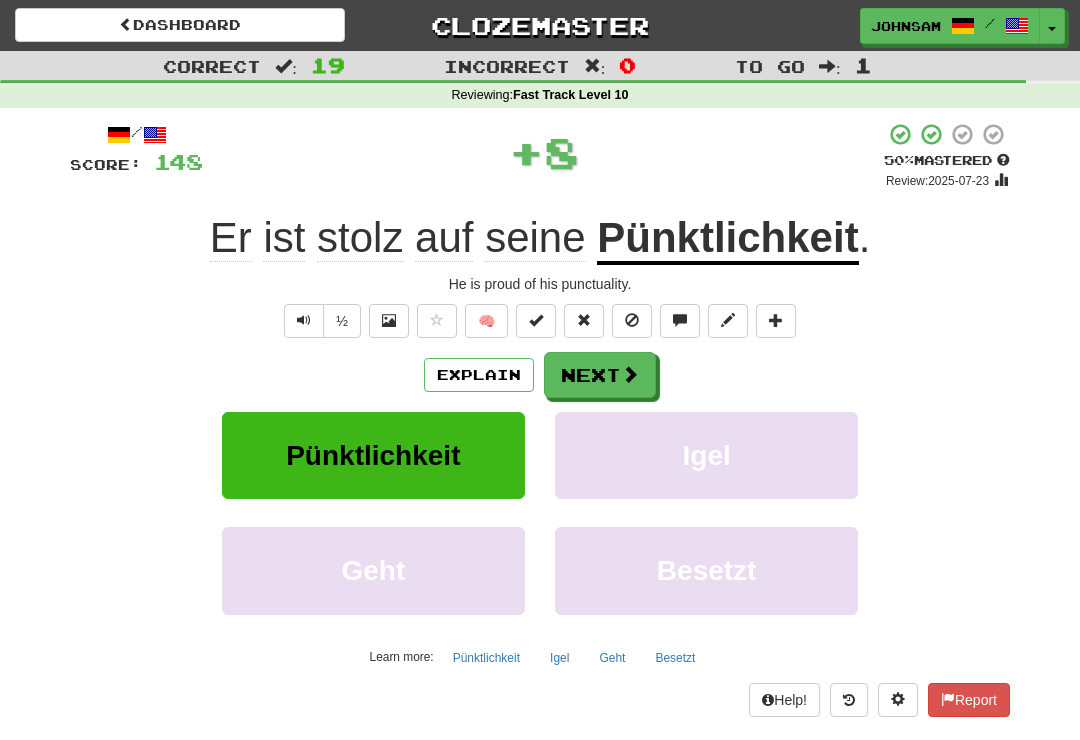 click at bounding box center [630, 374] 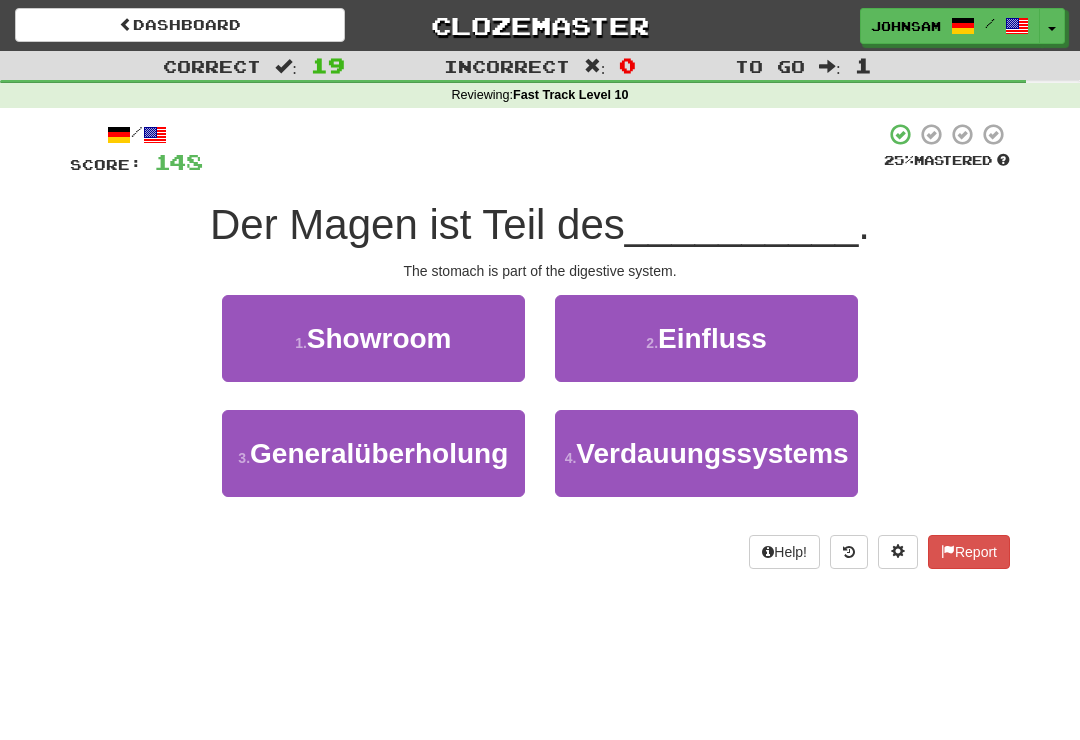 click on "Verdauungssystems" at bounding box center [712, 453] 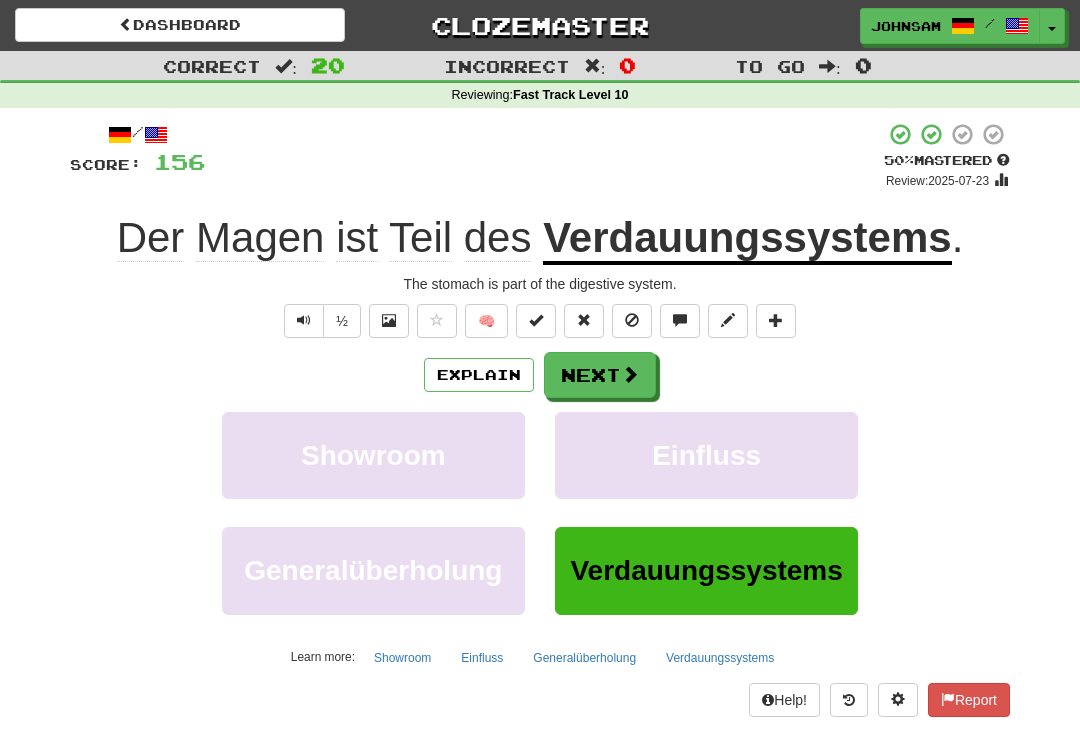 click at bounding box center [630, 374] 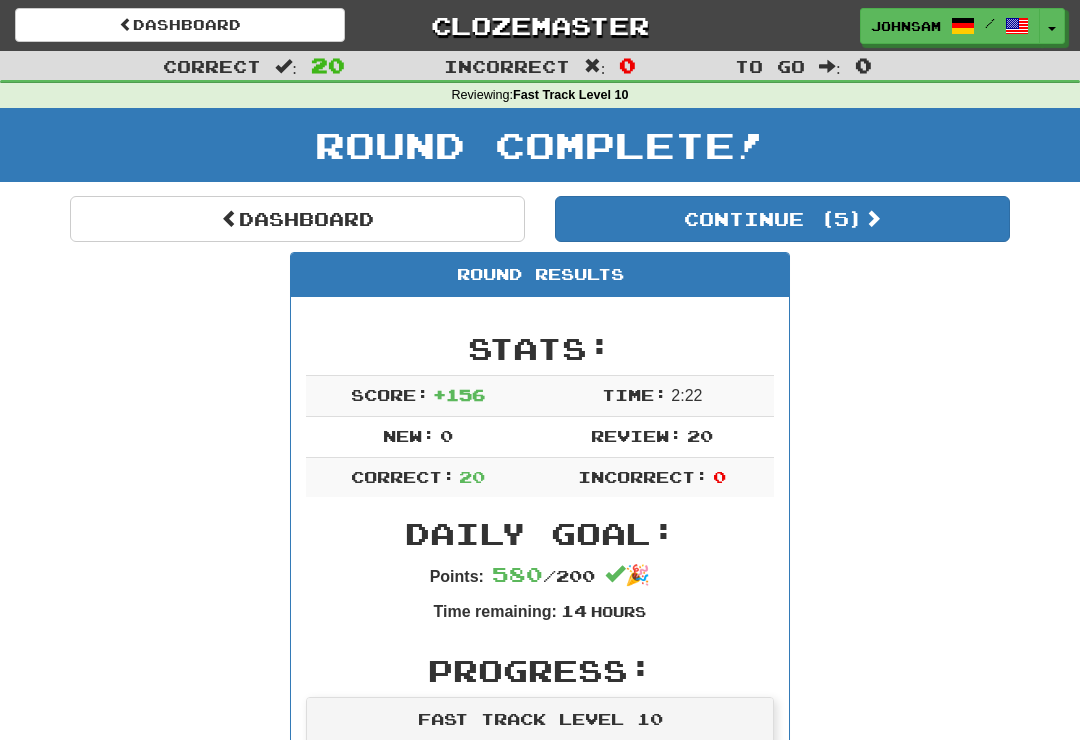 click on "Continue ( 5 )" at bounding box center (782, 219) 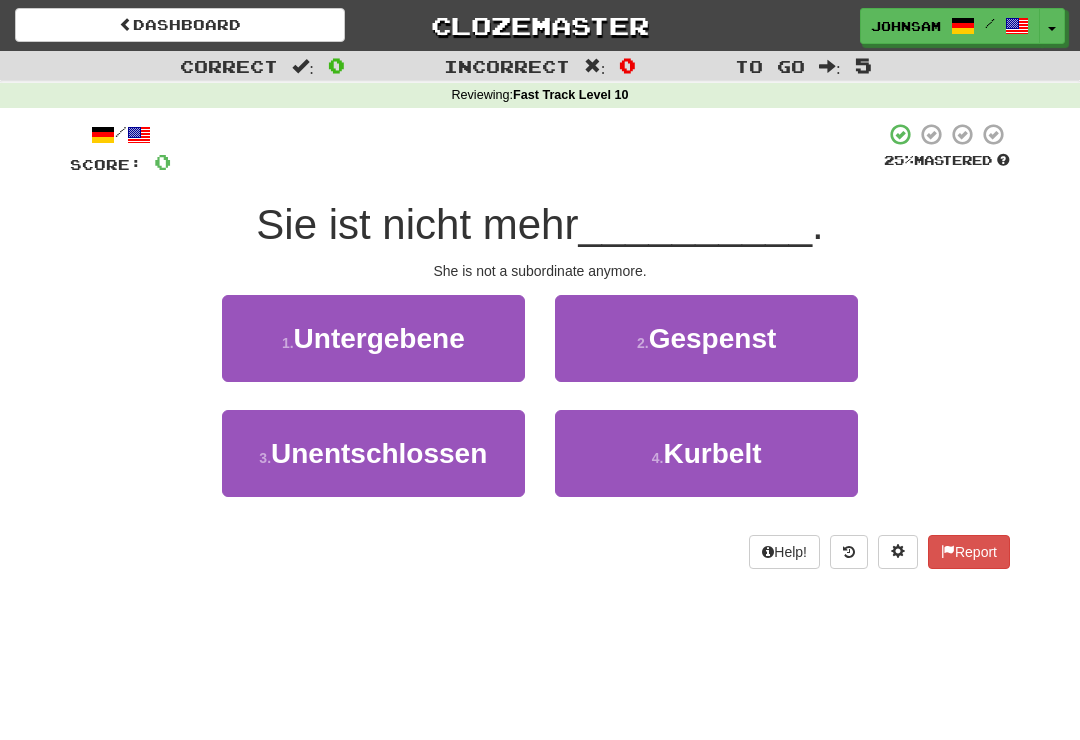click on "1 .  Untergebene" at bounding box center [373, 338] 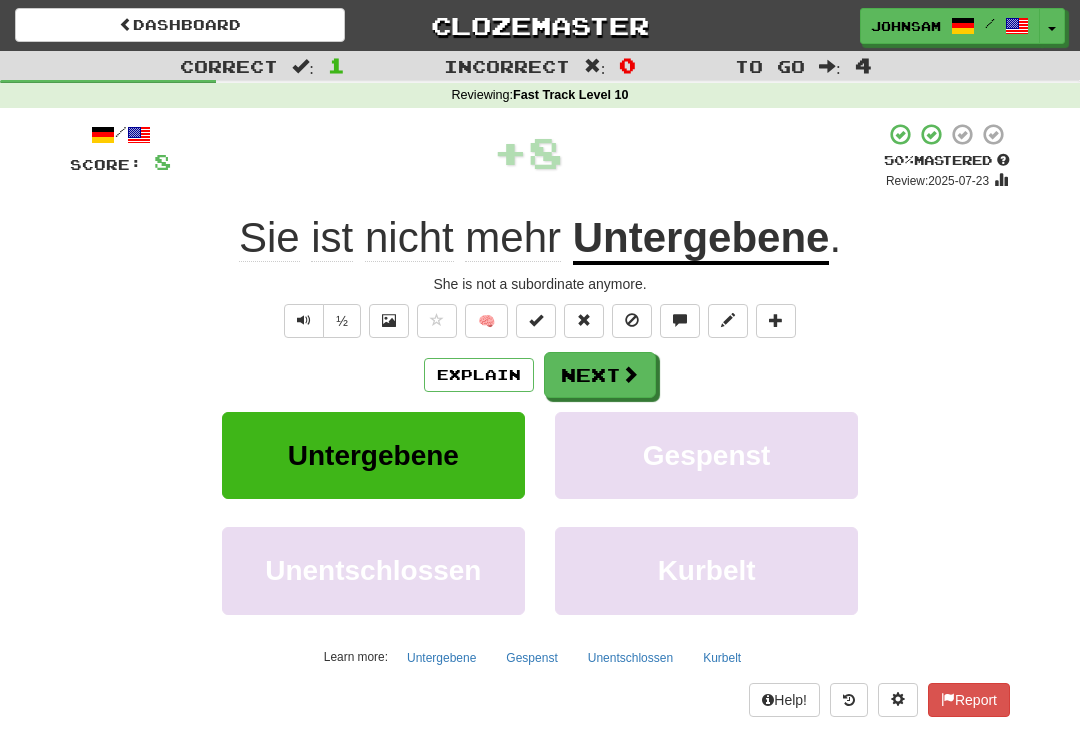 click at bounding box center [630, 374] 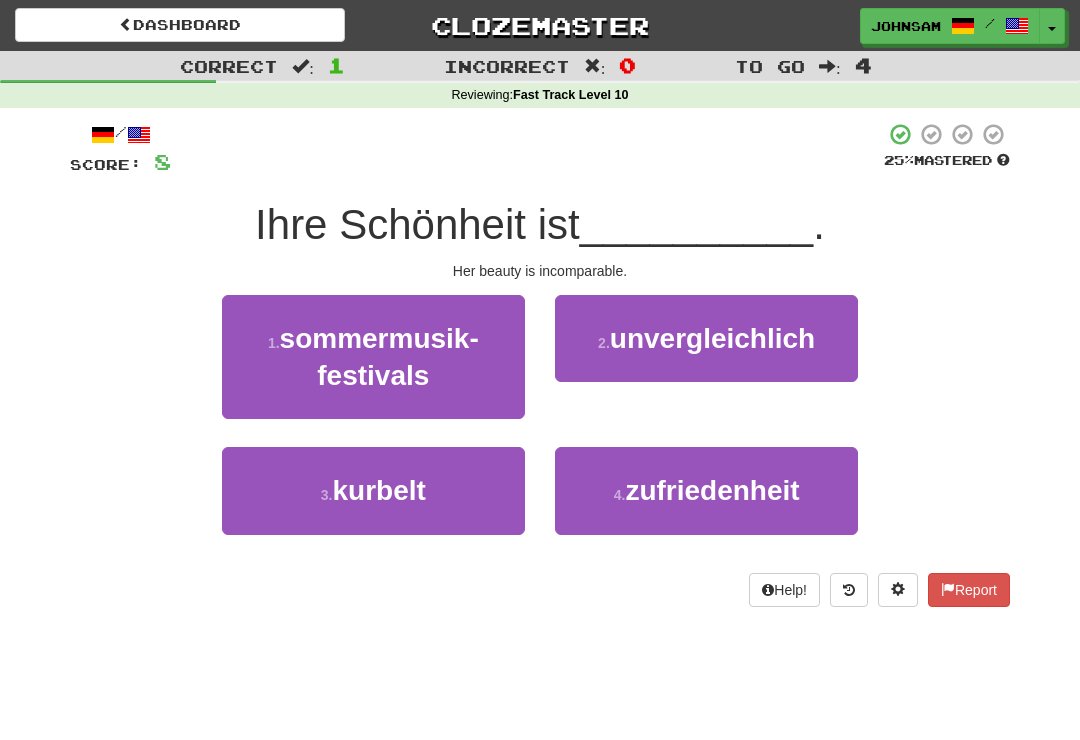 click on "2 .  unvergleichlich" at bounding box center (706, 338) 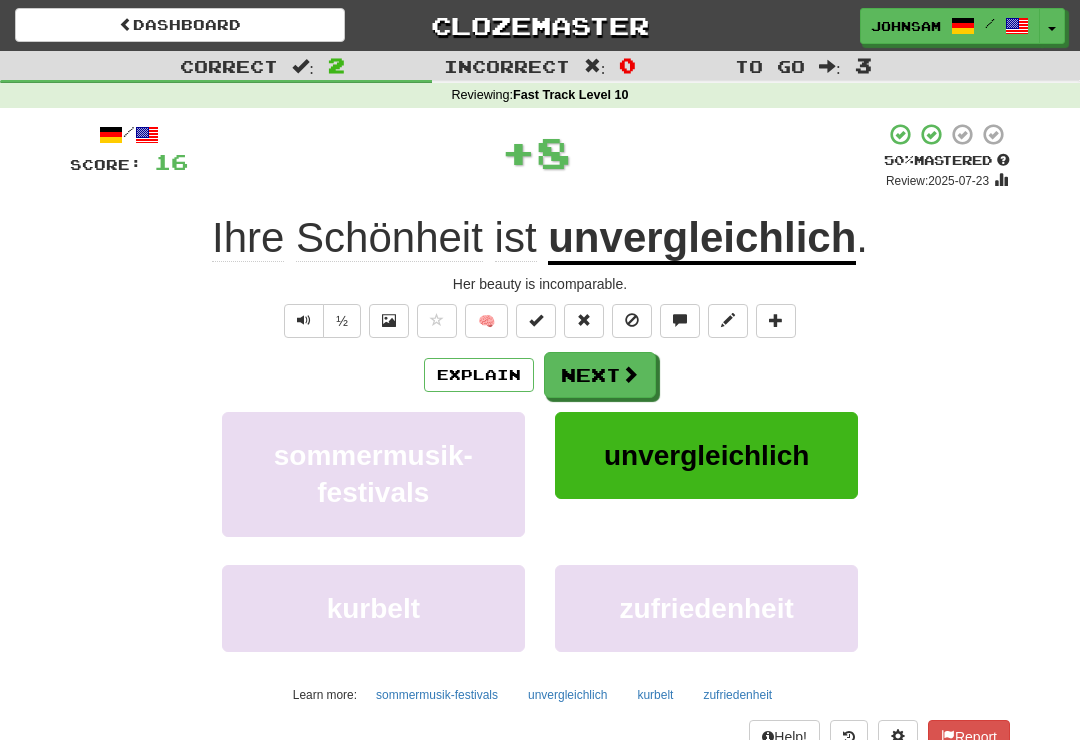 click on "Next" at bounding box center (600, 375) 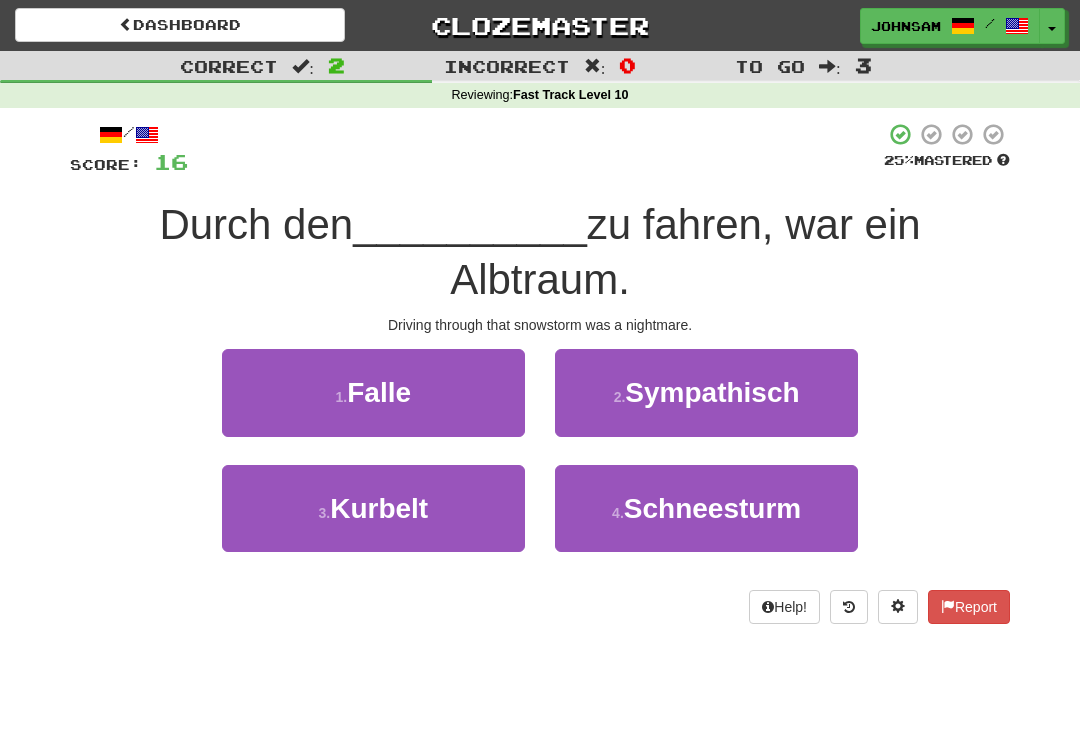 click on "4 .  Schneesturm" at bounding box center (706, 508) 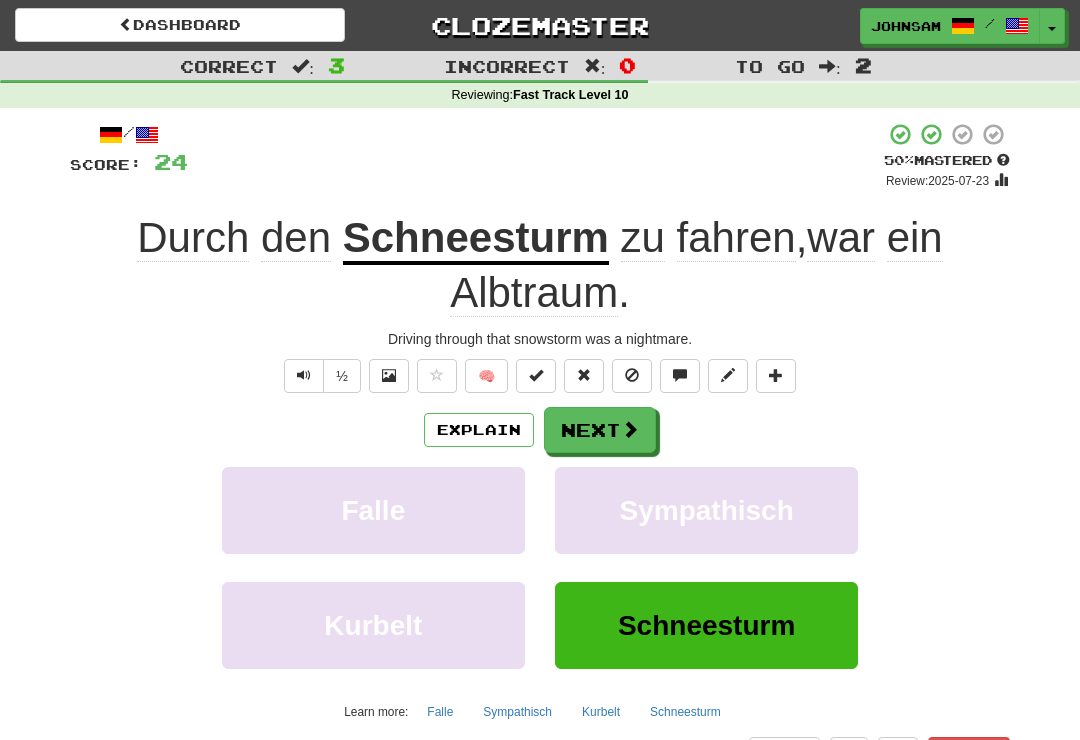 click on "Next" at bounding box center [600, 430] 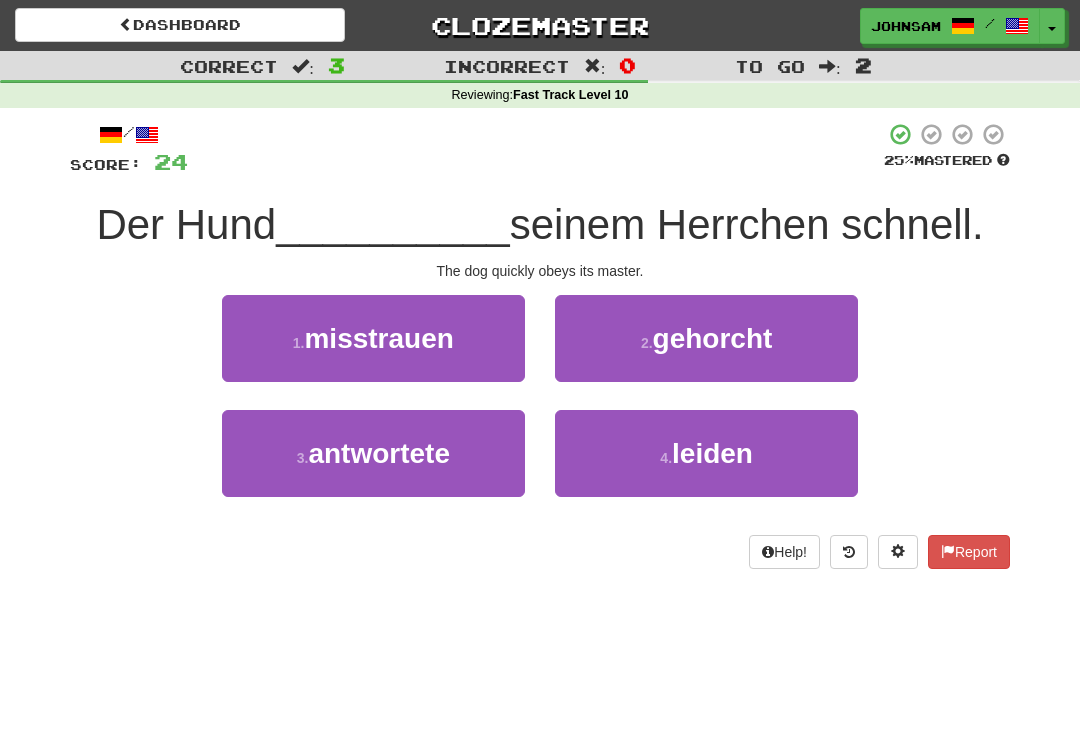 click on "2 .  gehorcht" at bounding box center (706, 338) 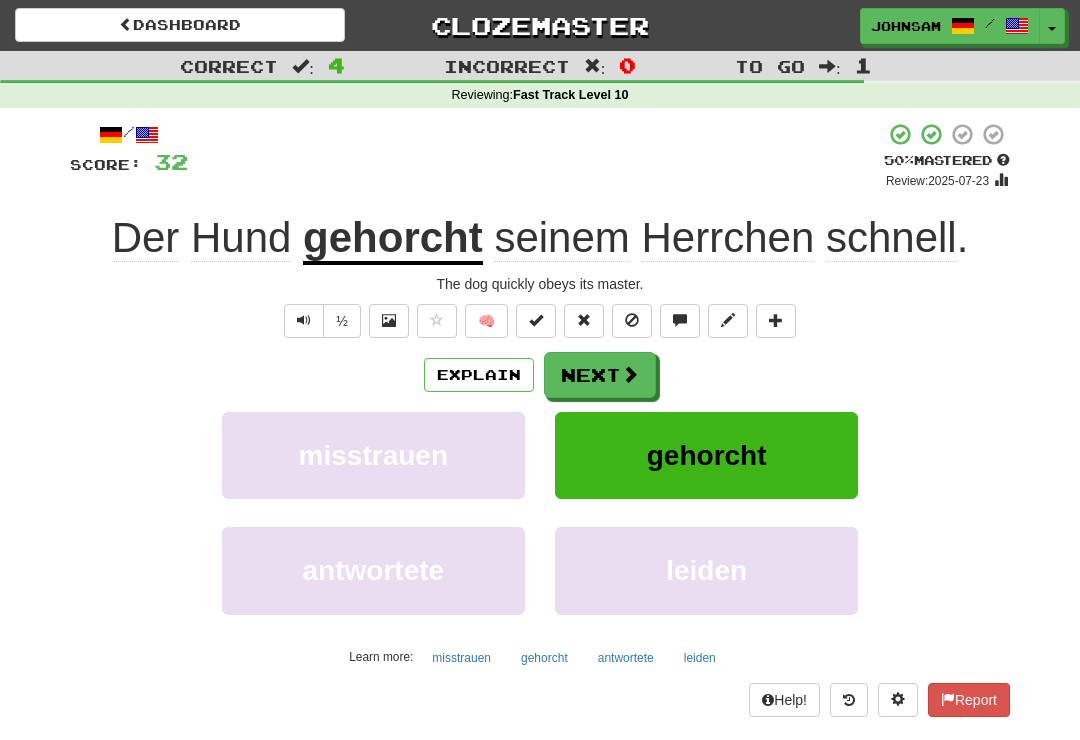 click on "Next" at bounding box center [600, 375] 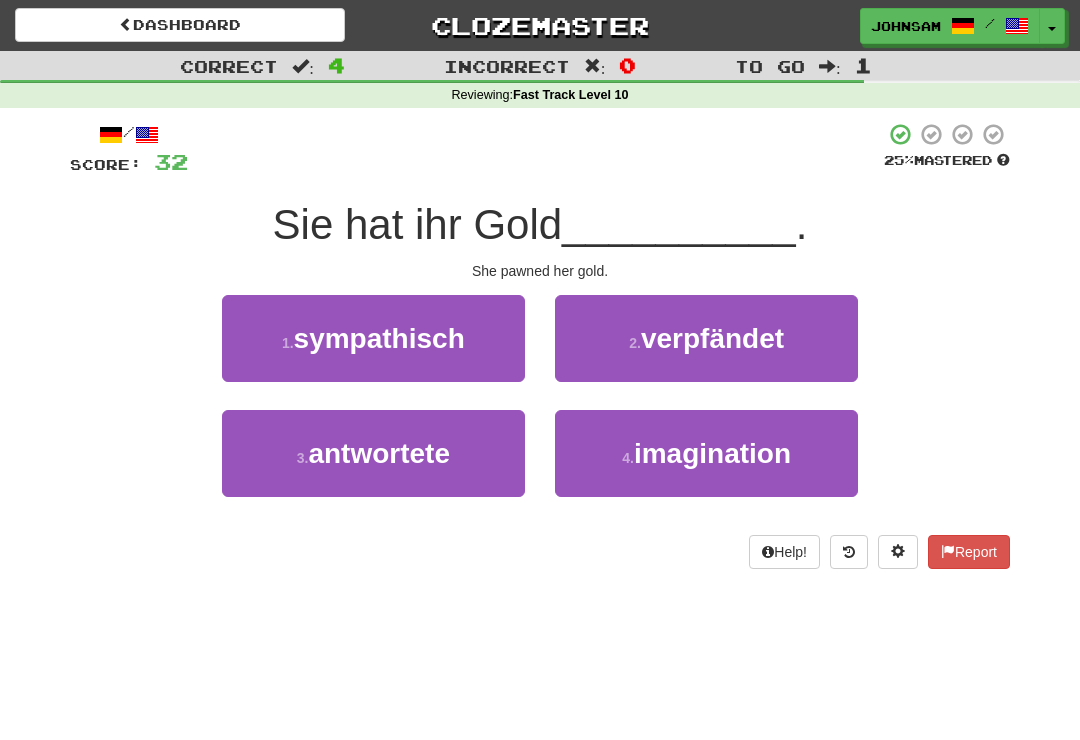 click on "2 .  verpfändet" at bounding box center [706, 338] 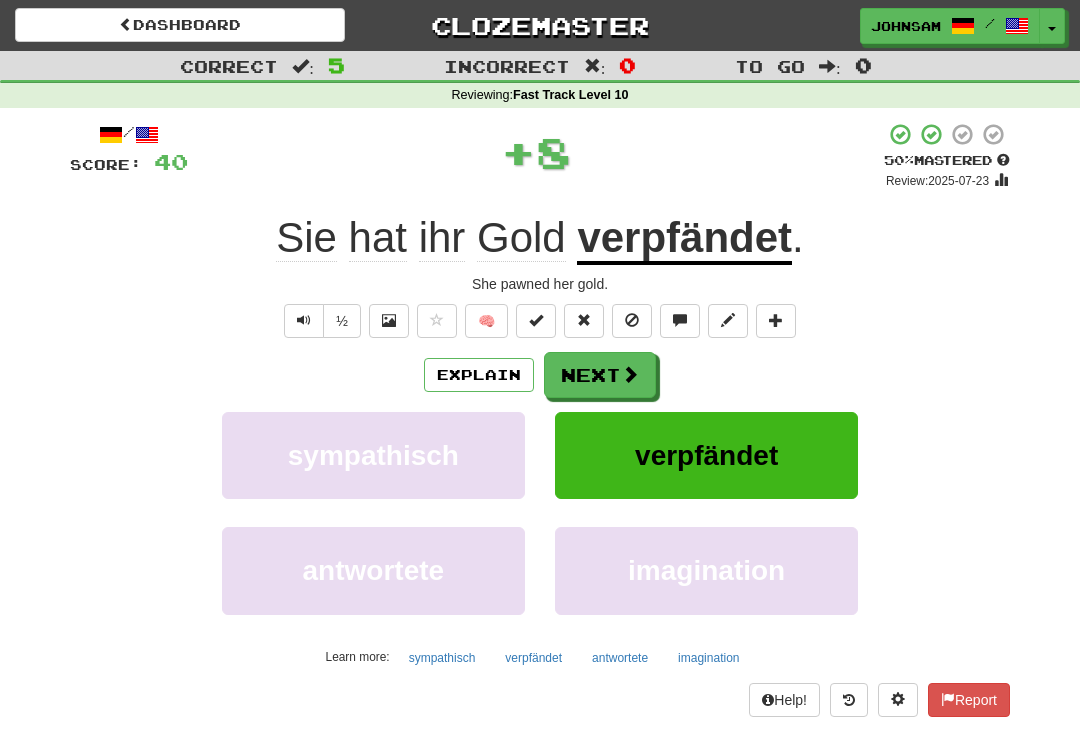 click on "Next" at bounding box center (600, 375) 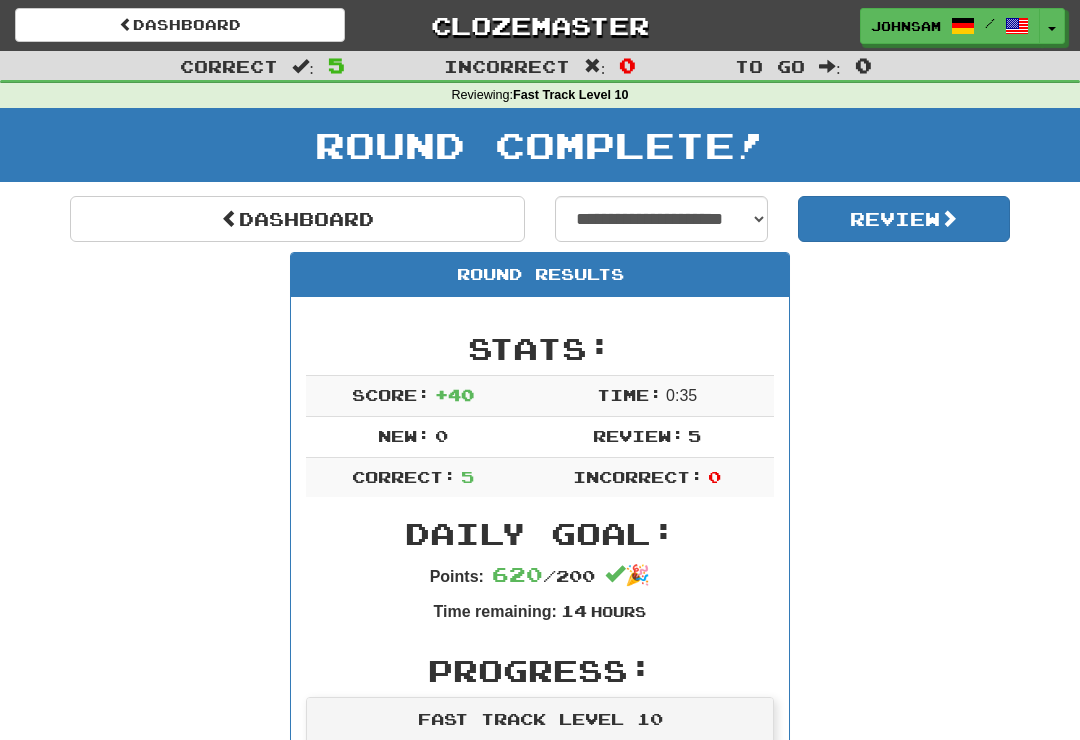 click on "Dashboard" at bounding box center [297, 219] 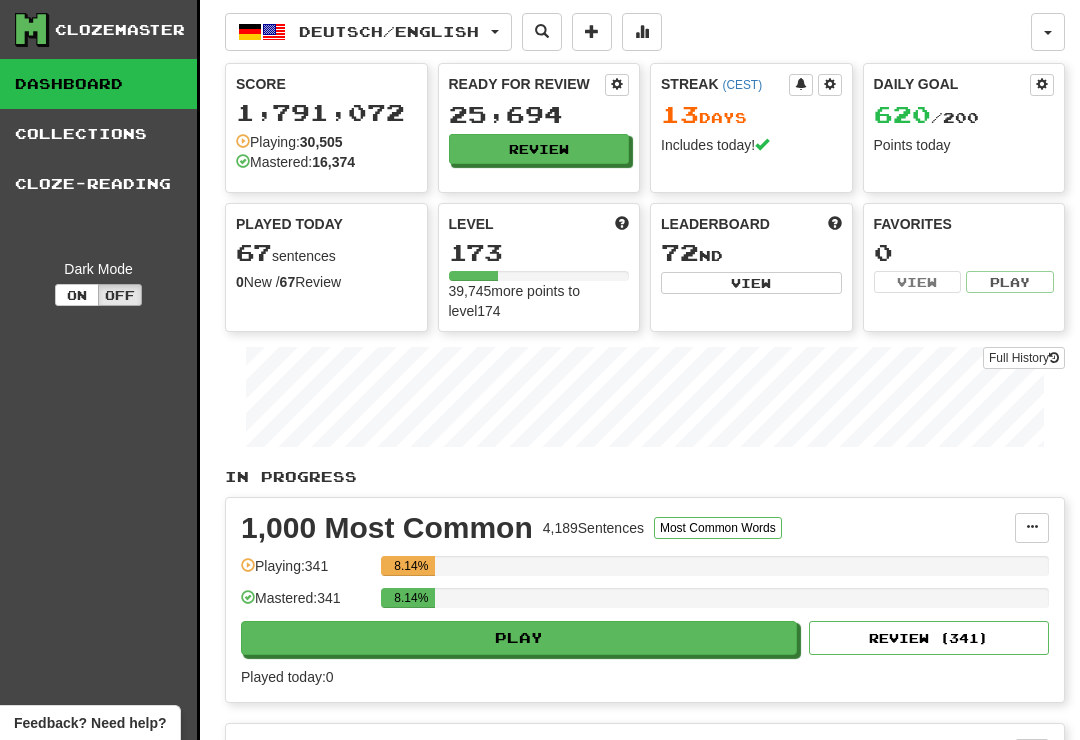 scroll, scrollTop: 0, scrollLeft: 0, axis: both 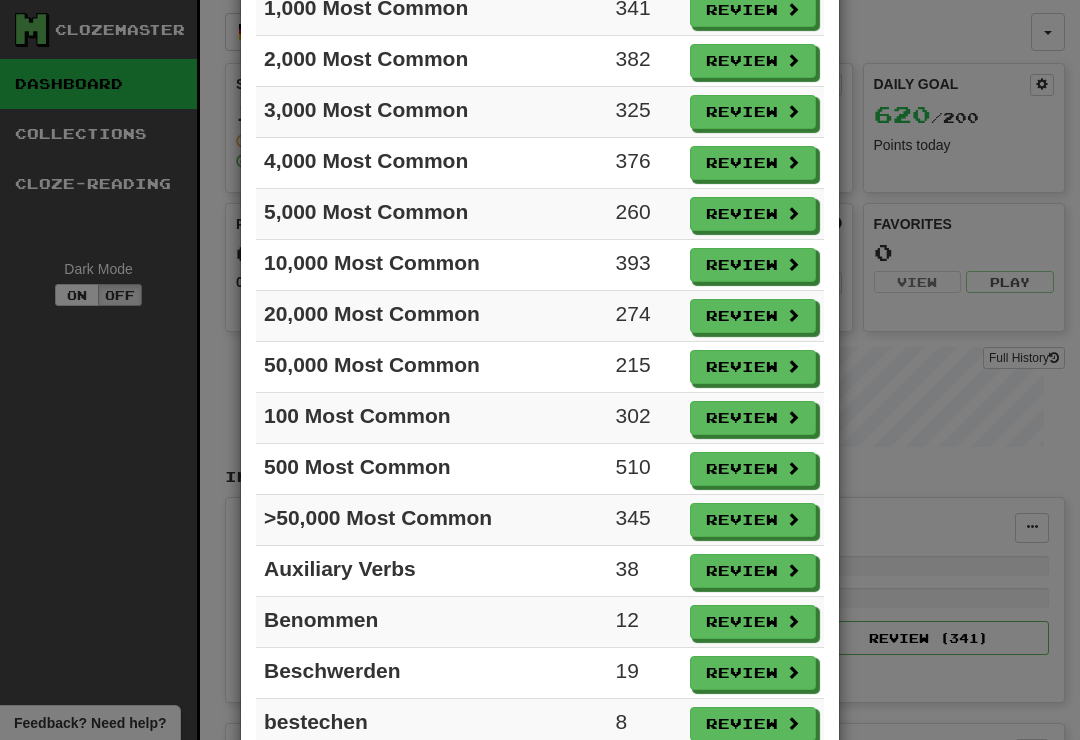 click on "× Ready for Review Review All  Collection Count 1,000 Most Common 341 Review 2,000 Most Common 382 Review 3,000 Most Common 325 Review 4,000 Most Common 376 Review 5,000 Most Common 260 Review 10,000 Most Common 393 Review 20,000 Most Common 274 Review 50,000 Most Common 215 Review 100 Most Common 302 Review 500 Most Common 510 Review >50,000 Most Common 345 Review Auxiliary Verbs 38 Review Benommen  12 Review Beschwerden 19 Review bestechen 8 Review betrachtete 31 Review bezaubernd 14 Review Definite Articles and Relative Clauses 341 Review entzückt 7 Review gedemütigt 10 Review gewesen 21 Review Gewesen  10 Review gewohnt 1 Review gießt 12 Review Hard ones 31 Review Legacy Fast Track 19746 Review Melde 11 Review Modal Verbs 10 Review Prepositions 10 Review Random Collection 1424 Review schaffen 19 Review Selbstsüchtig  6 Review Selbstsüchtig  6 Review sorgfältig 20 Review Tugend  16 Review unverantwortlich 5 Review Verbs 20 Review Verhungert  5 Review verkehrt 20 Review vorzüglich 9 Review Werden 31" at bounding box center [540, 370] 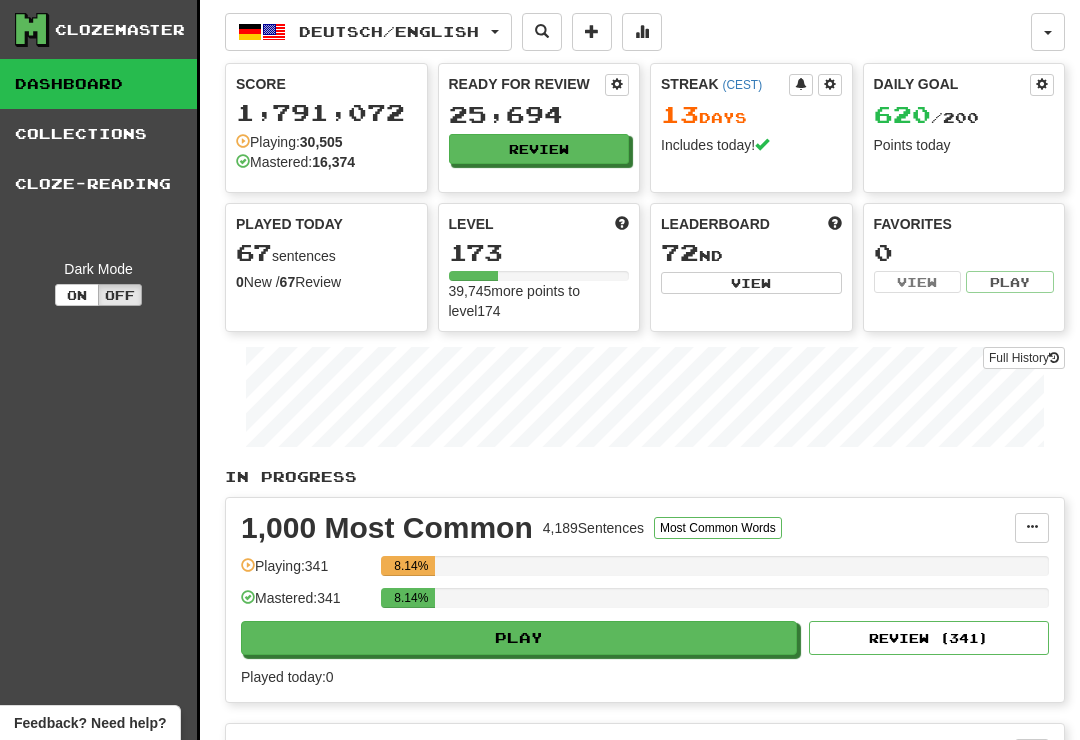 click on "Collections" at bounding box center [98, 134] 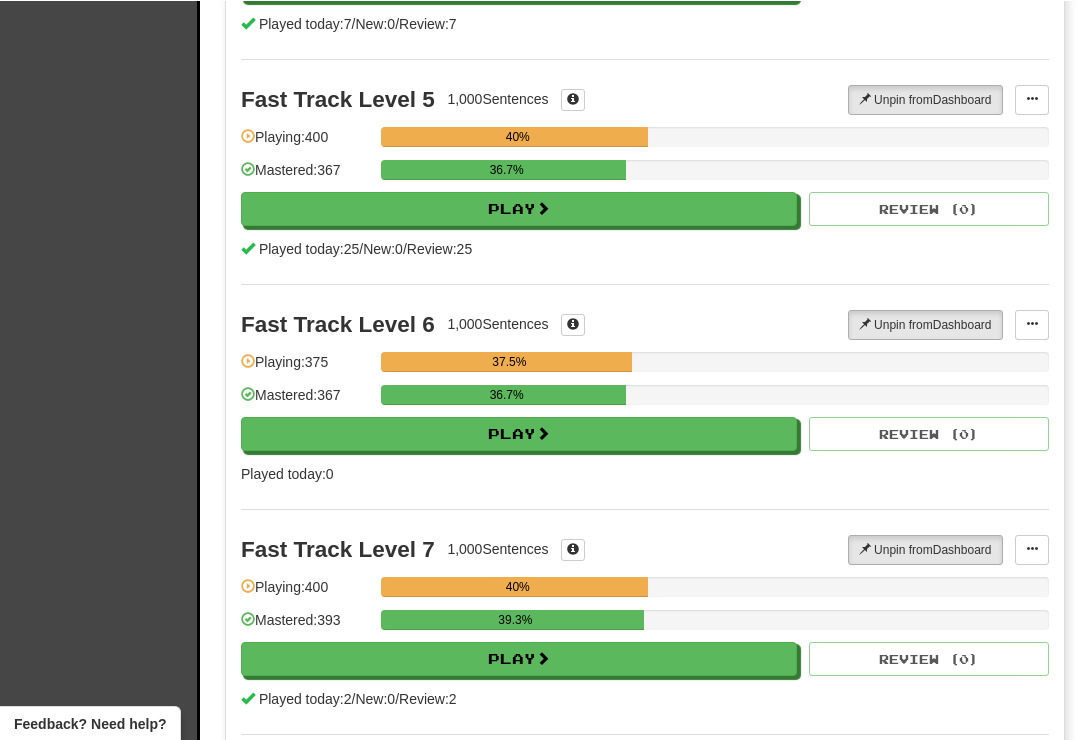 scroll, scrollTop: 1016, scrollLeft: 0, axis: vertical 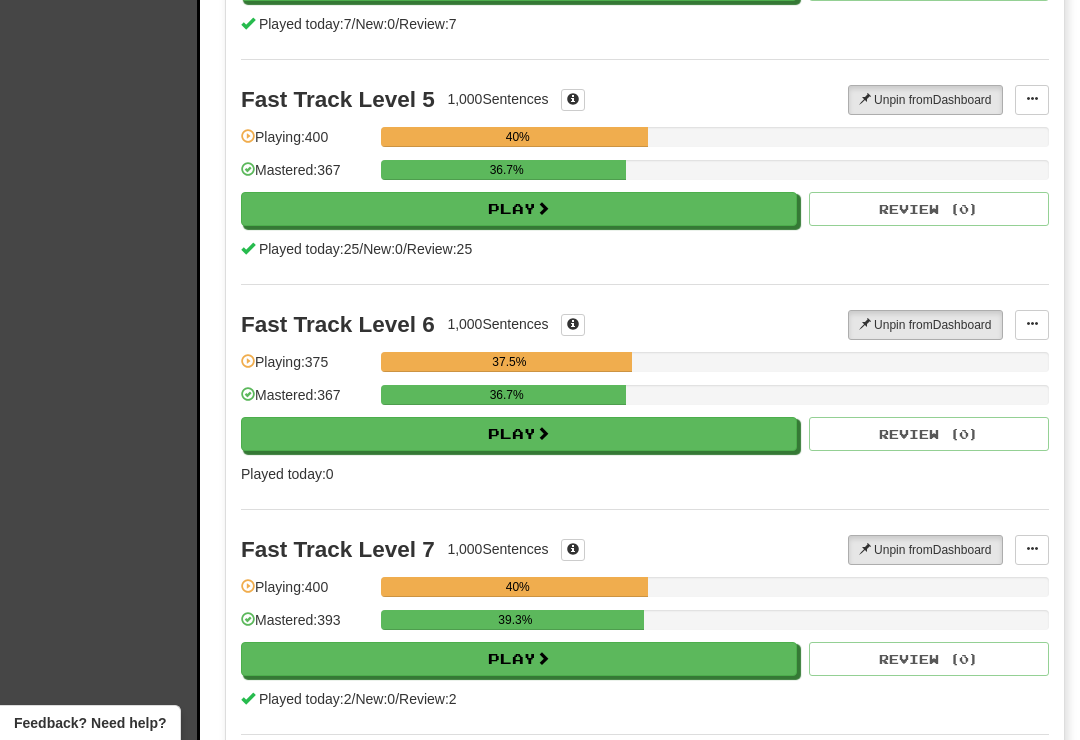 click at bounding box center [543, 433] 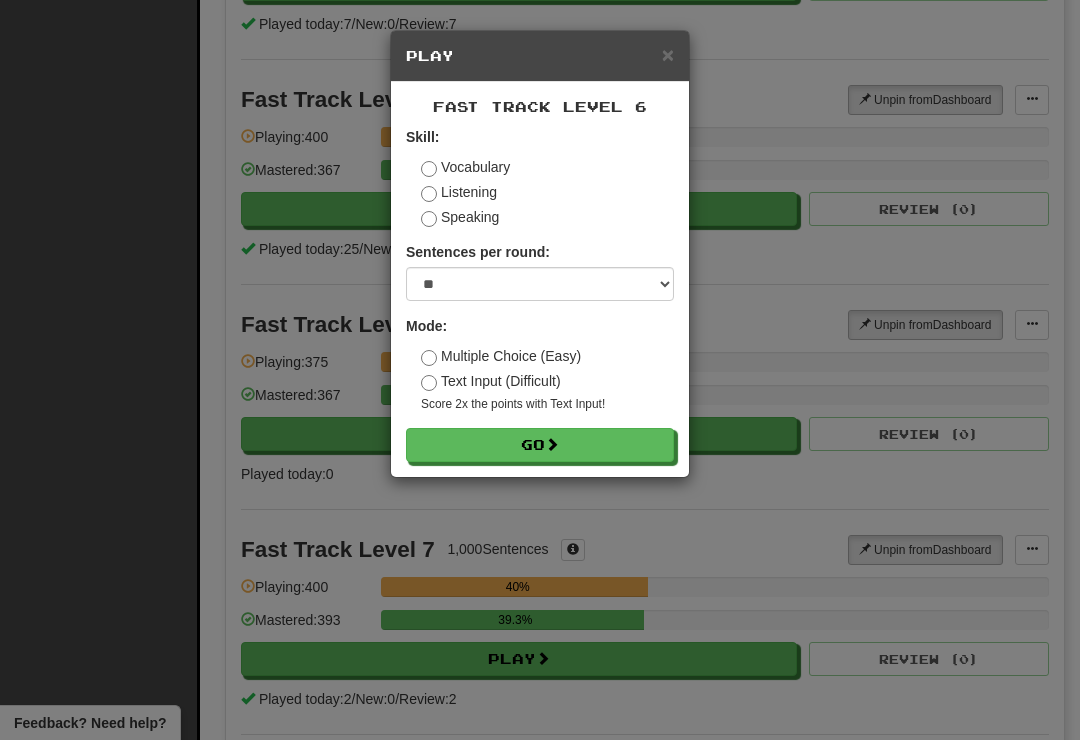 click at bounding box center [552, 444] 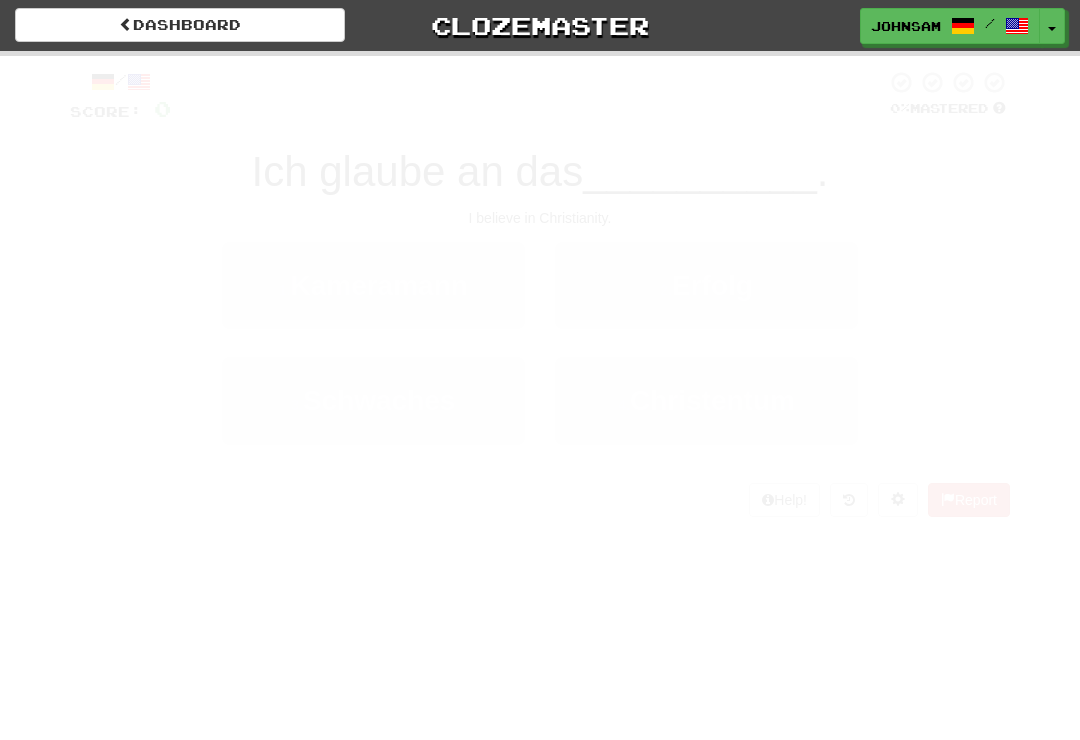 scroll, scrollTop: 0, scrollLeft: 0, axis: both 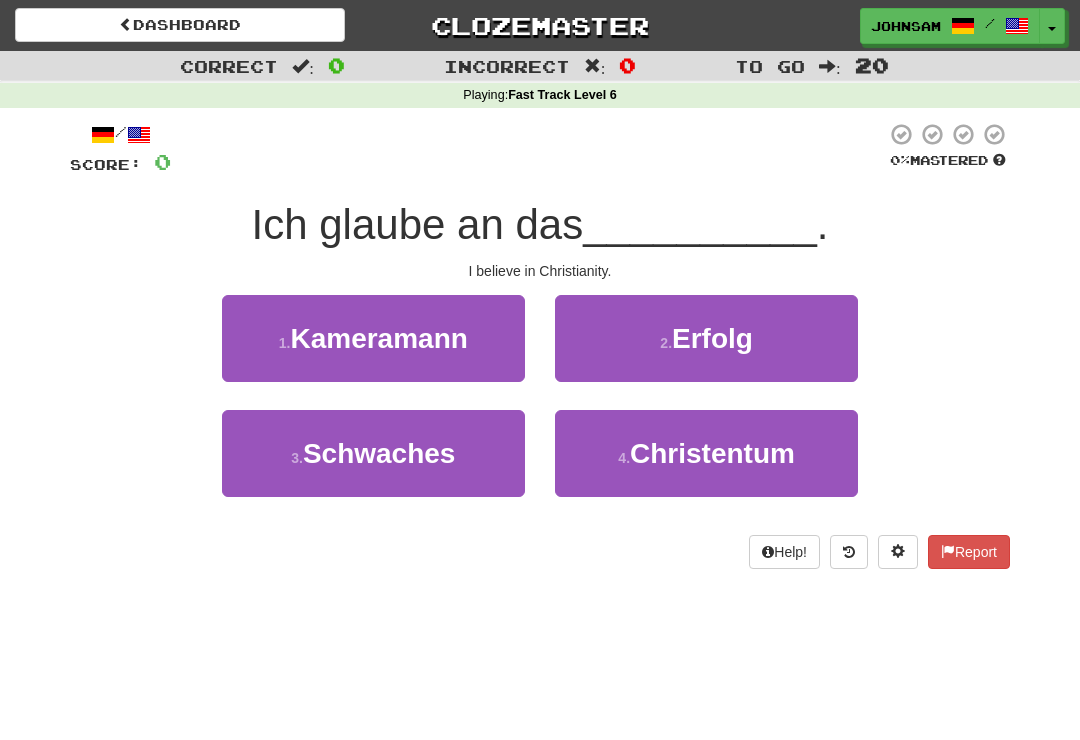click on "4 .  Christentum" at bounding box center [706, 453] 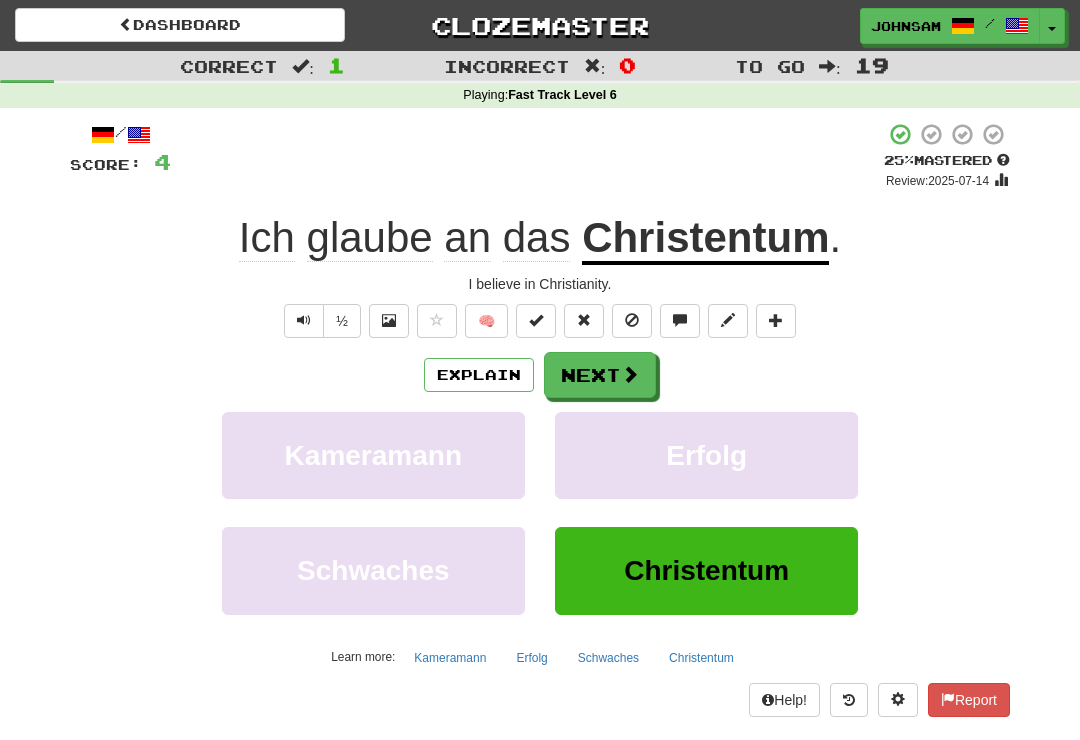 click on "Next" at bounding box center (600, 375) 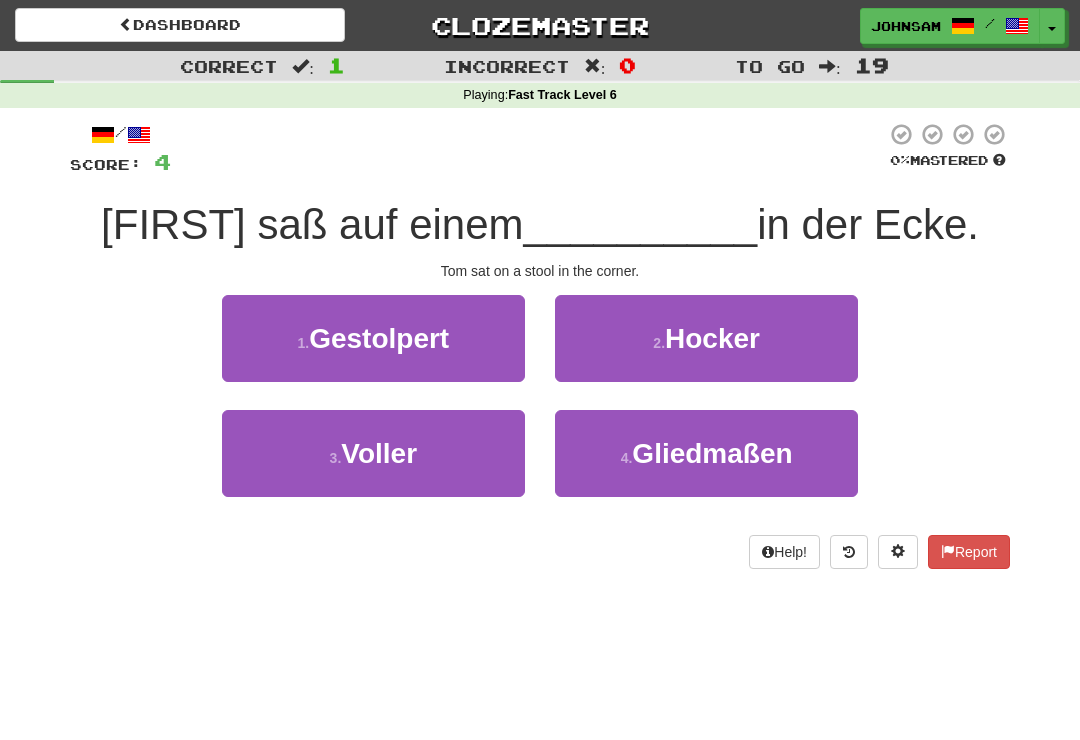 click on "2 .  Hocker" at bounding box center [706, 338] 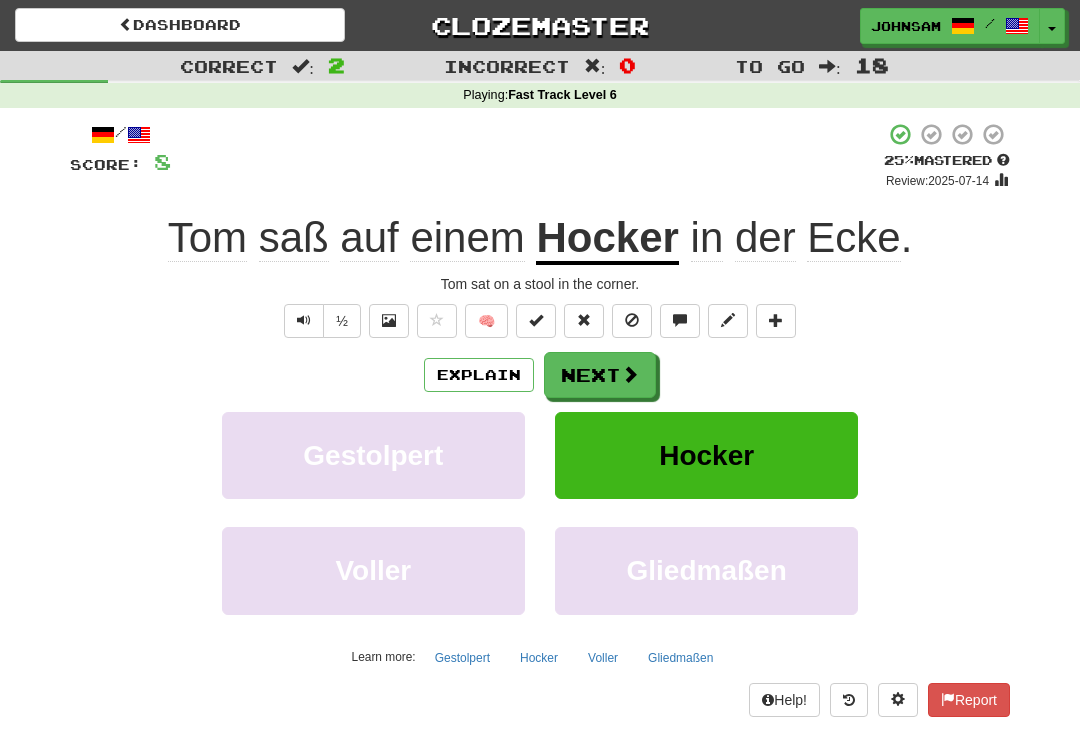 click on "Hocker" at bounding box center [607, 239] 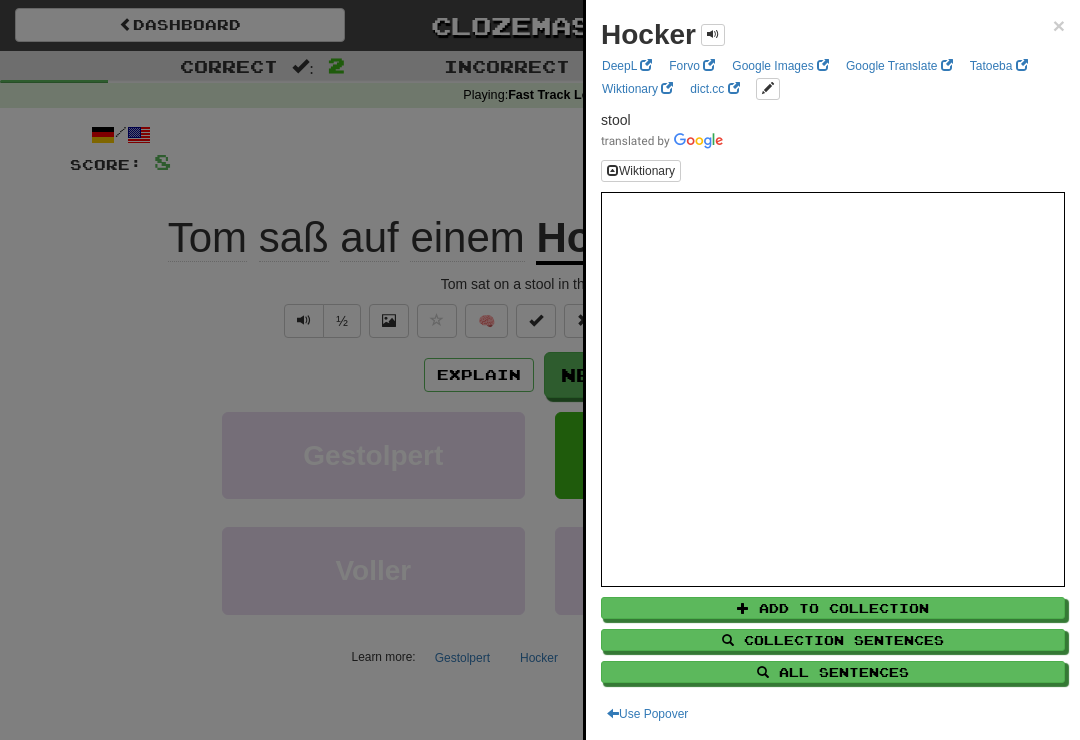 click at bounding box center (540, 370) 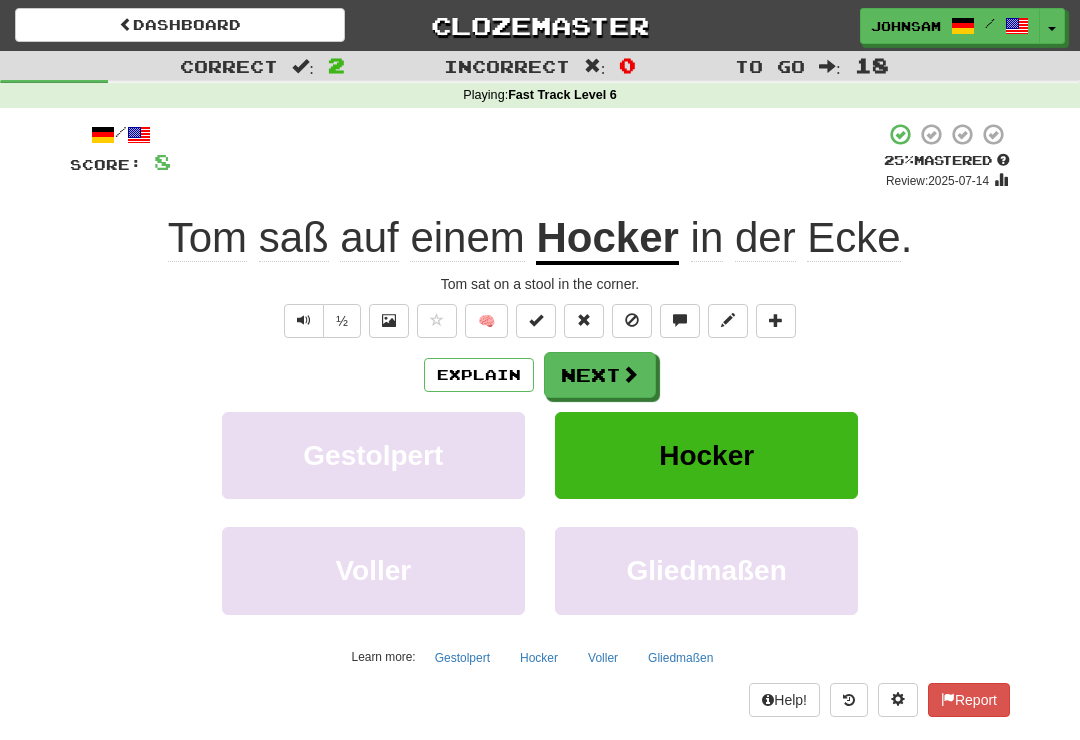 click on "Next" at bounding box center [600, 375] 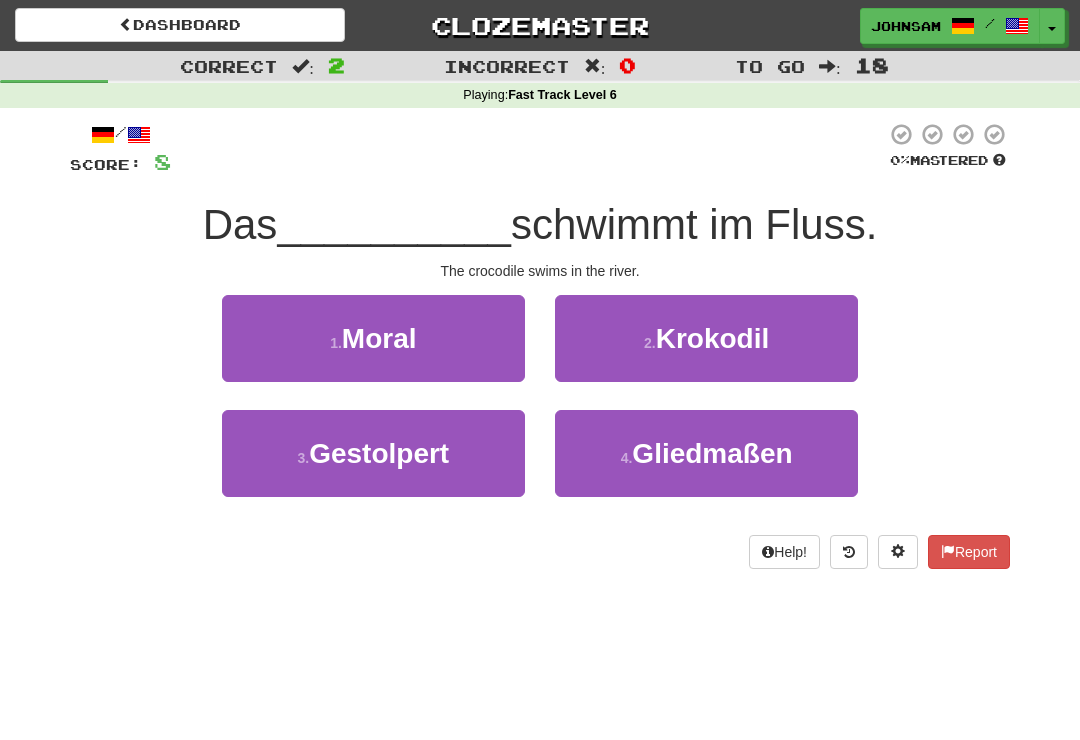 click on "2 .  Krokodil" at bounding box center (706, 338) 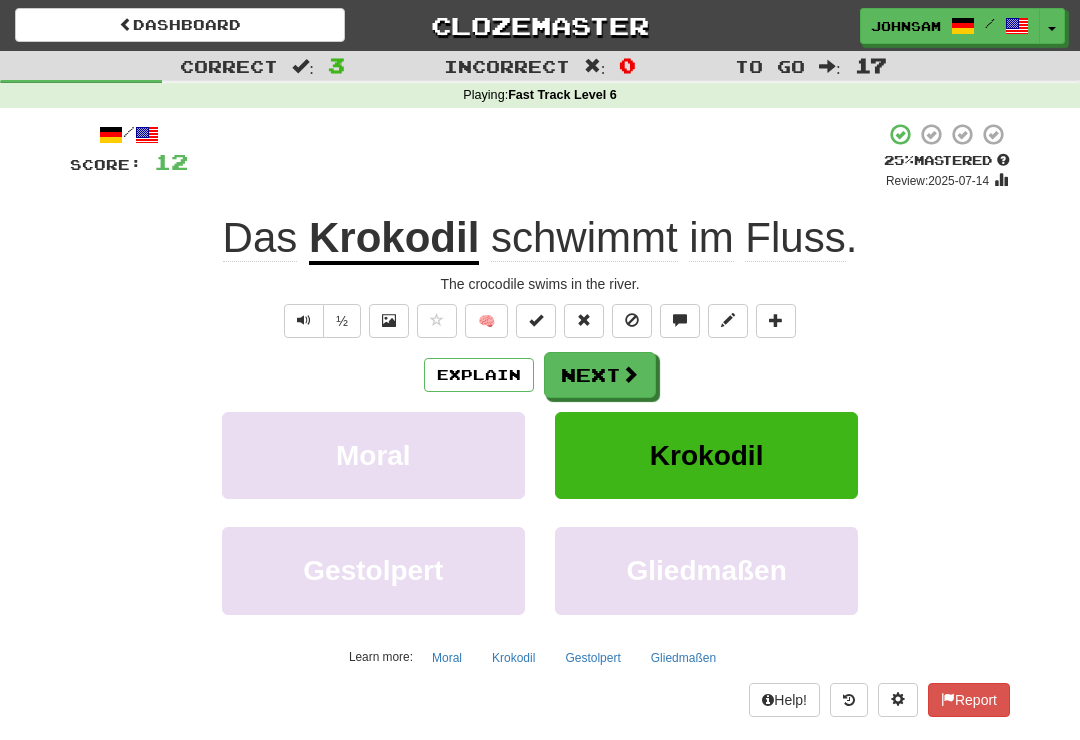 click on "Next" at bounding box center (600, 375) 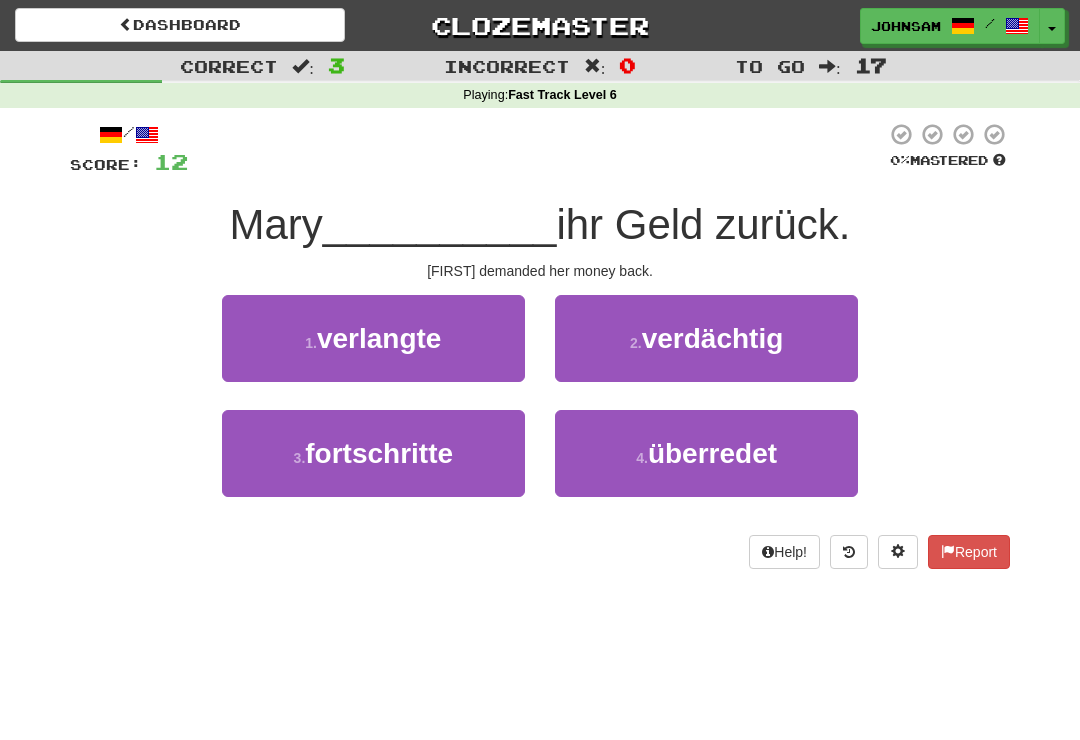 click on "überredet" at bounding box center (712, 453) 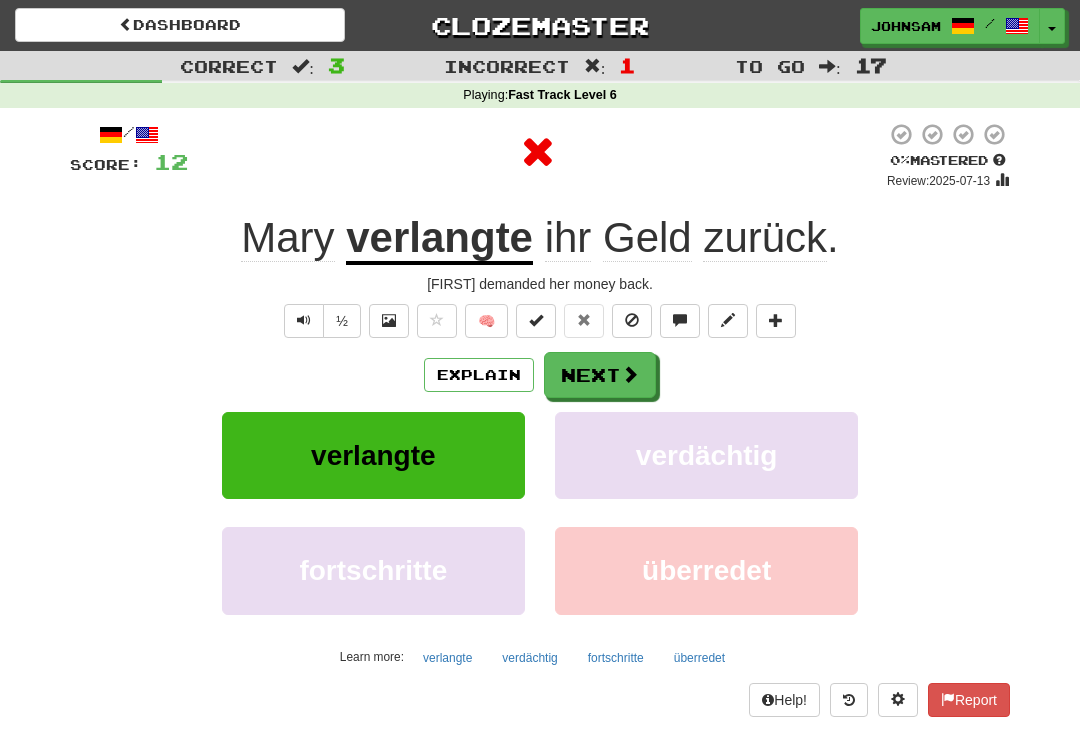 click at bounding box center (304, 321) 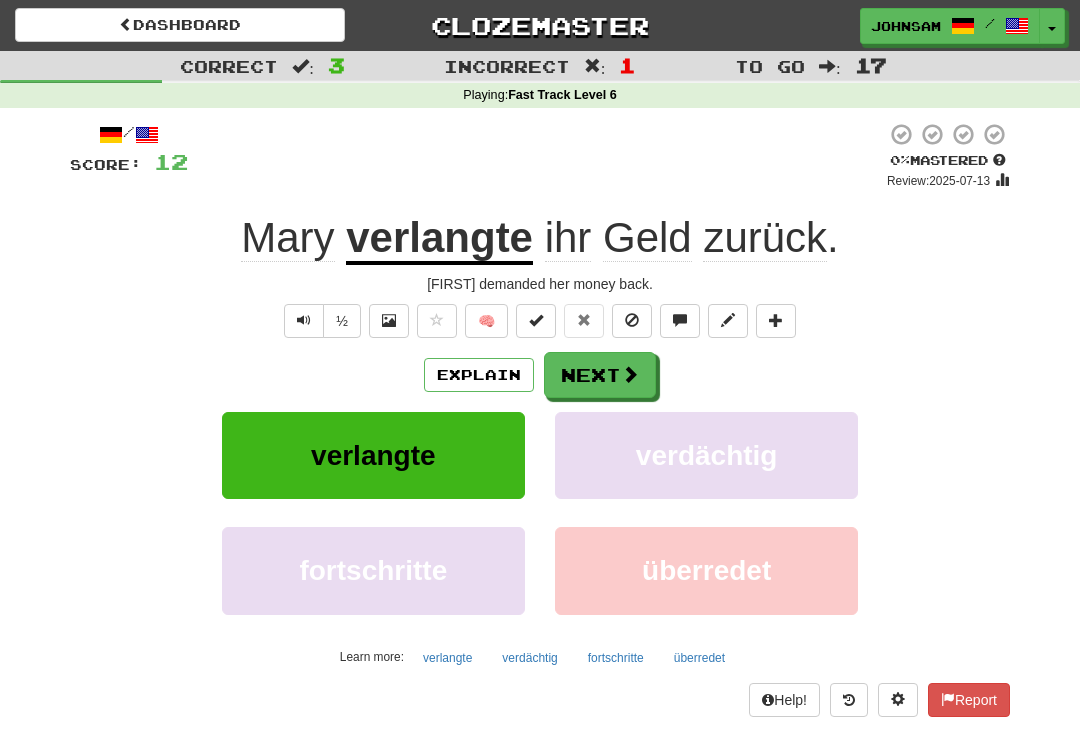 click at bounding box center [630, 374] 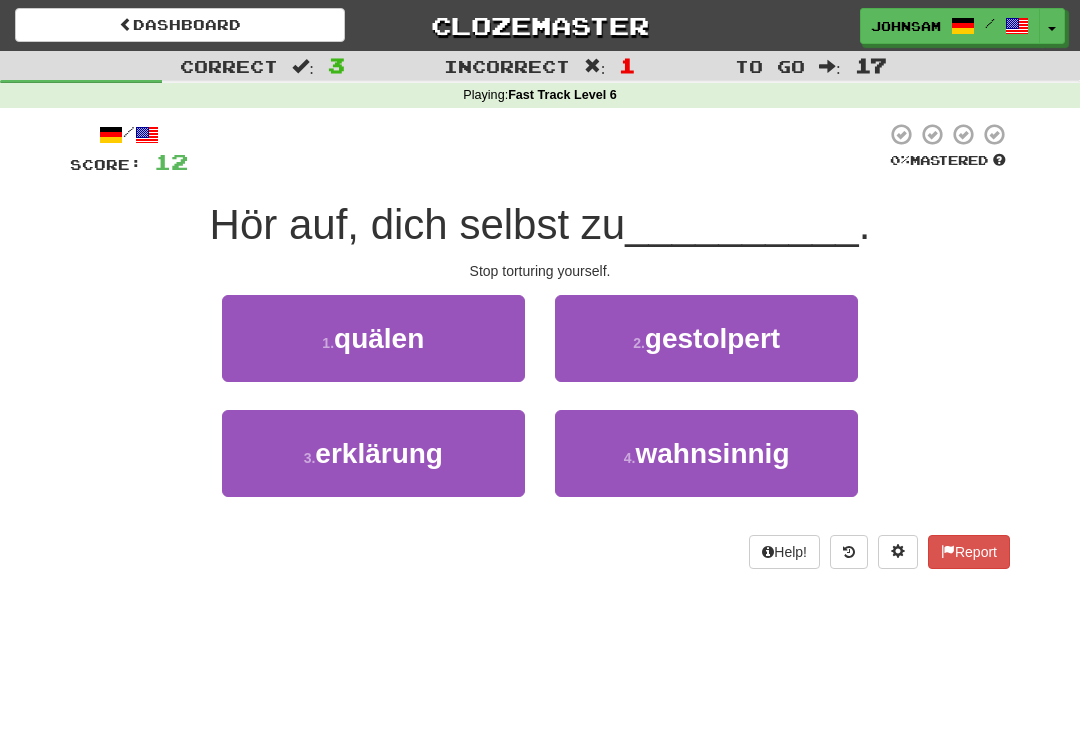 click on "1 .  quälen" at bounding box center (373, 338) 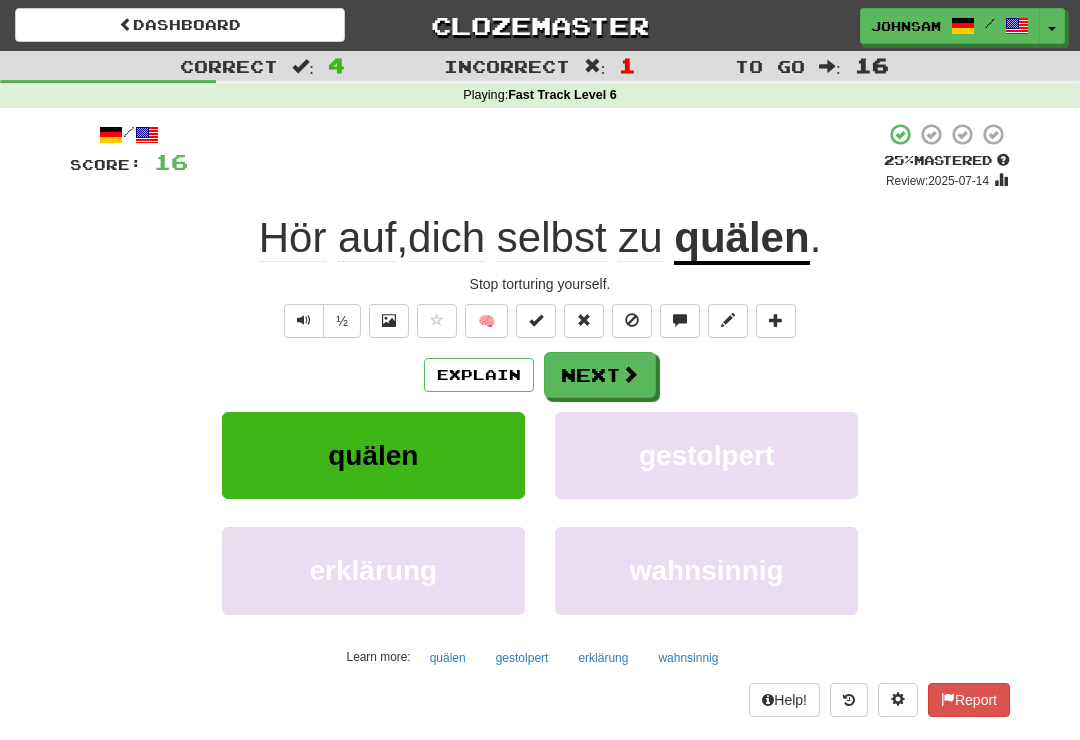 click on "Next" at bounding box center (600, 375) 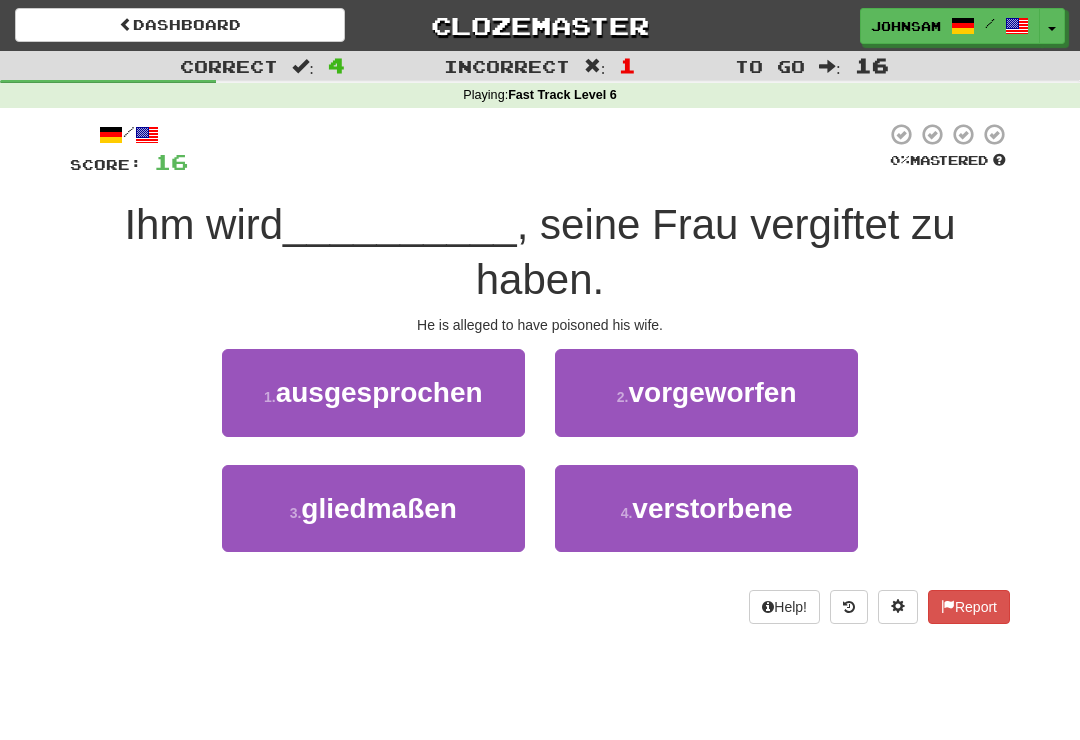 click on "ausgesprochen" at bounding box center (379, 392) 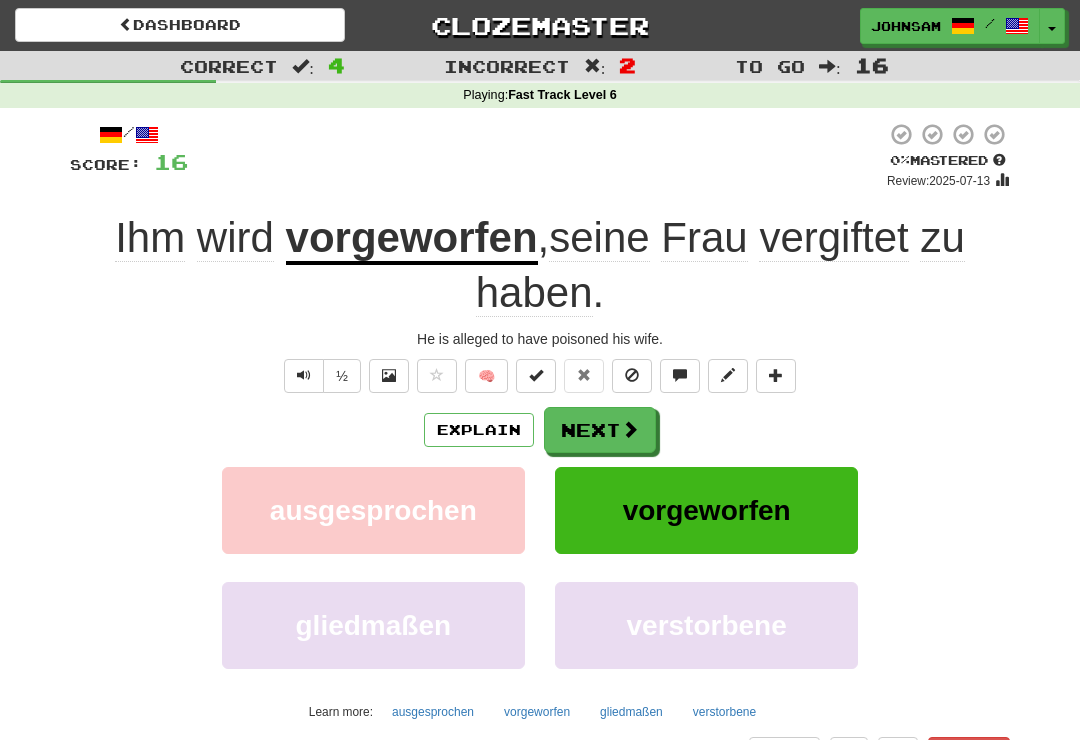 click at bounding box center (304, 376) 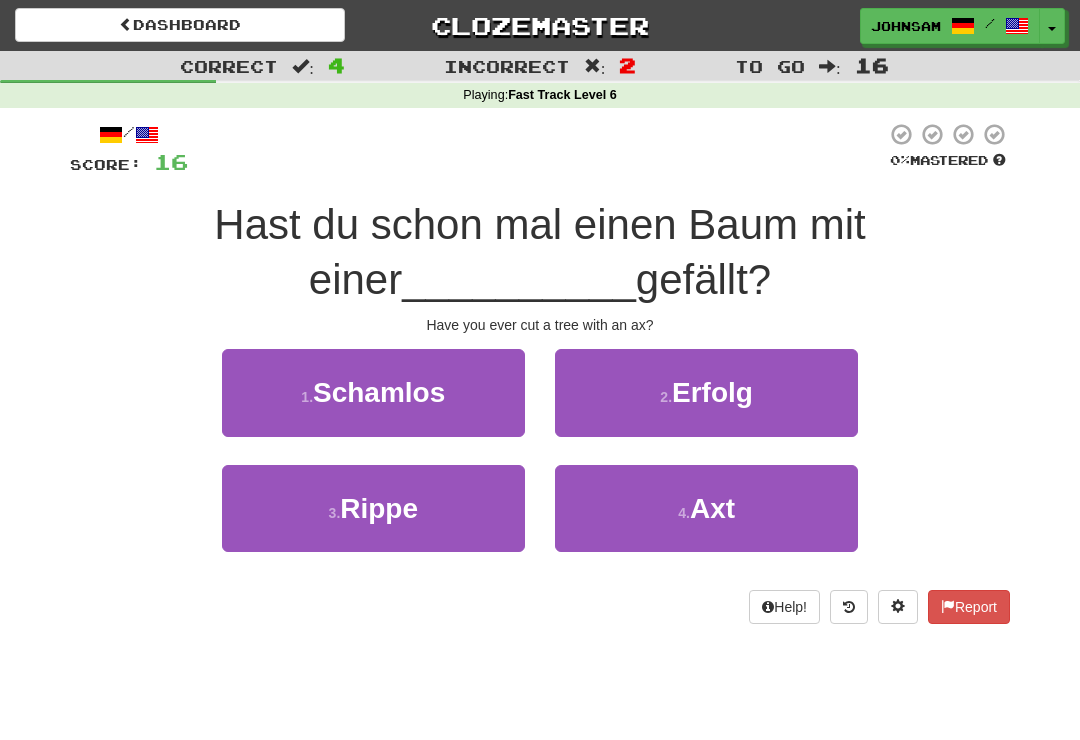 click on "4 .  Axt" at bounding box center (706, 508) 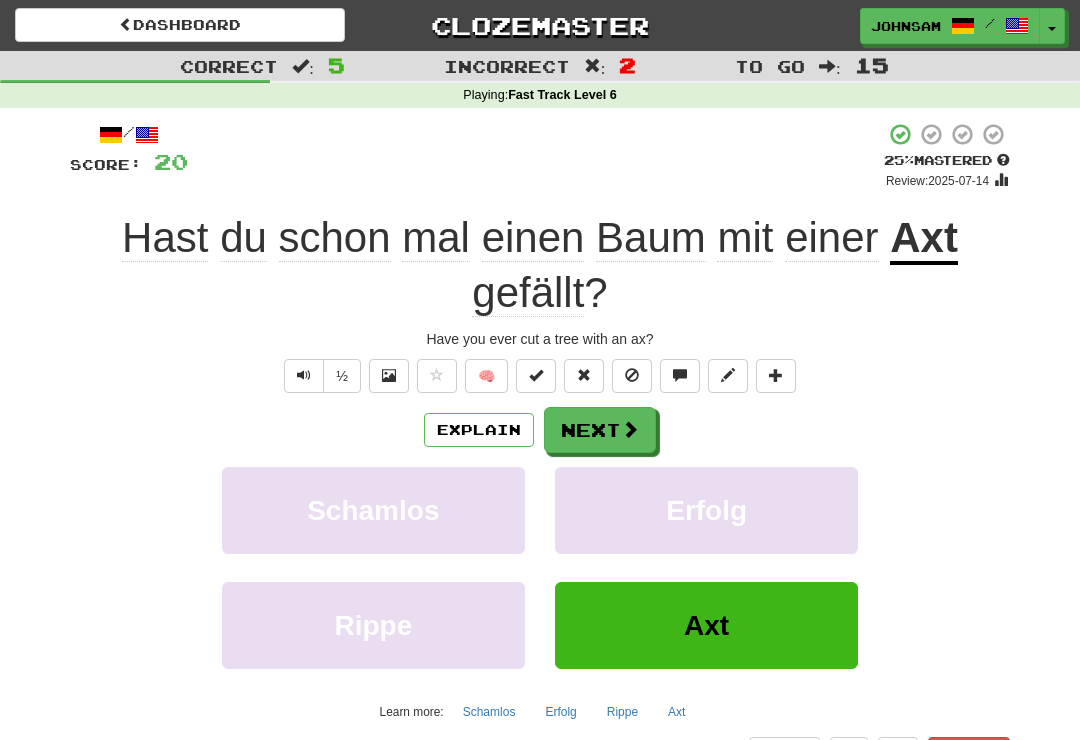 click on "Next" at bounding box center [600, 430] 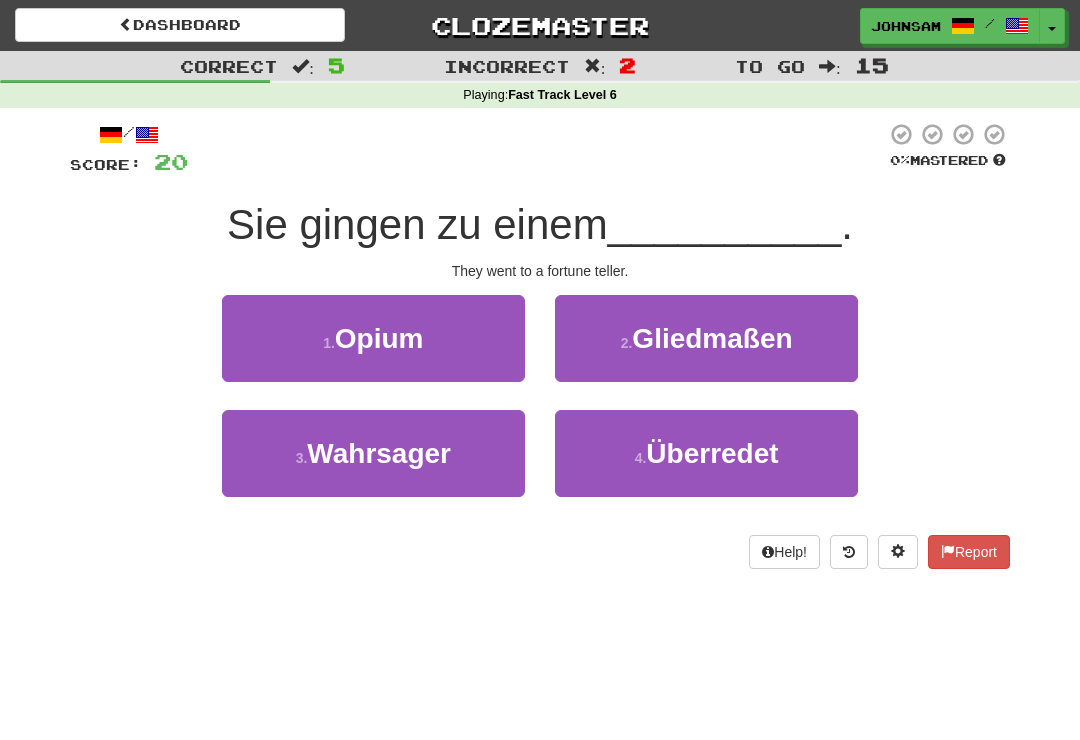 click on "3 .  Wahrsager" at bounding box center (373, 453) 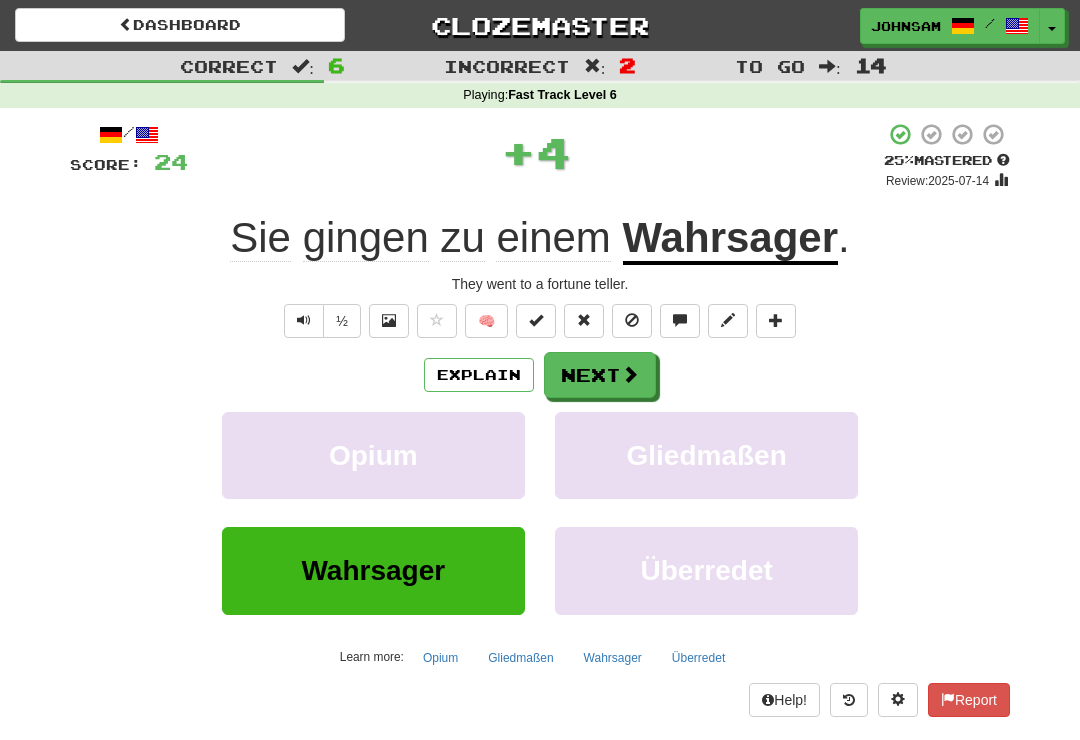 click at bounding box center (630, 374) 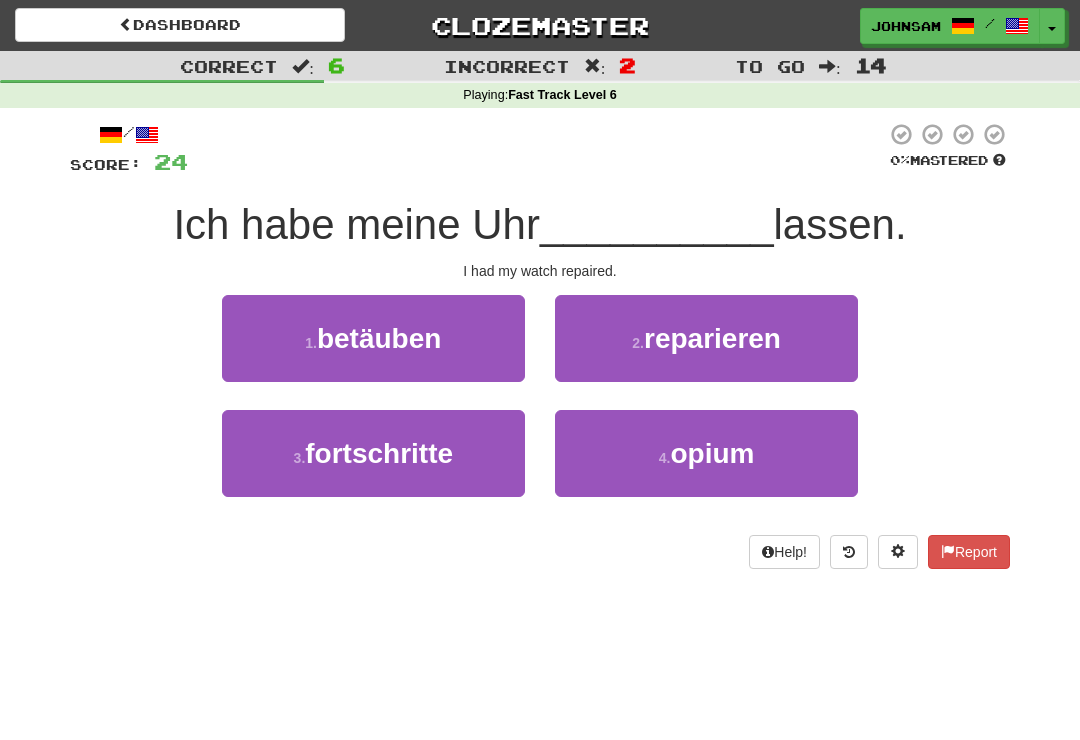 click on "2 .  reparieren" at bounding box center [706, 338] 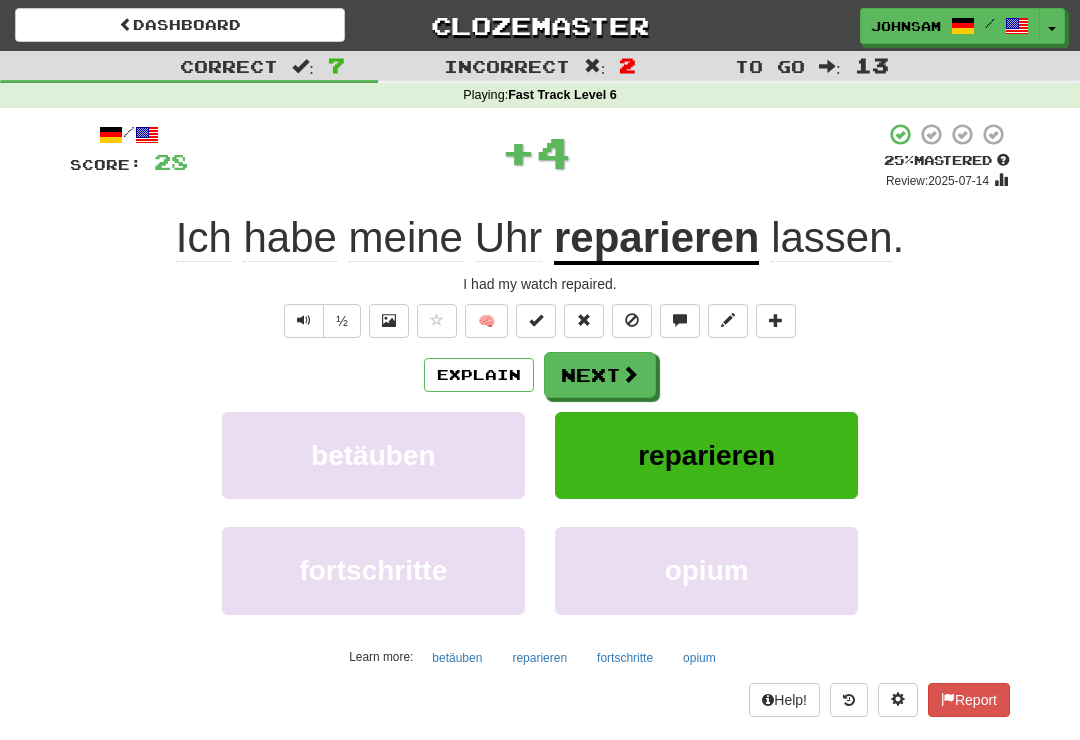 click on "Next" at bounding box center [600, 375] 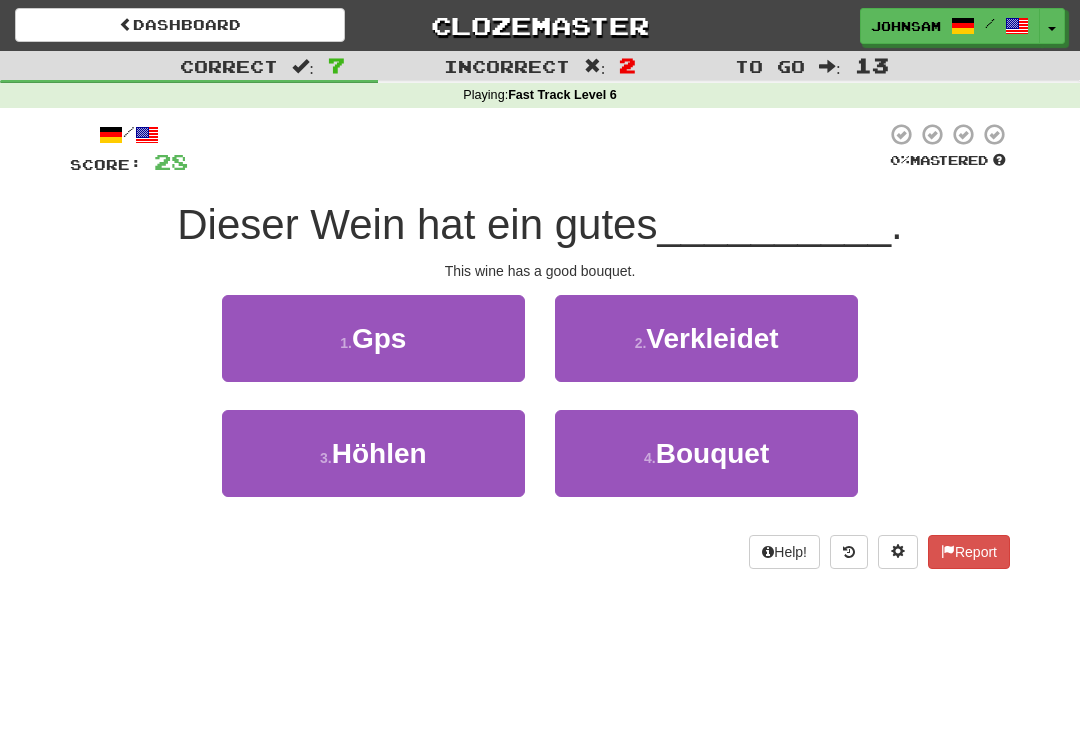 click on "4 .  Bouquet" at bounding box center (706, 453) 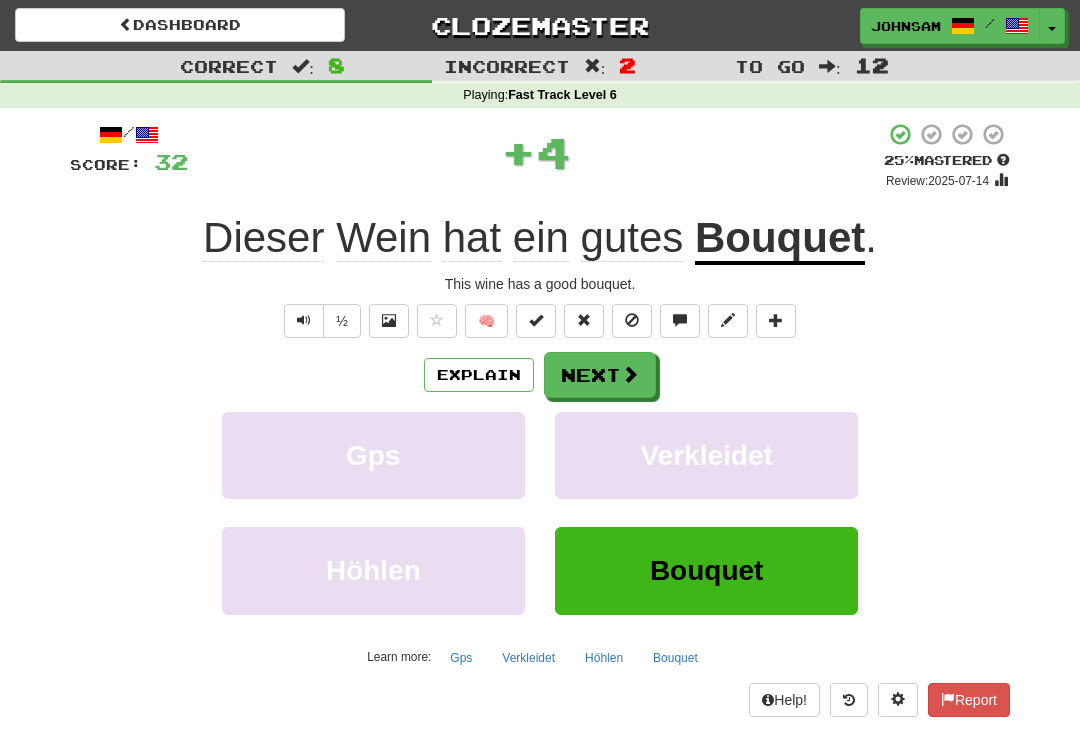click on "Next" at bounding box center (600, 375) 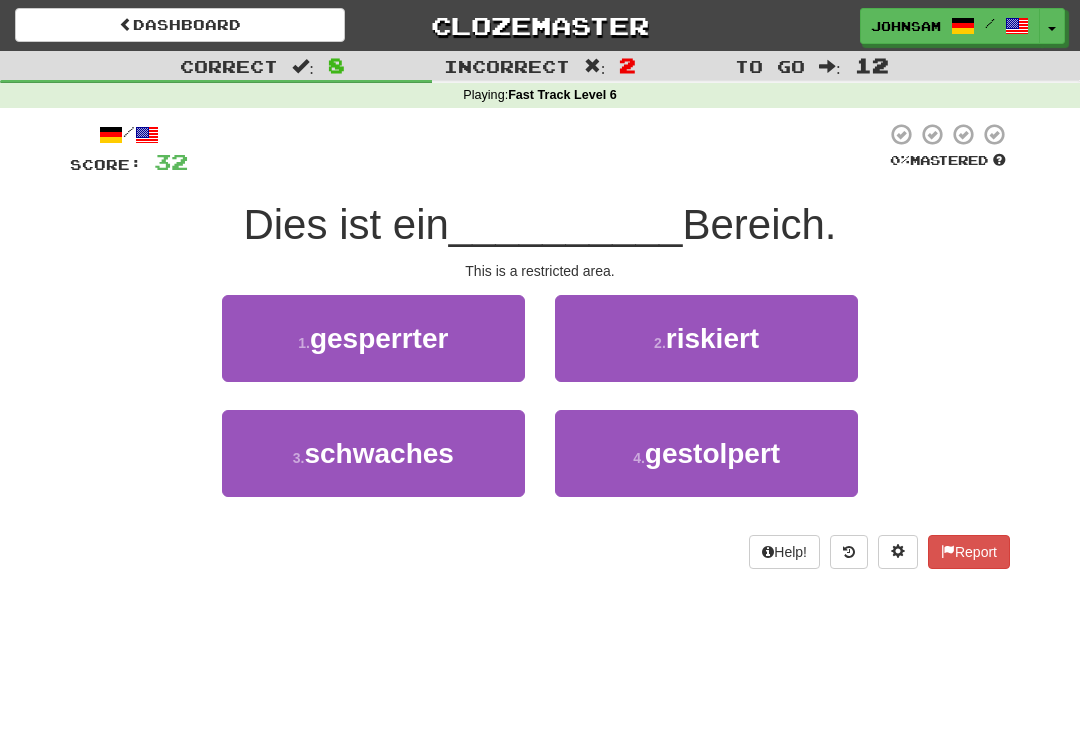 click on "1 .  gesperrter" at bounding box center [373, 338] 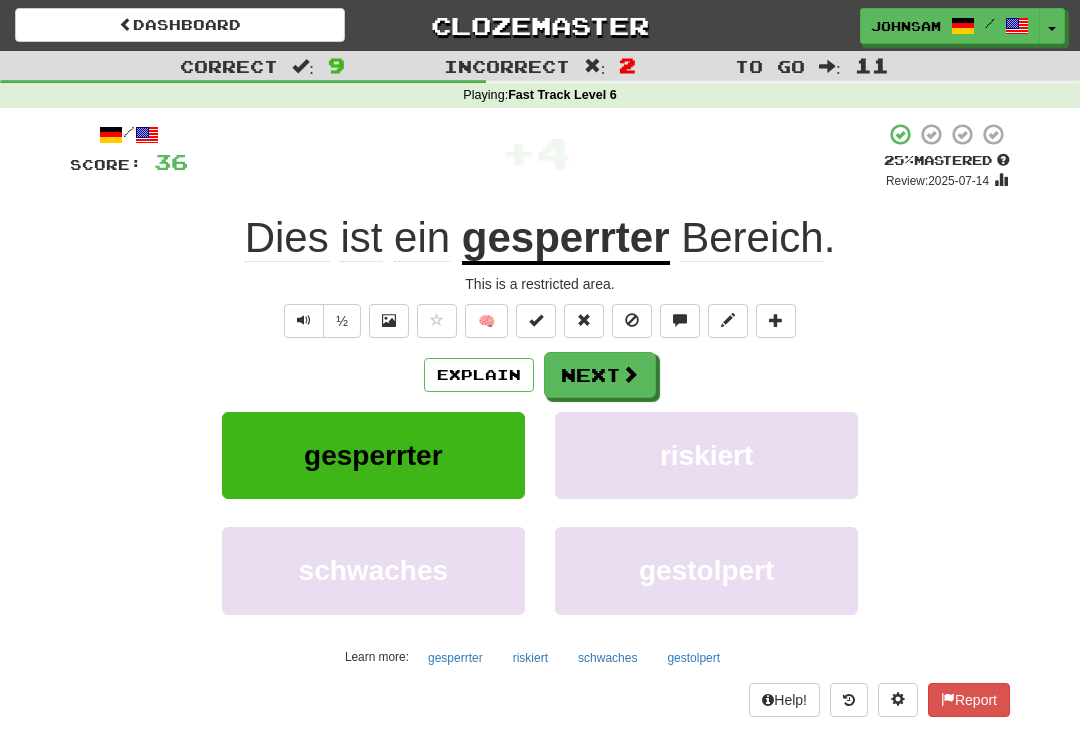 click on "Next" at bounding box center [600, 375] 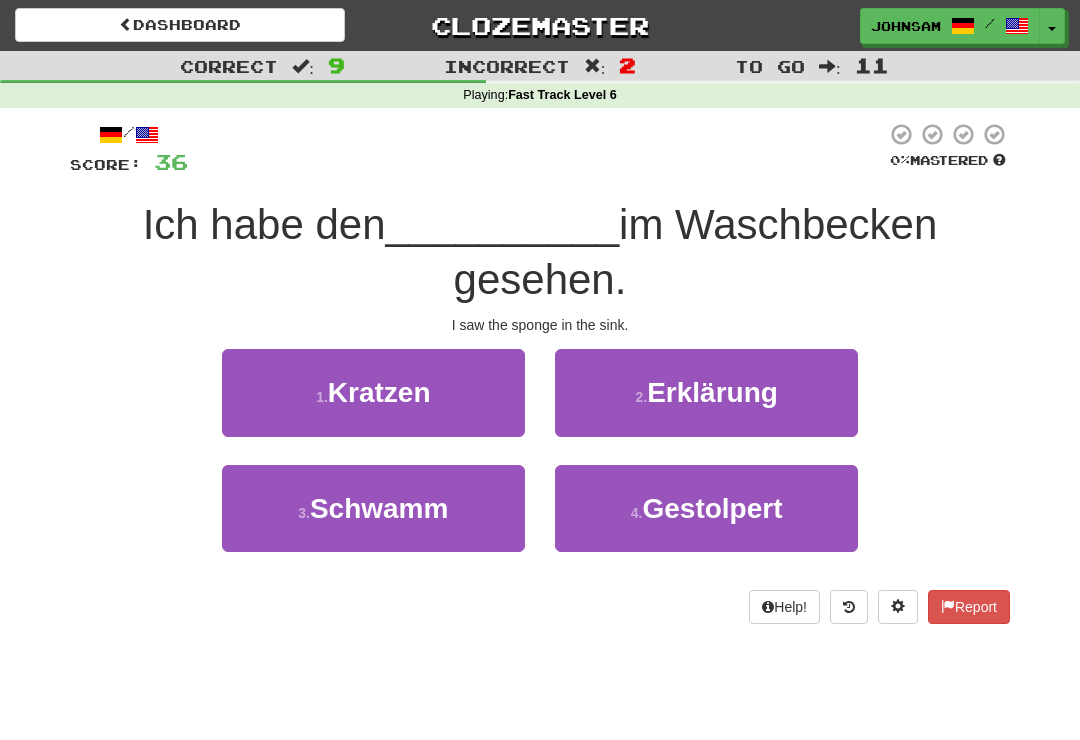 click on "Schwamm" at bounding box center [379, 508] 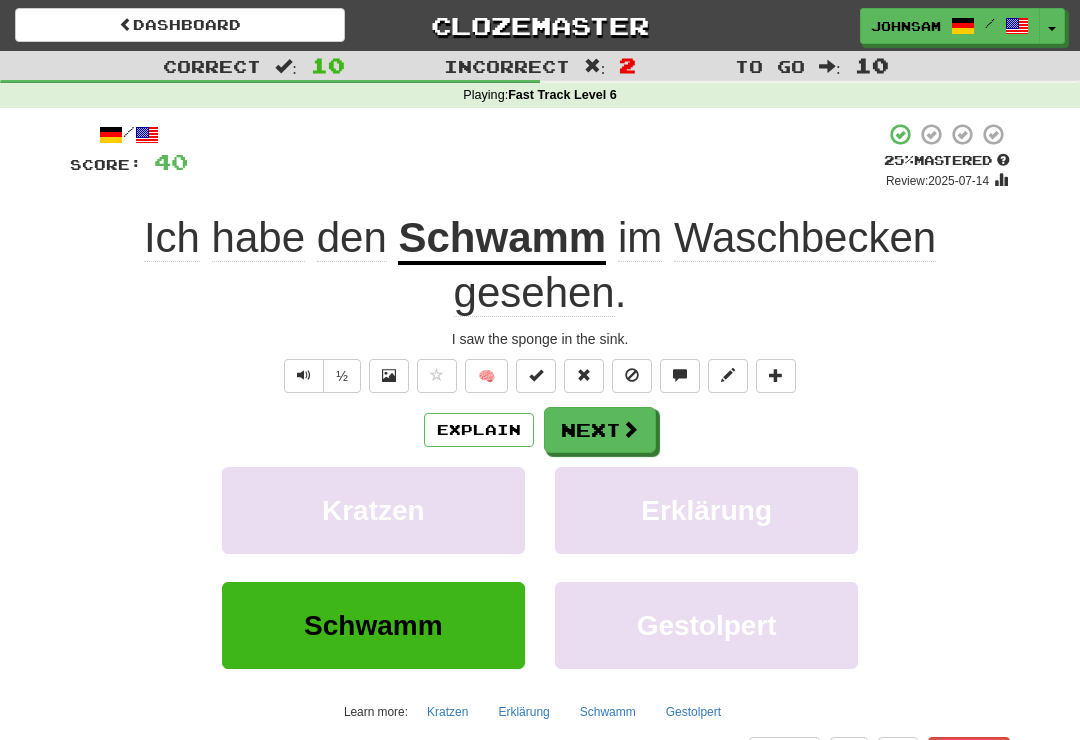 click on "Next" at bounding box center (600, 430) 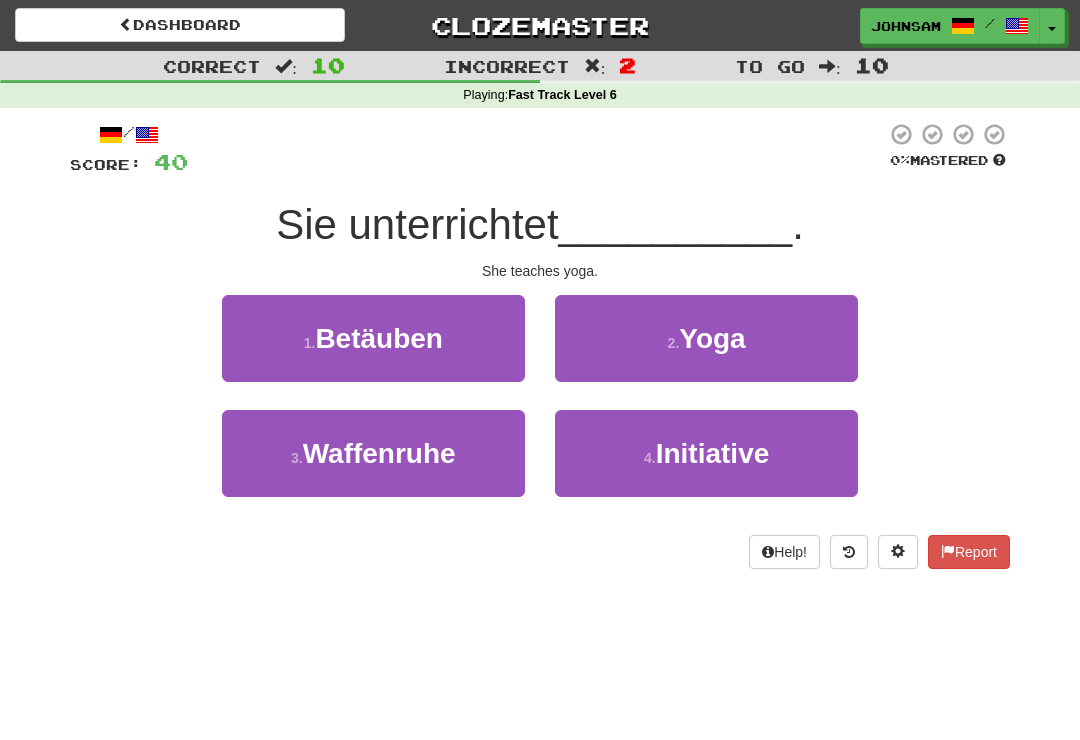 click on "2 .  Yoga" at bounding box center [706, 338] 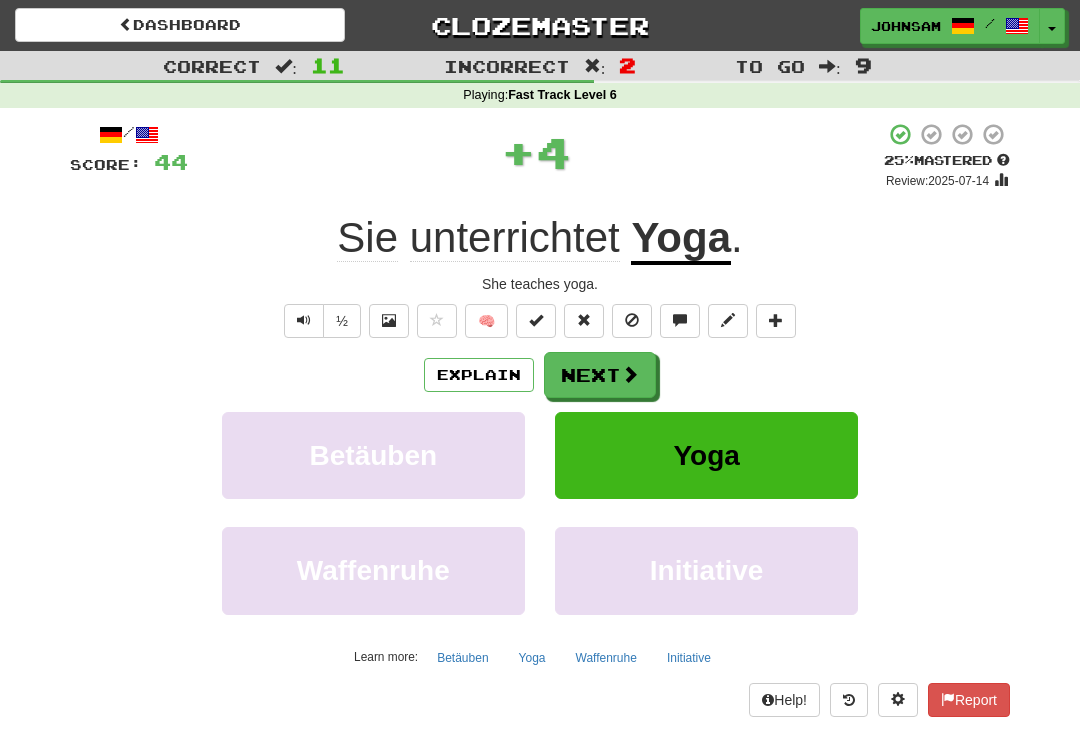 click on "Next" at bounding box center (600, 375) 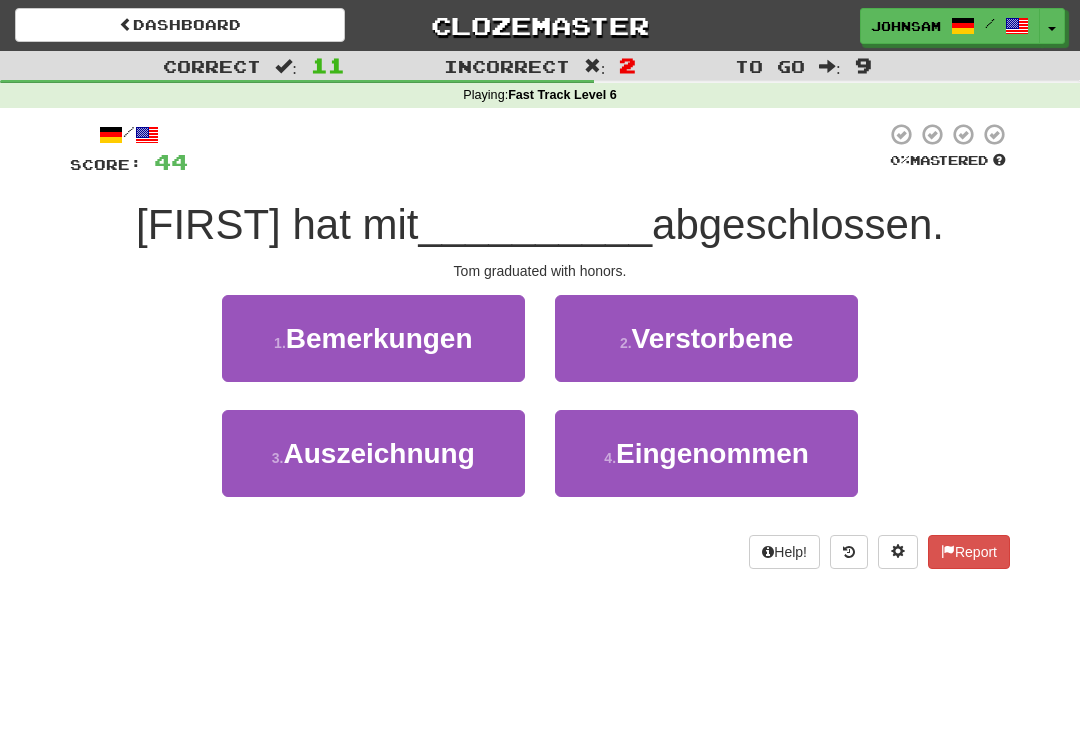 click on "1 .  Bemerkungen" at bounding box center (373, 338) 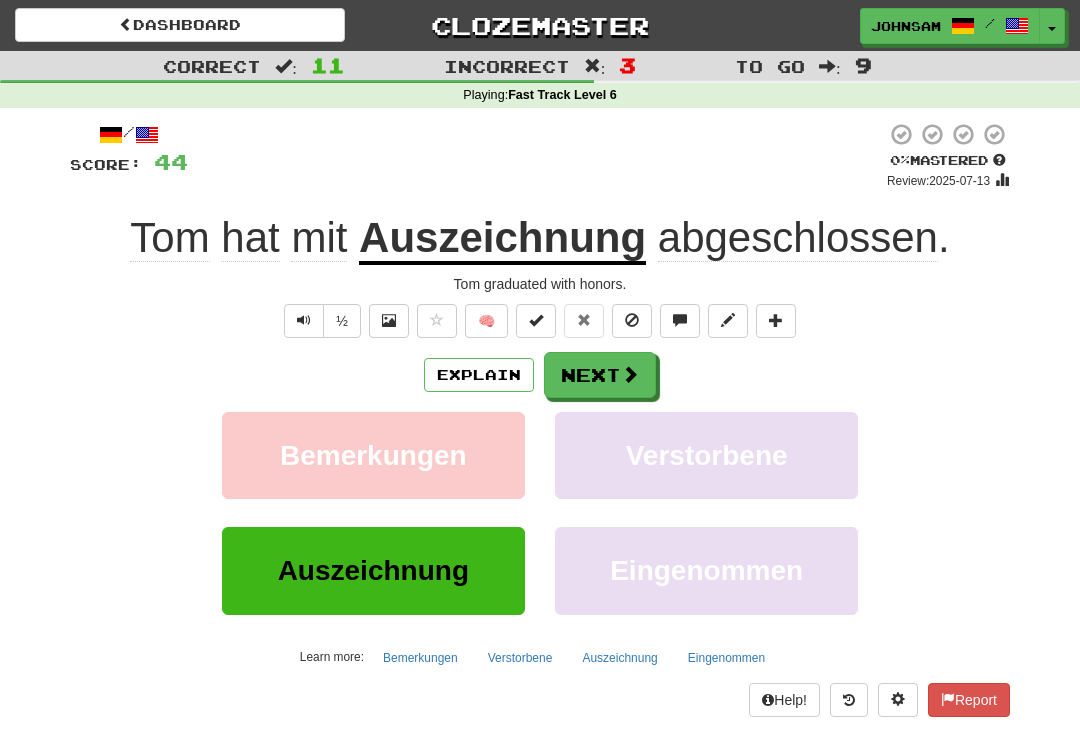 click at bounding box center (304, 321) 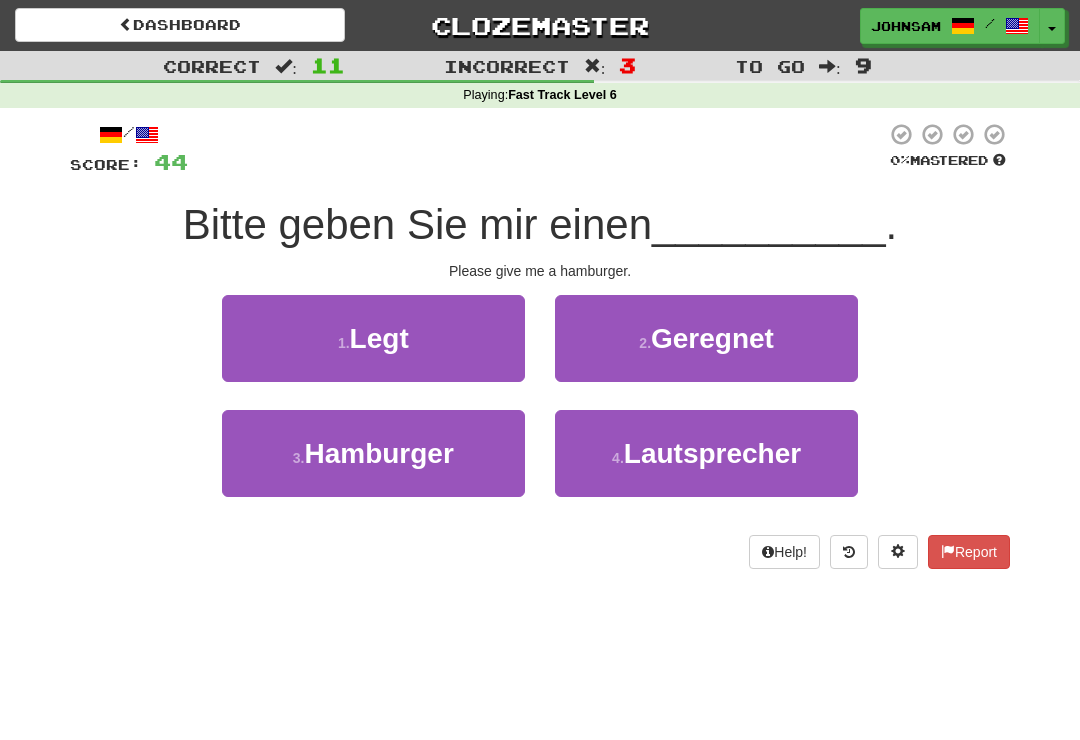 click on "Hamburger" at bounding box center (378, 453) 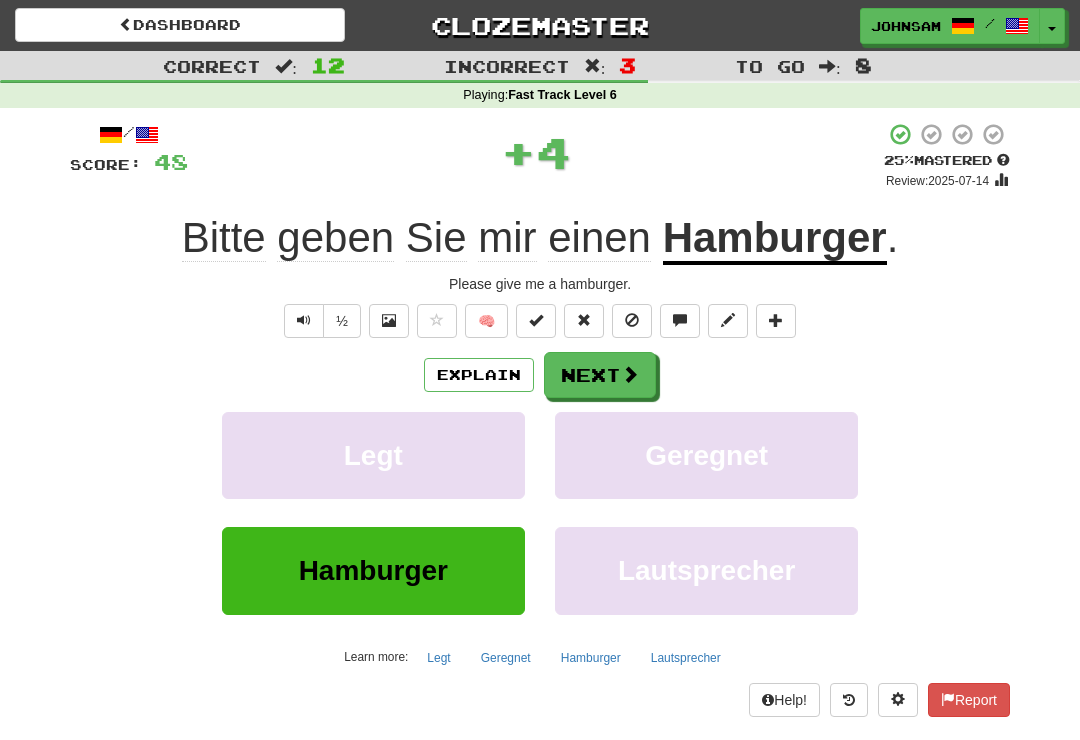 click on "Next" at bounding box center (600, 375) 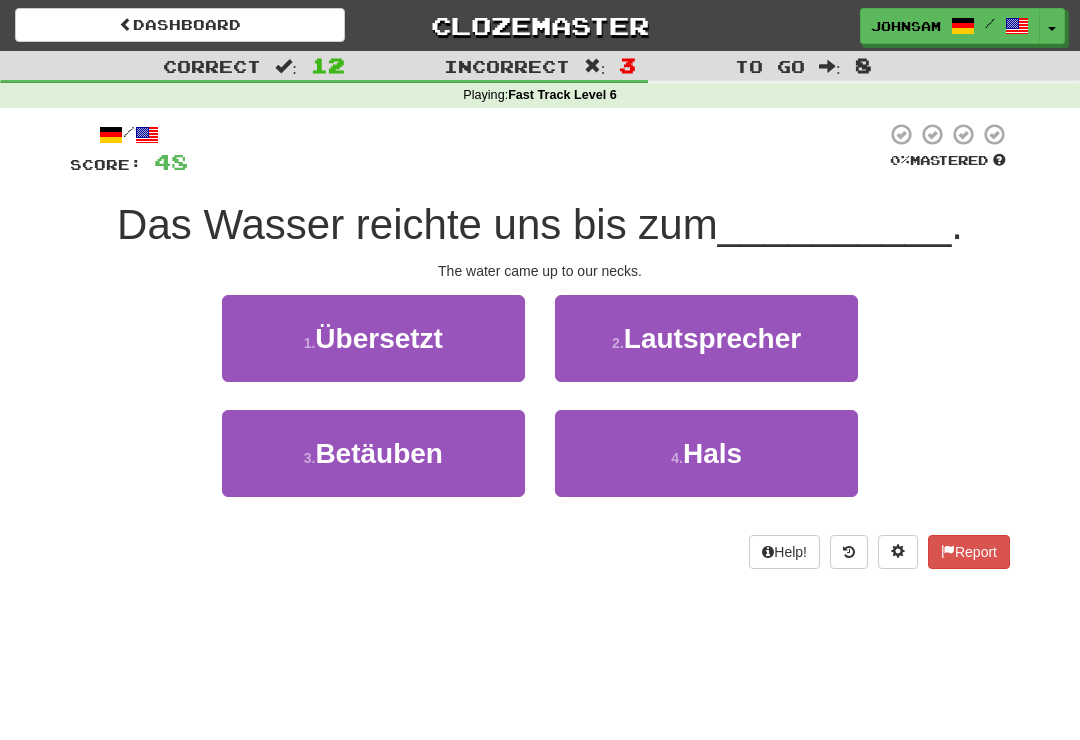 click on "4 .  Hals" at bounding box center [706, 453] 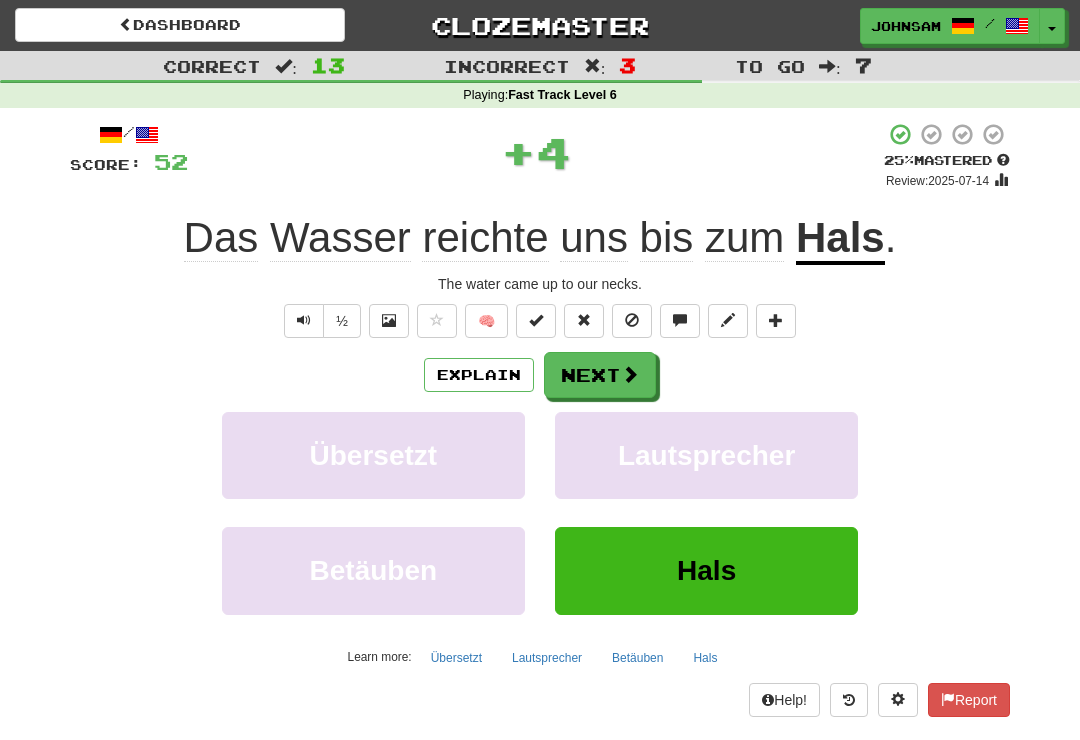 click on "Next" at bounding box center (600, 375) 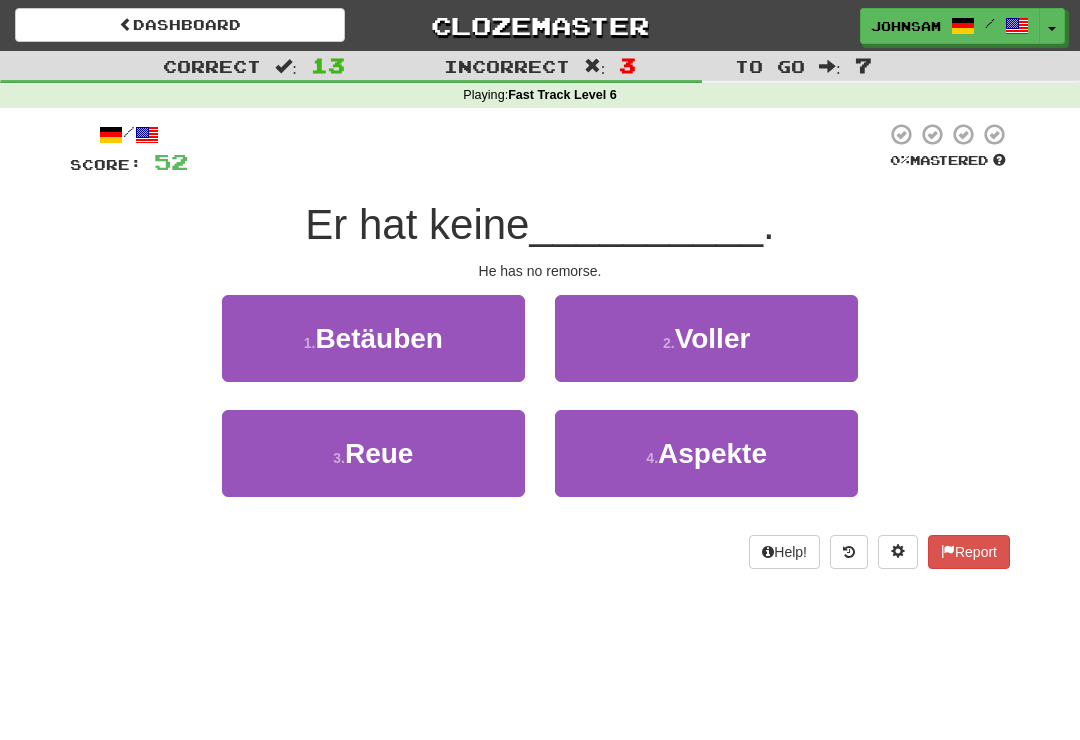 click on "1 .  Betäuben" at bounding box center [373, 338] 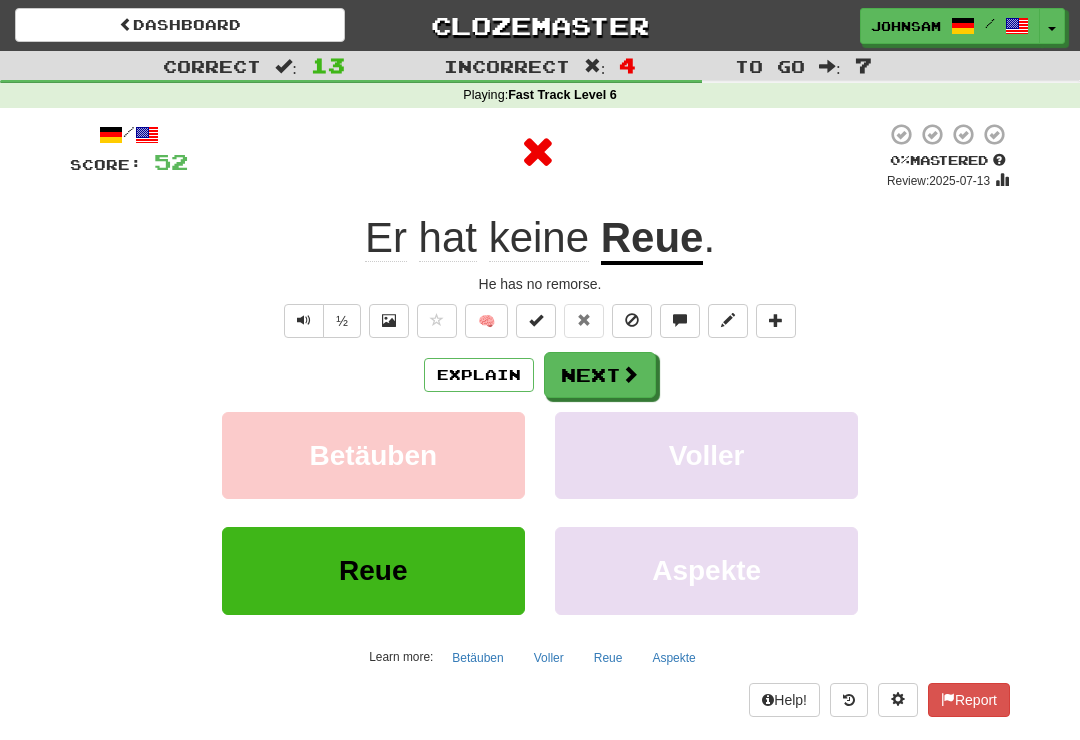 click on "Next" at bounding box center [600, 375] 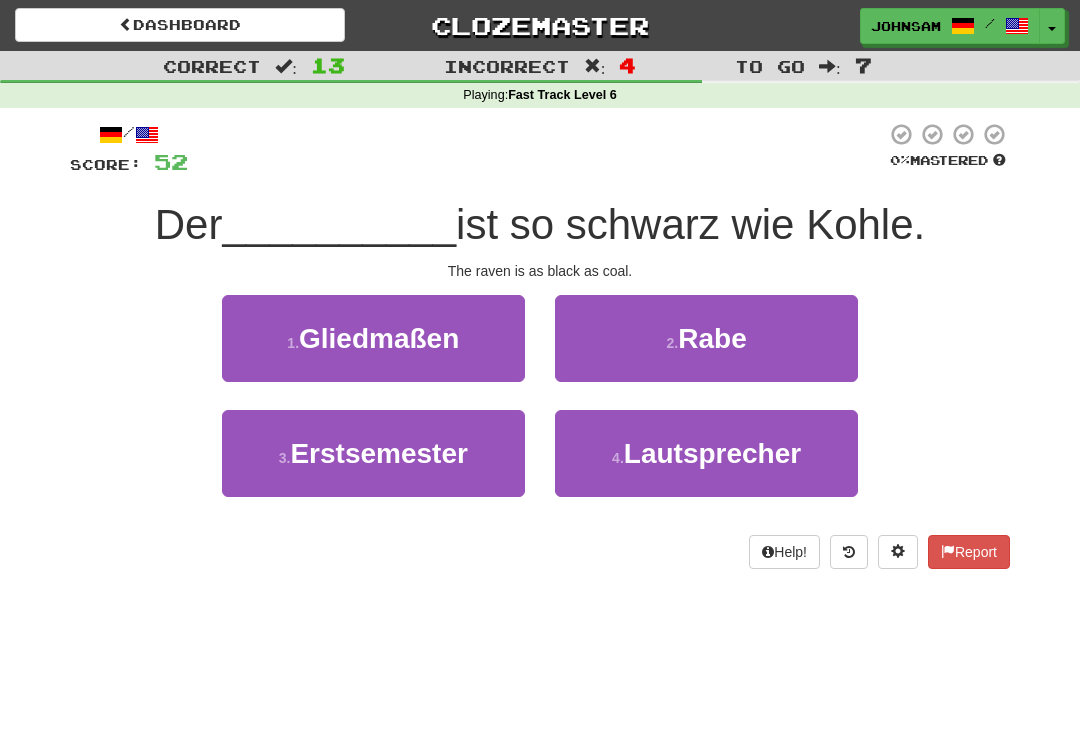 click on "2 .  Rabe" at bounding box center (706, 338) 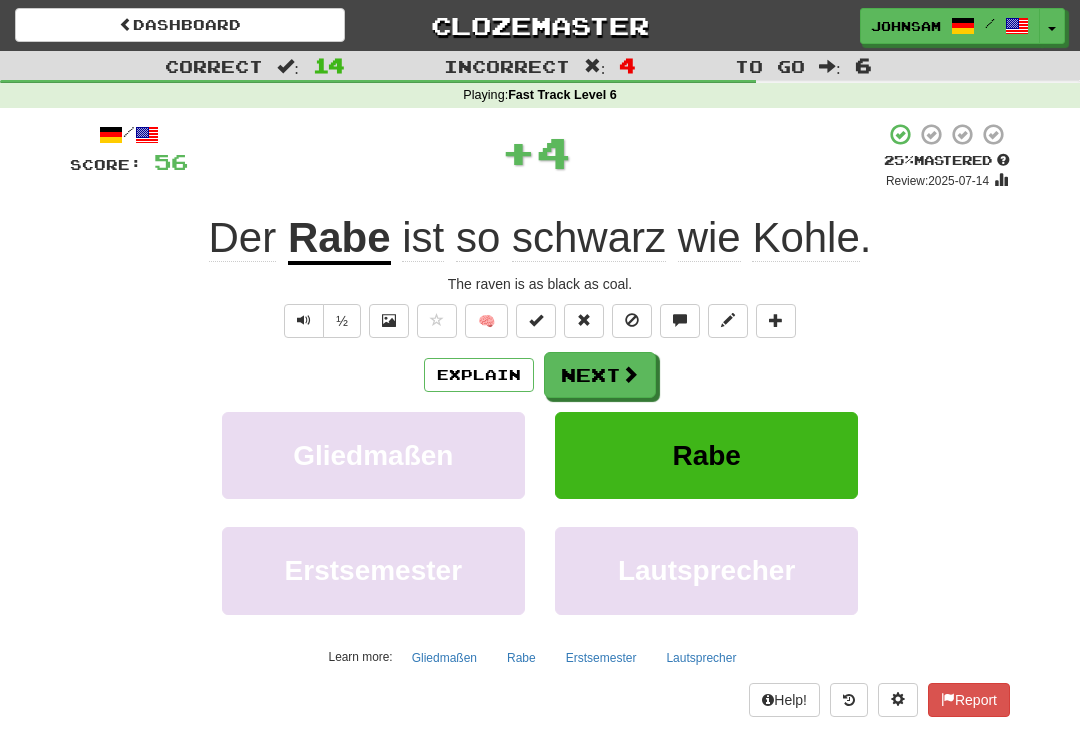 click on "Next" at bounding box center [600, 375] 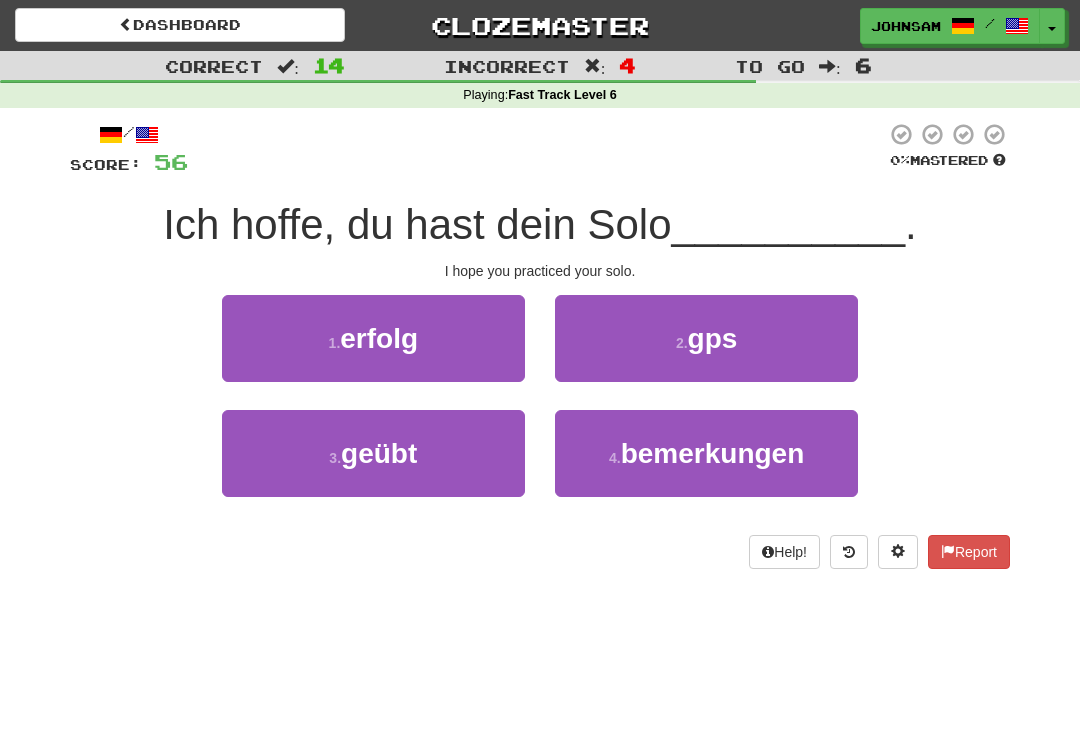 click on "3 .  geübt" at bounding box center (373, 453) 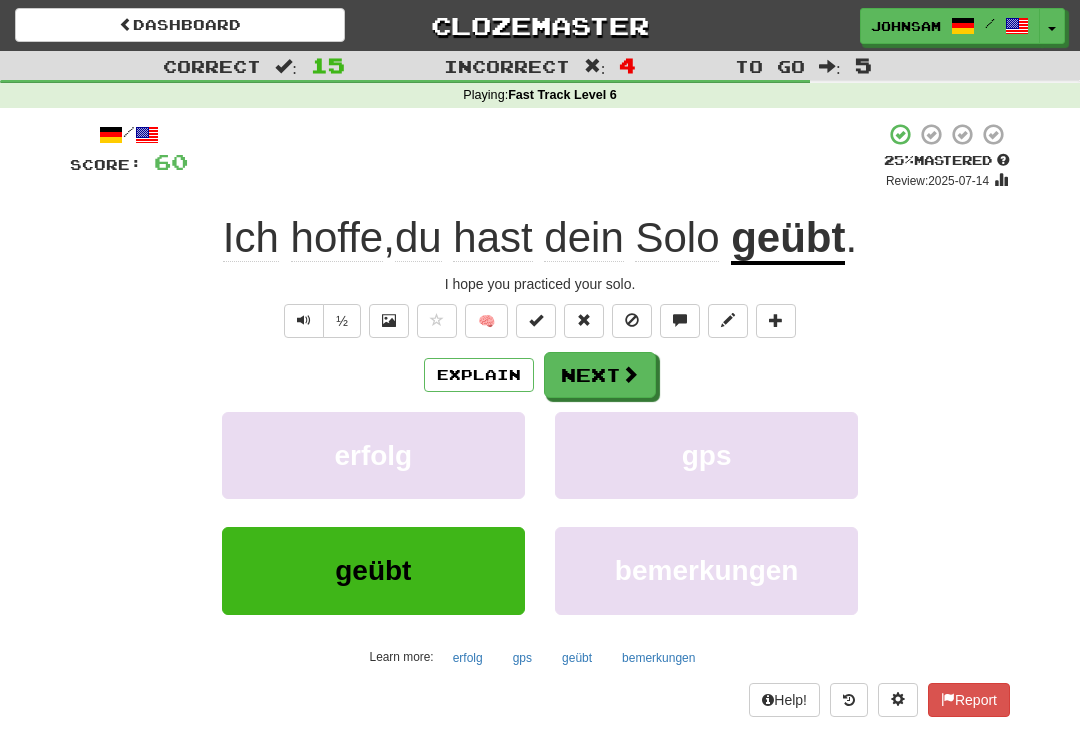 click on "Next" at bounding box center [600, 375] 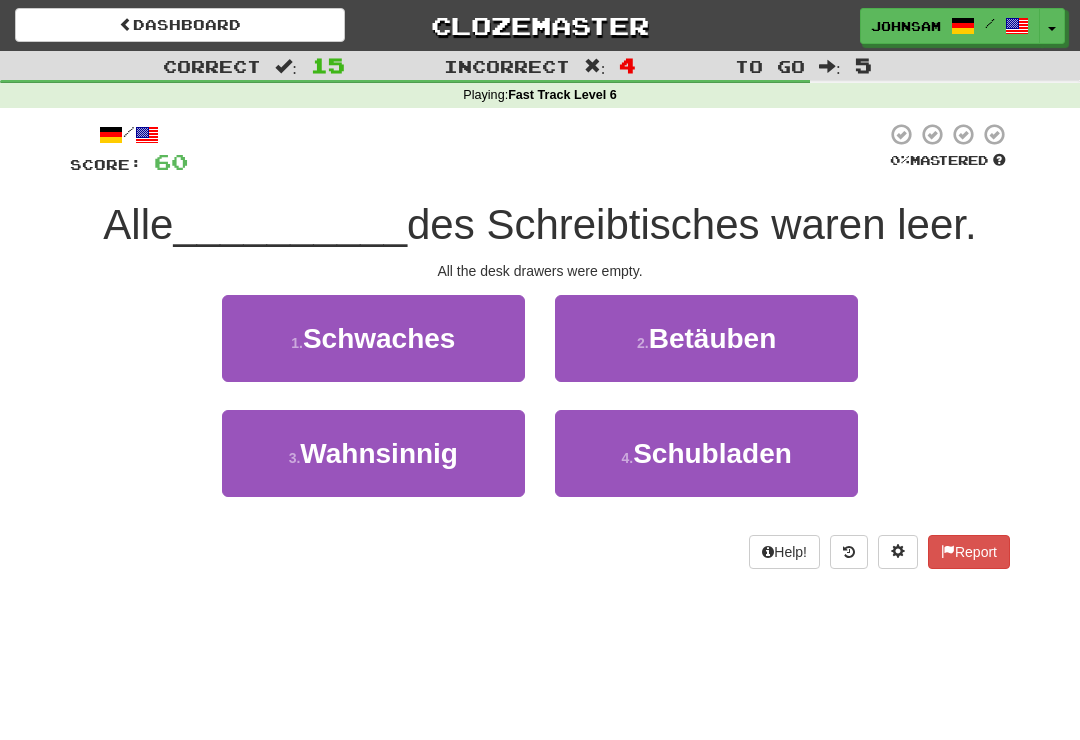 click on "Schubladen" at bounding box center (712, 453) 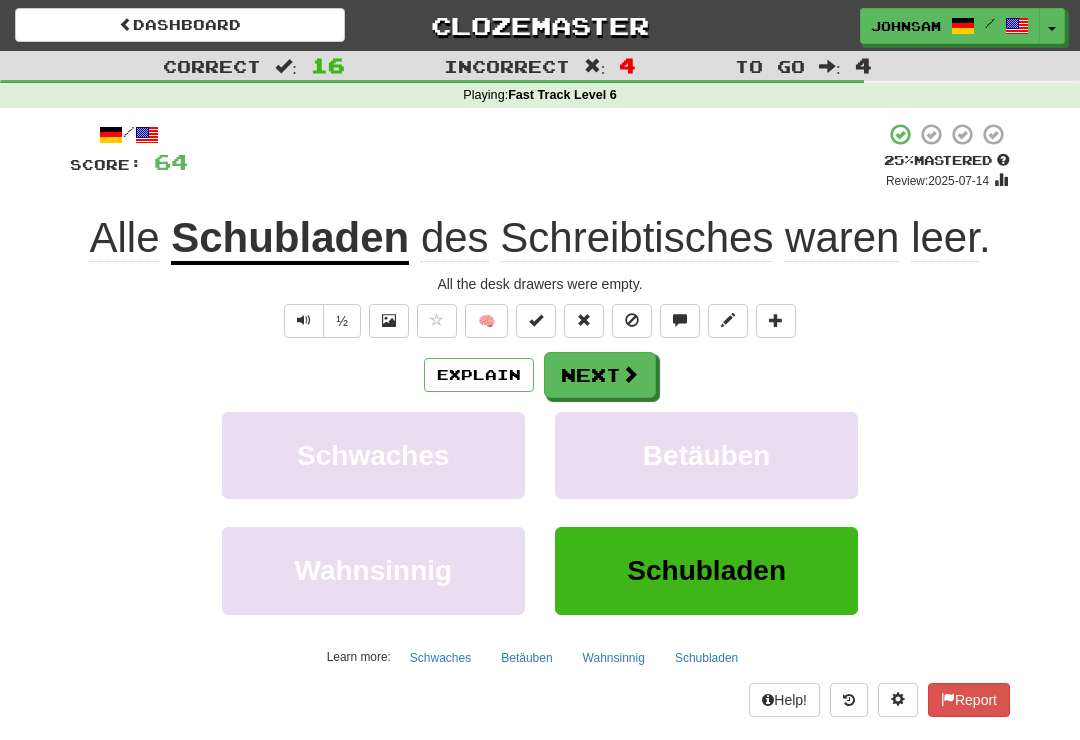 click on "Next" at bounding box center (600, 375) 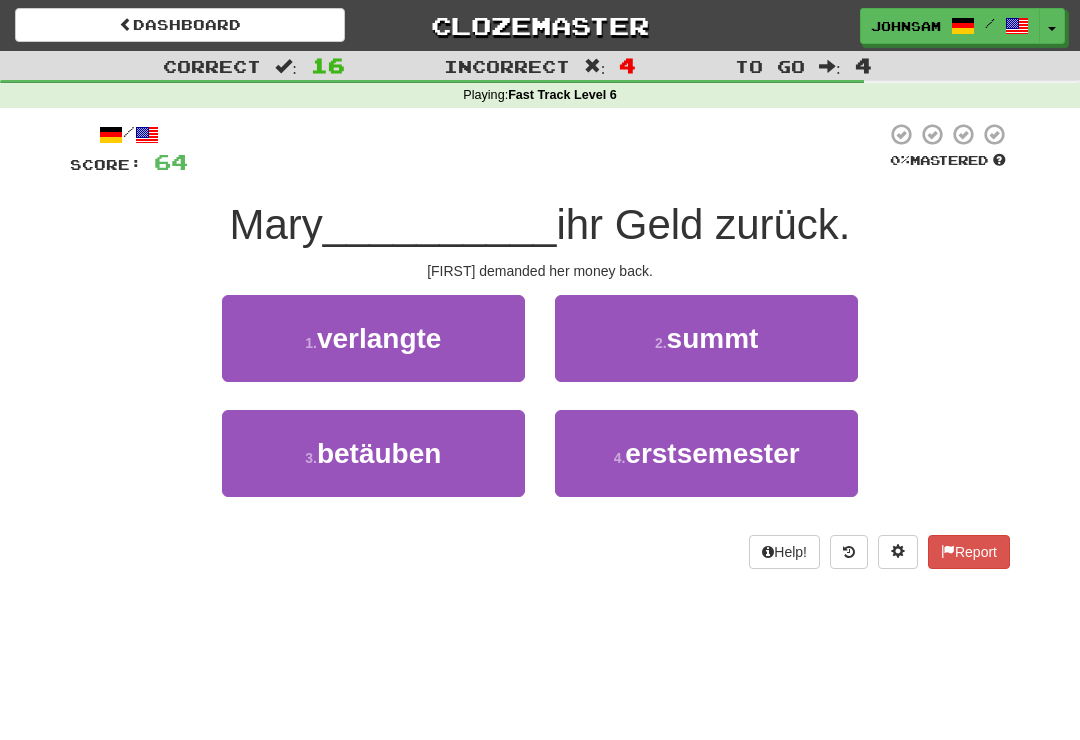 click on "1 .  verlangte" at bounding box center (373, 338) 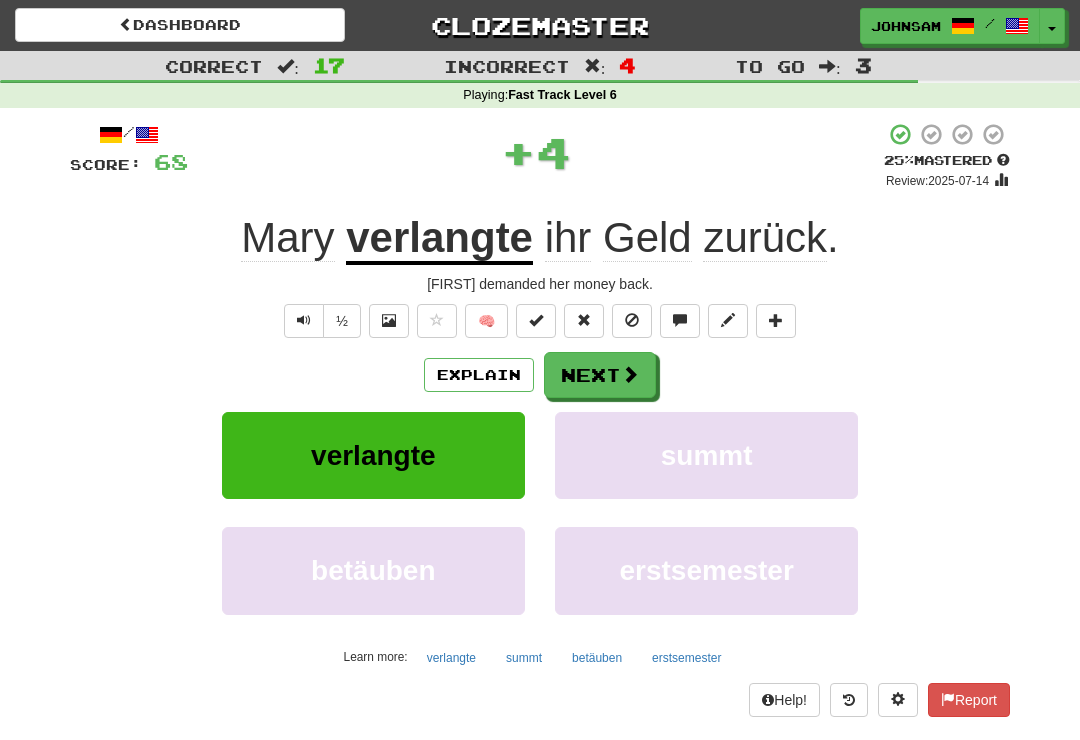 click at bounding box center [304, 321] 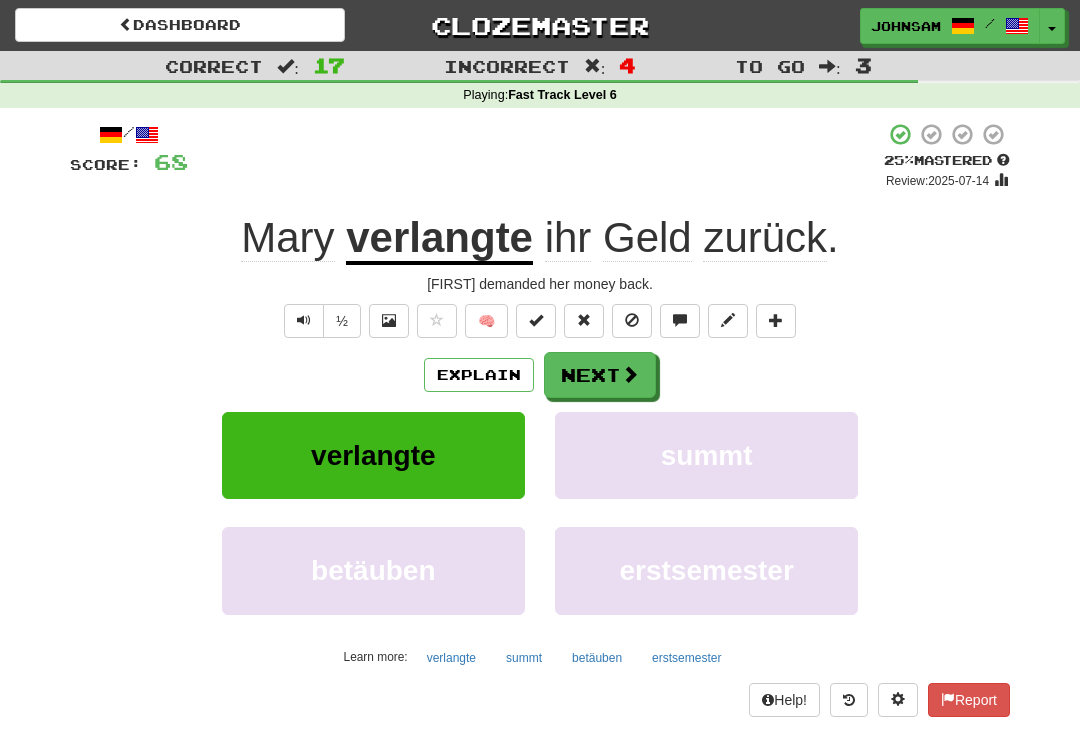 click at bounding box center [304, 321] 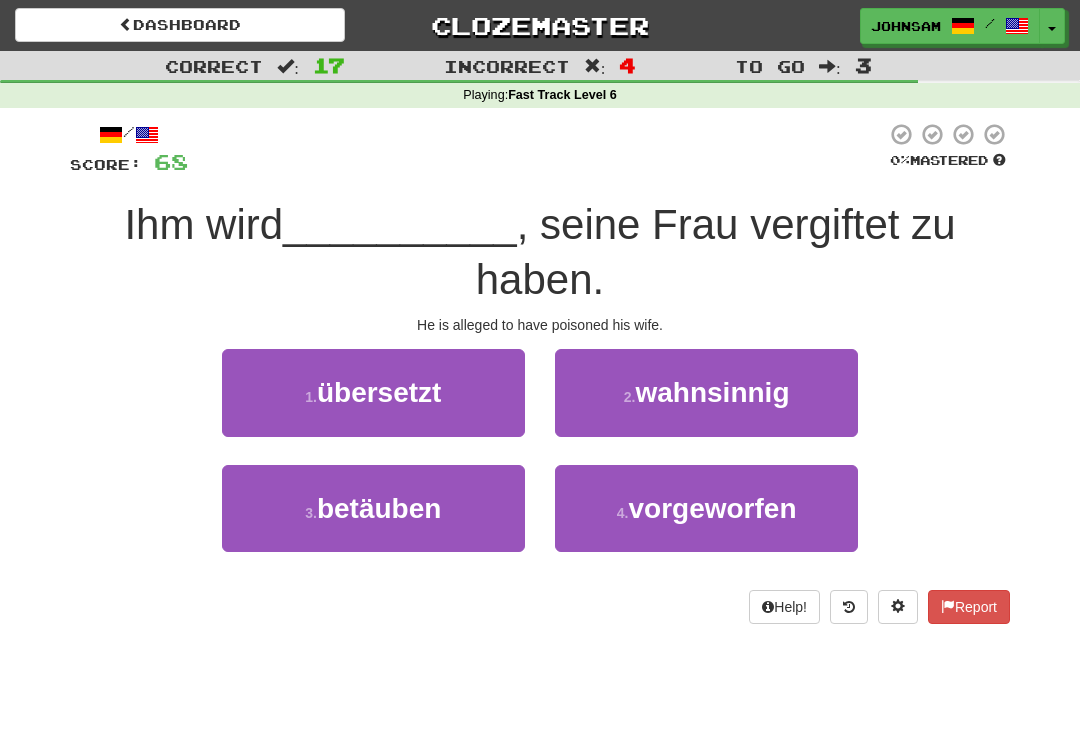 click on "4 .  vorgeworfen" at bounding box center (706, 508) 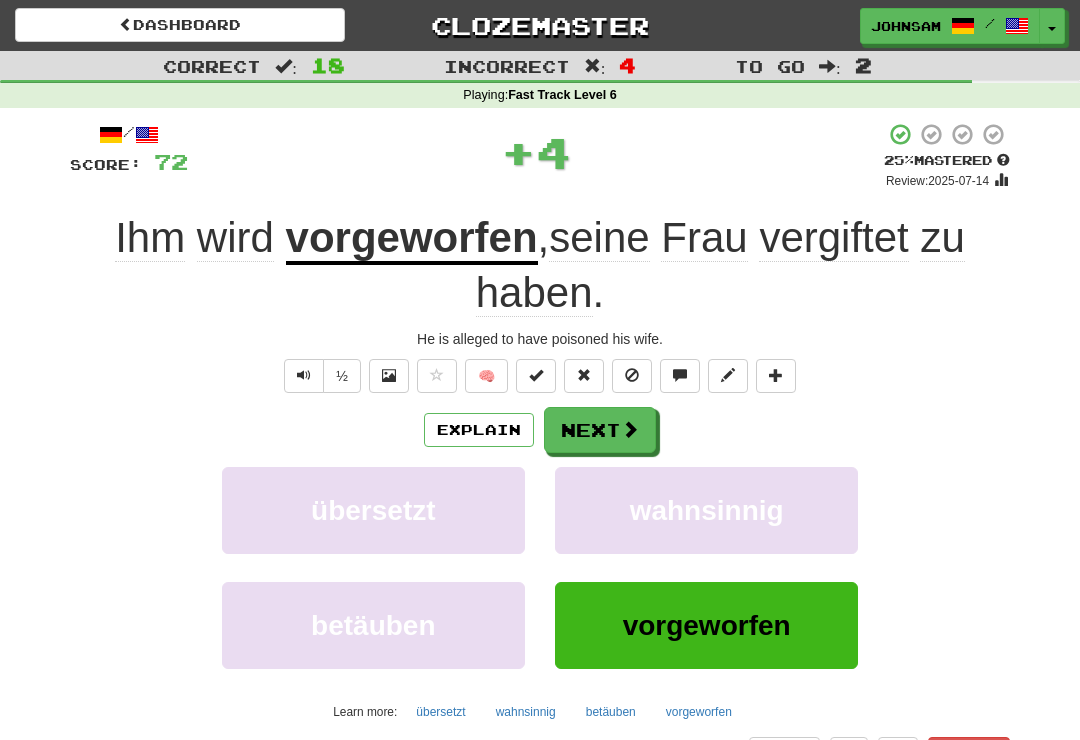 click at bounding box center (304, 375) 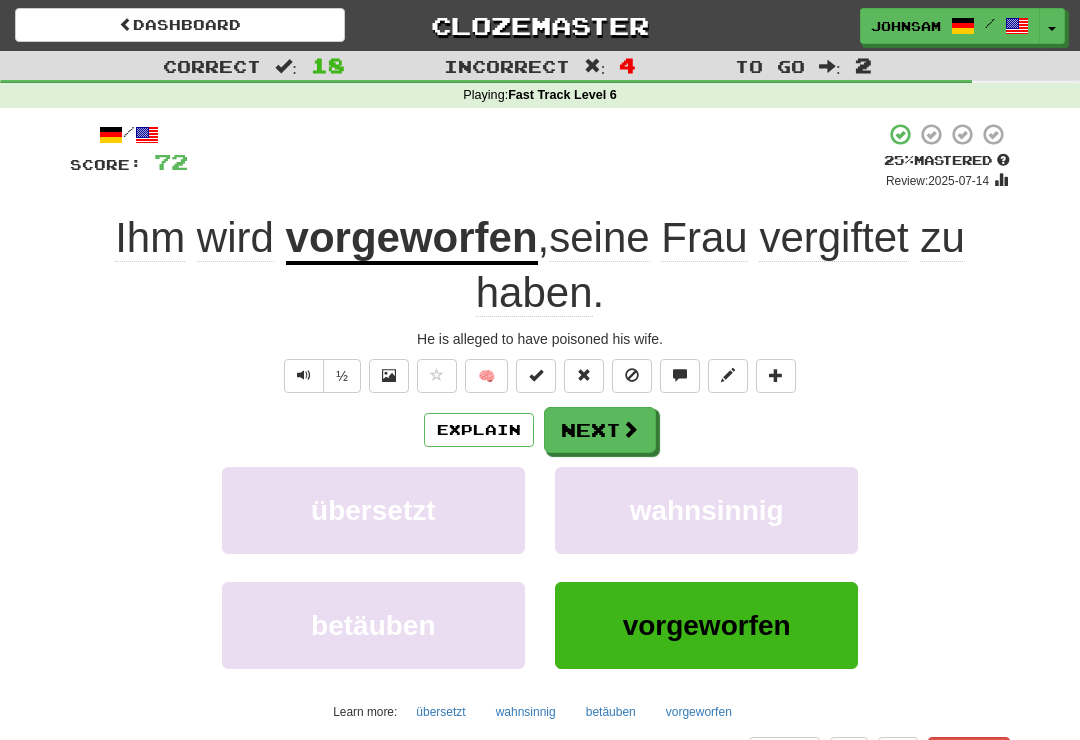 click at bounding box center (304, 375) 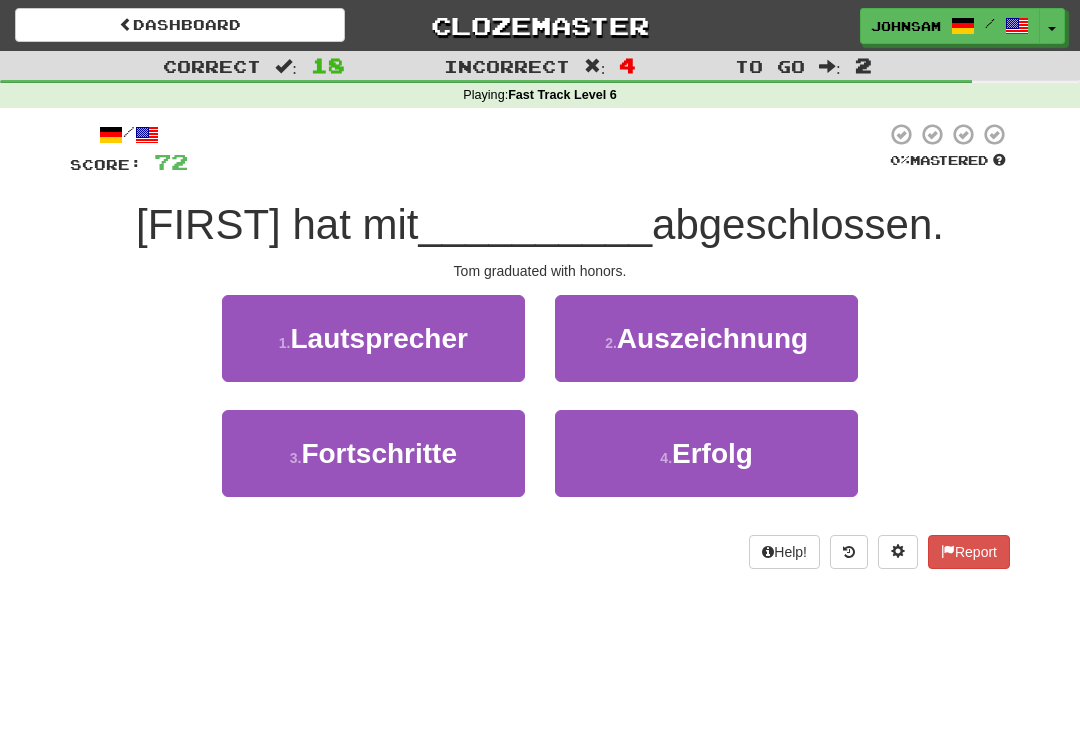 click on "Auszeichnung" at bounding box center [712, 338] 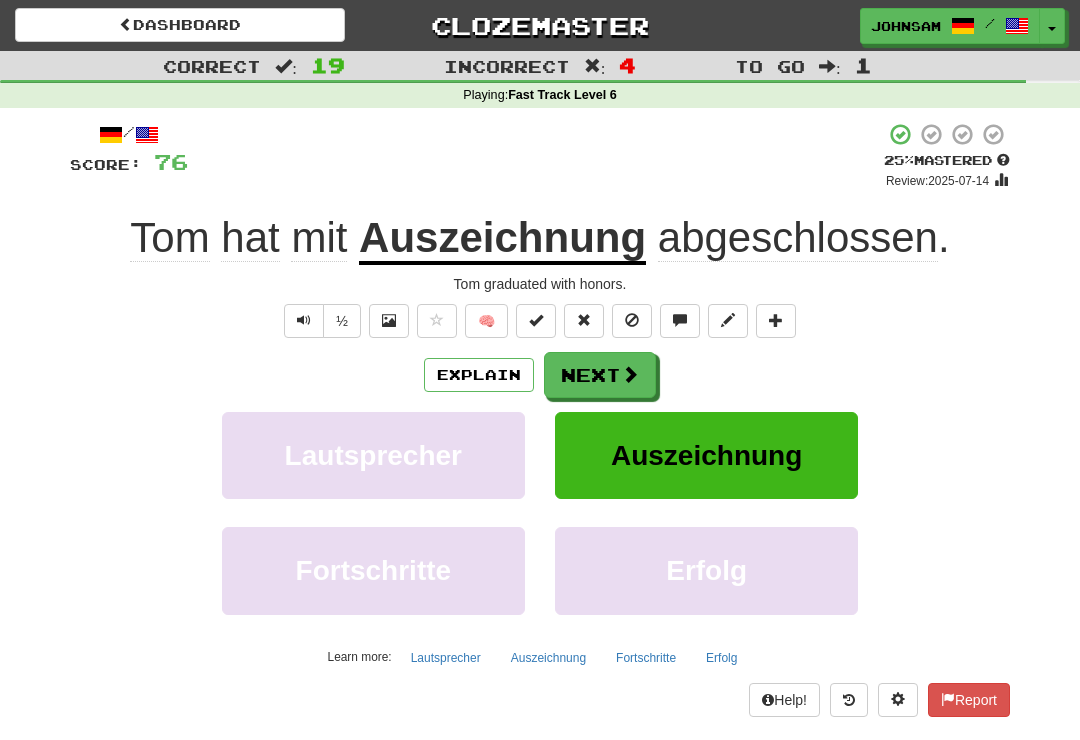 click at bounding box center [304, 320] 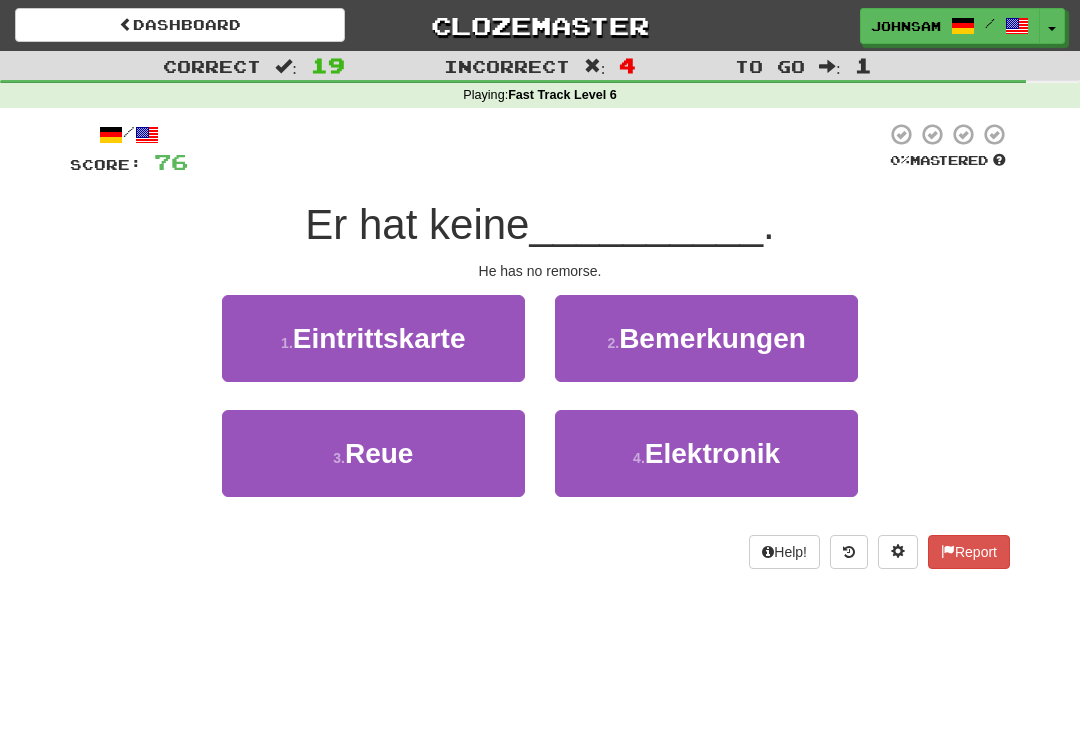 click on "3 .  Reue" at bounding box center (373, 453) 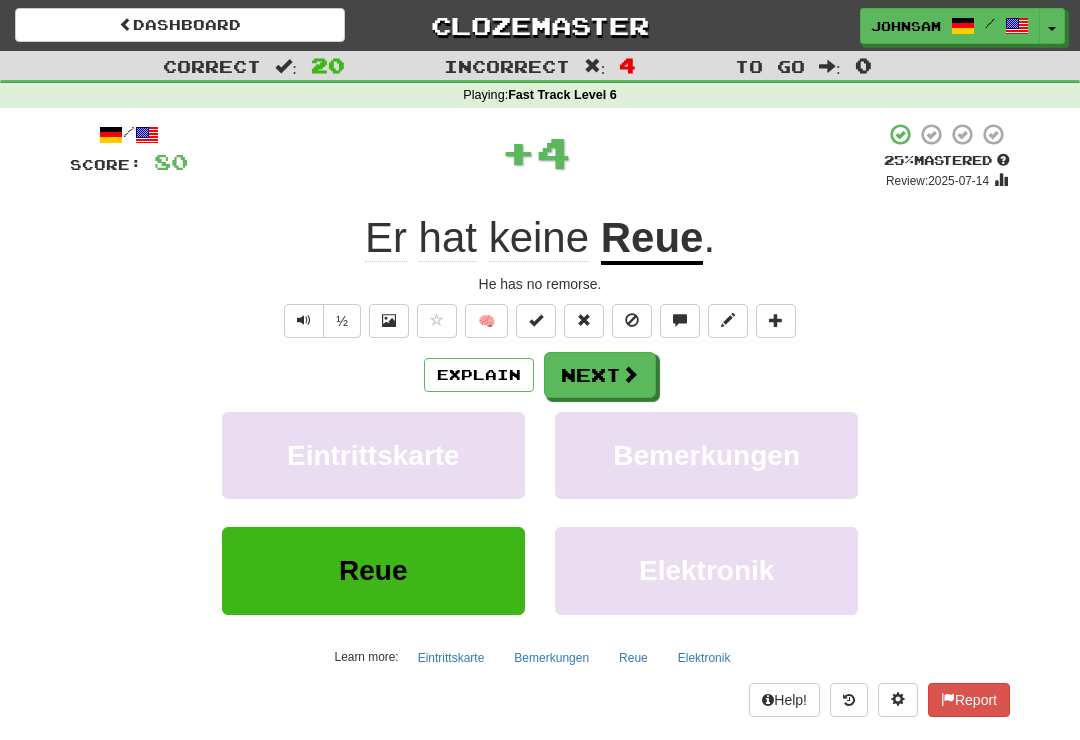 click on "Next" at bounding box center (600, 375) 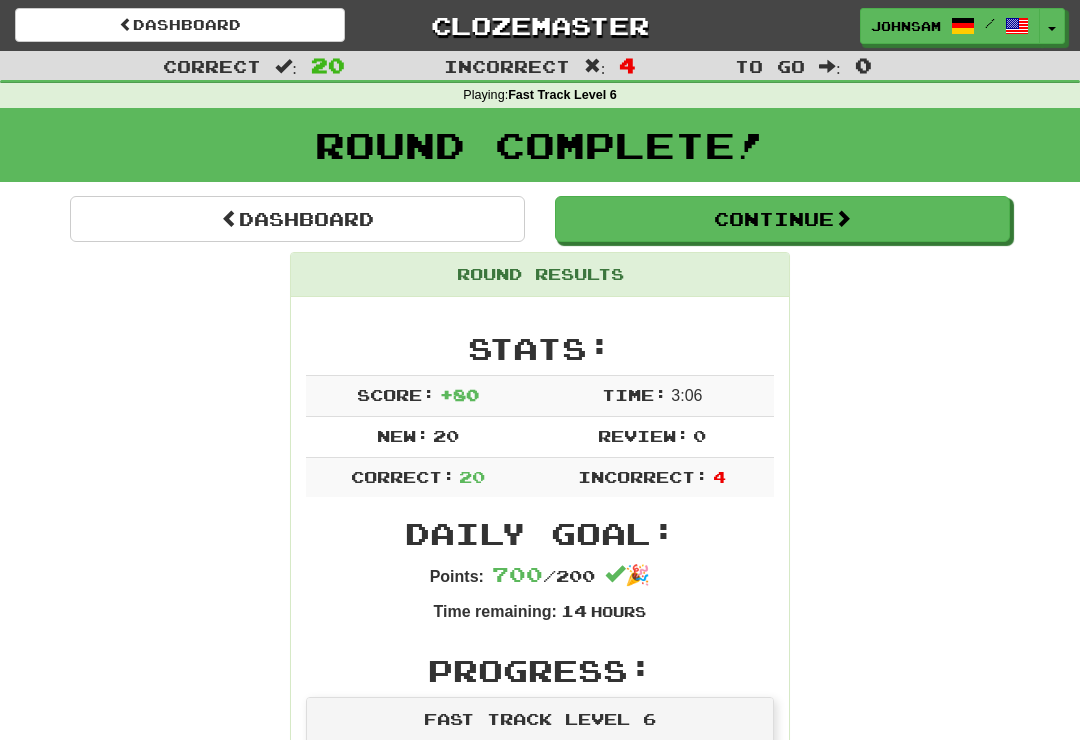 click on "Dashboard" at bounding box center [297, 219] 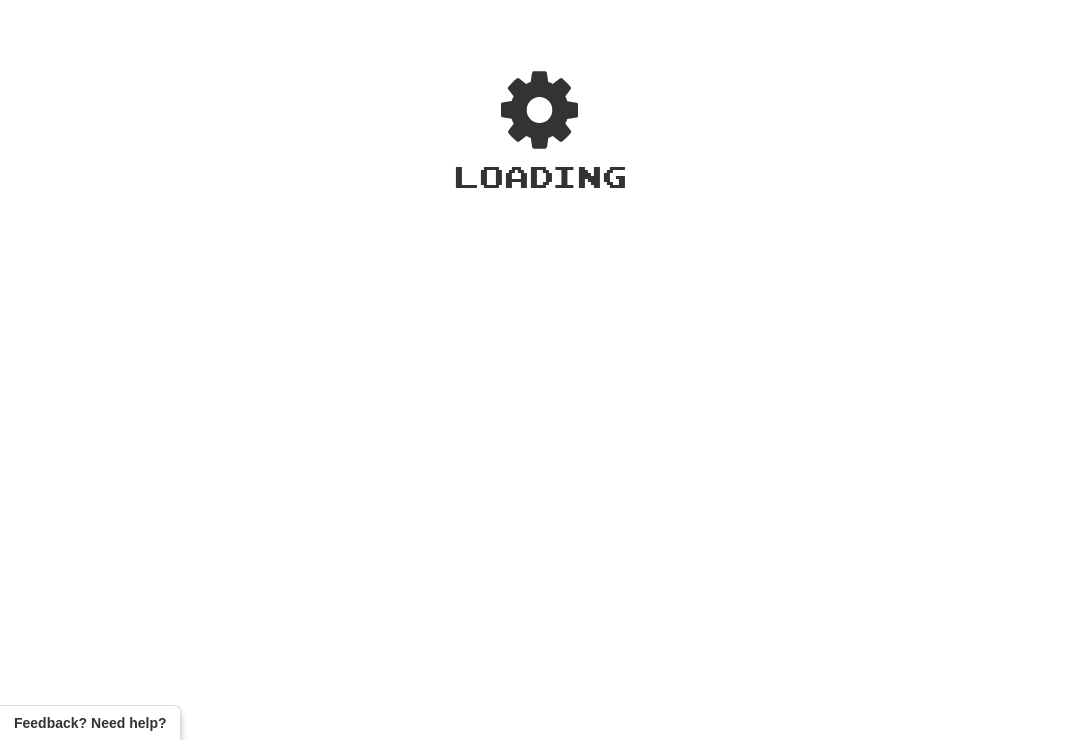 scroll, scrollTop: 0, scrollLeft: 0, axis: both 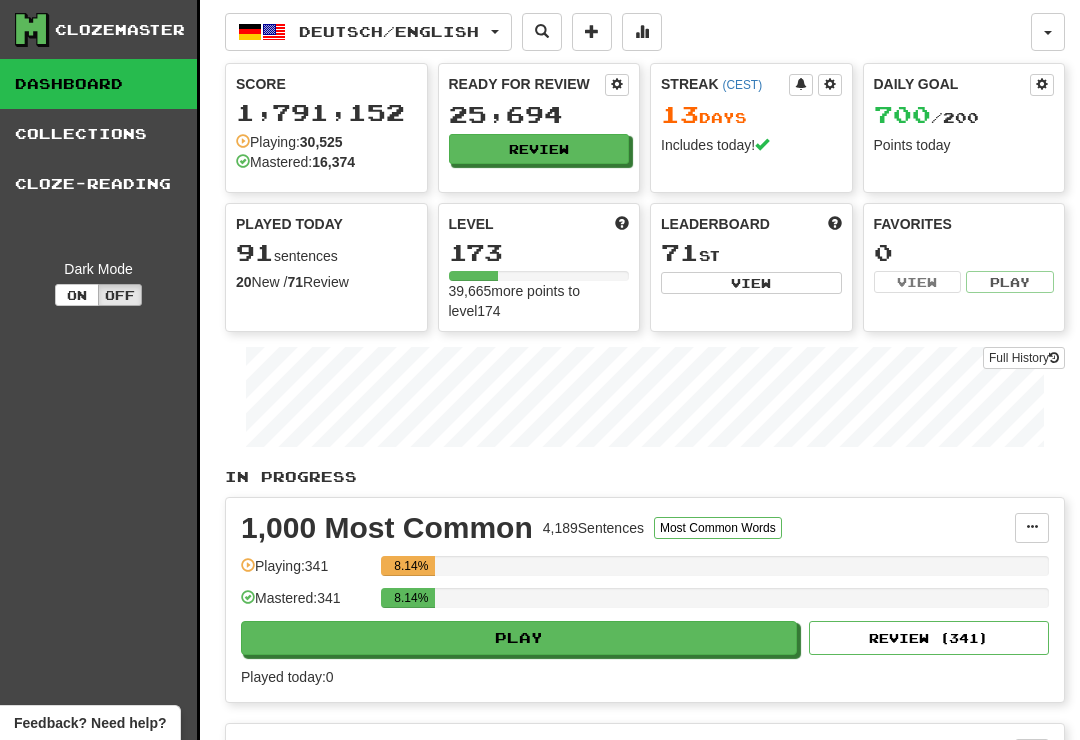 click on "Collections" at bounding box center [98, 134] 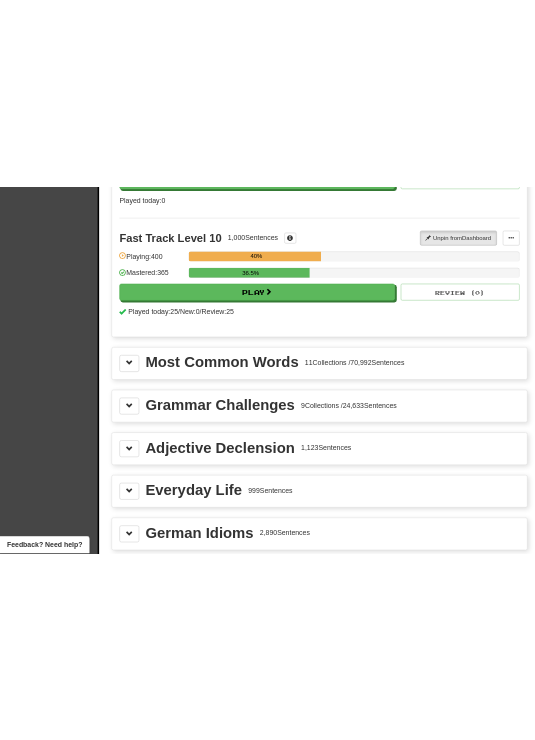 scroll, scrollTop: 3141, scrollLeft: 0, axis: vertical 